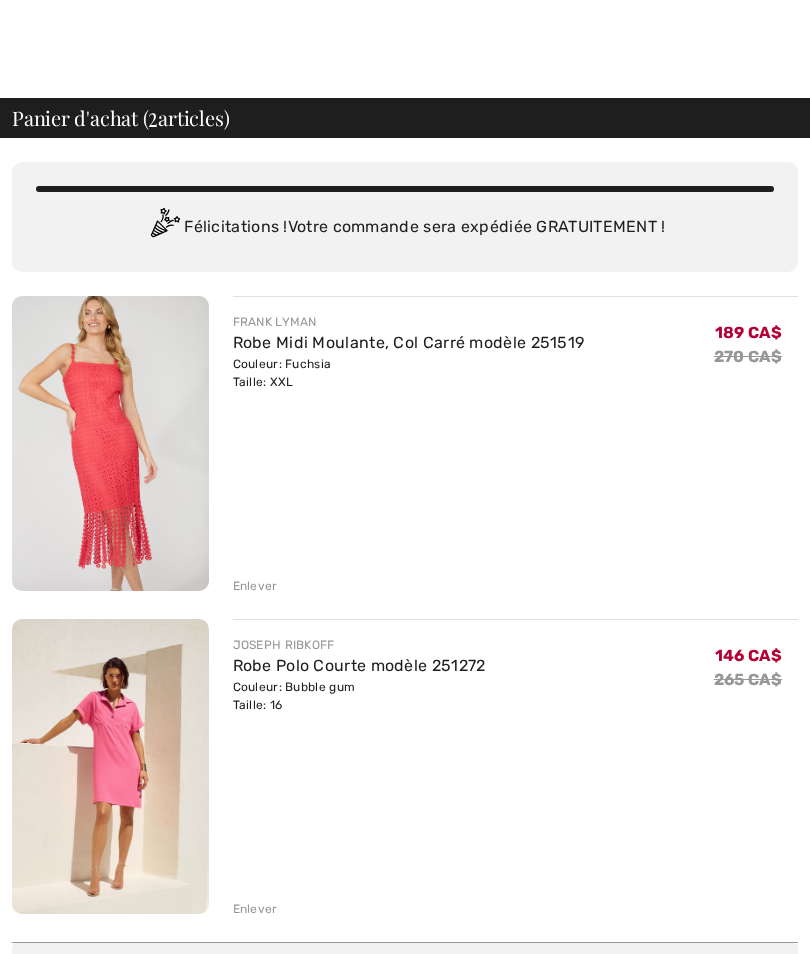 scroll, scrollTop: 88, scrollLeft: 0, axis: vertical 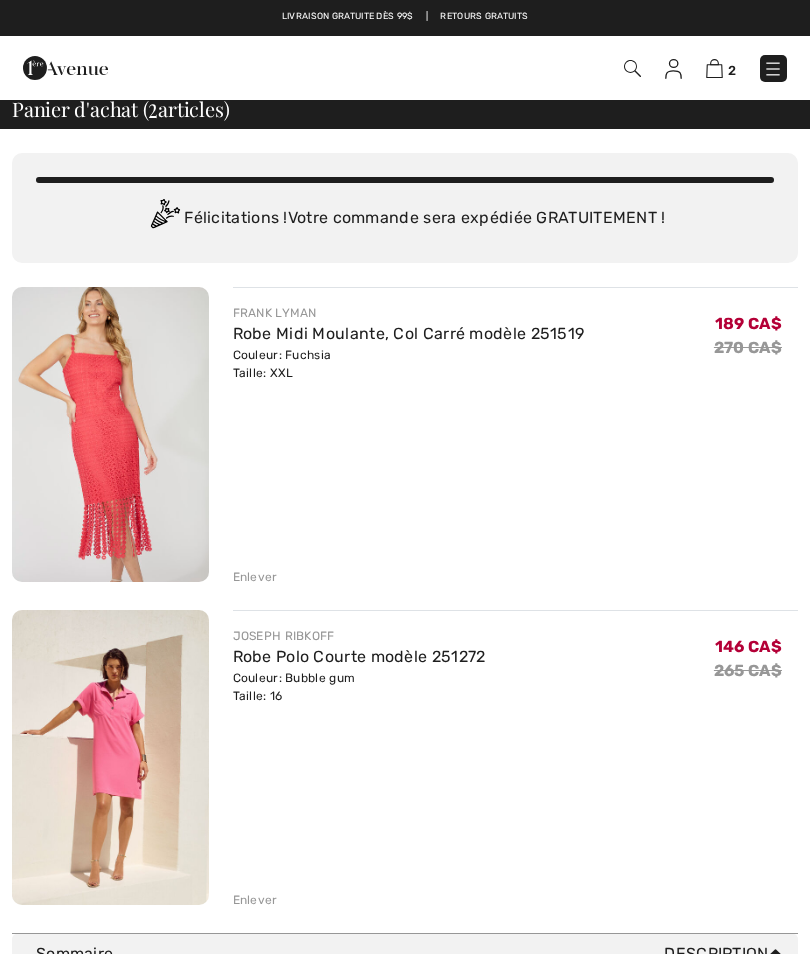 click on "Robe Midi Moulante, Col Carré modèle 251519" at bounding box center [409, 333] 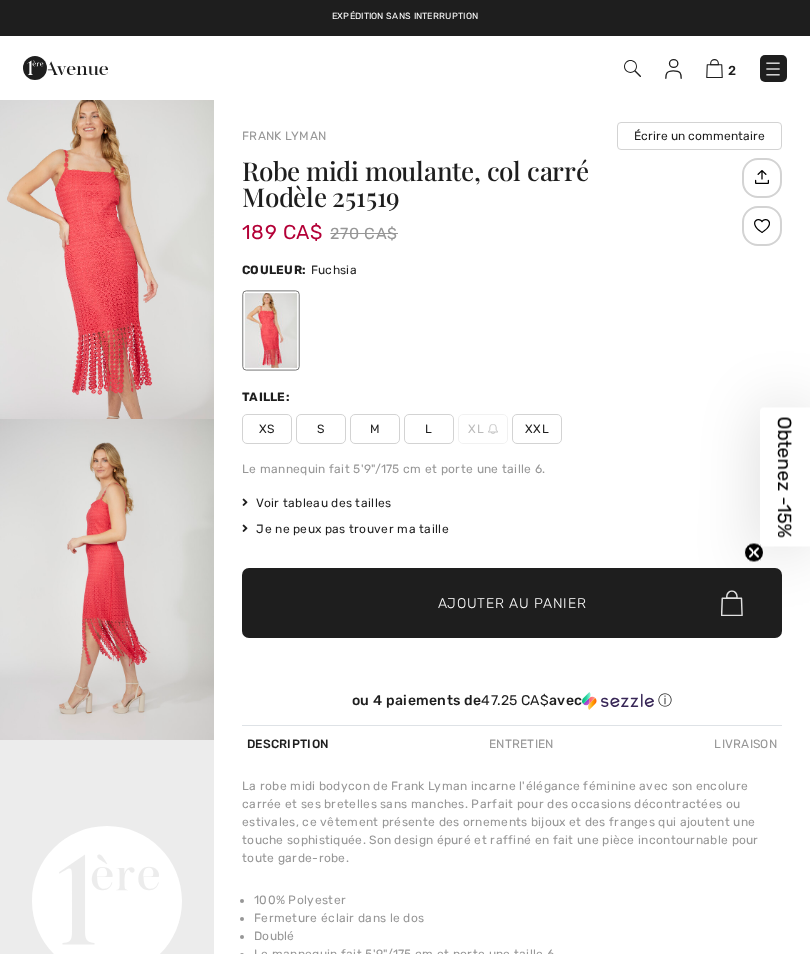 scroll, scrollTop: 0, scrollLeft: 0, axis: both 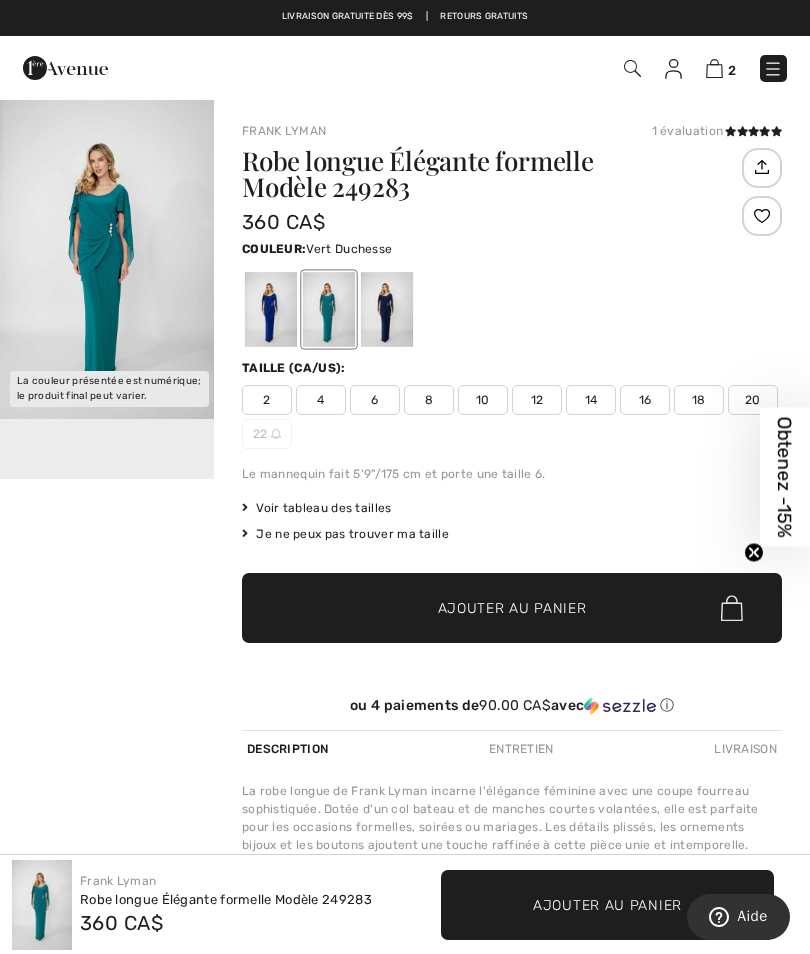click at bounding box center [387, 309] 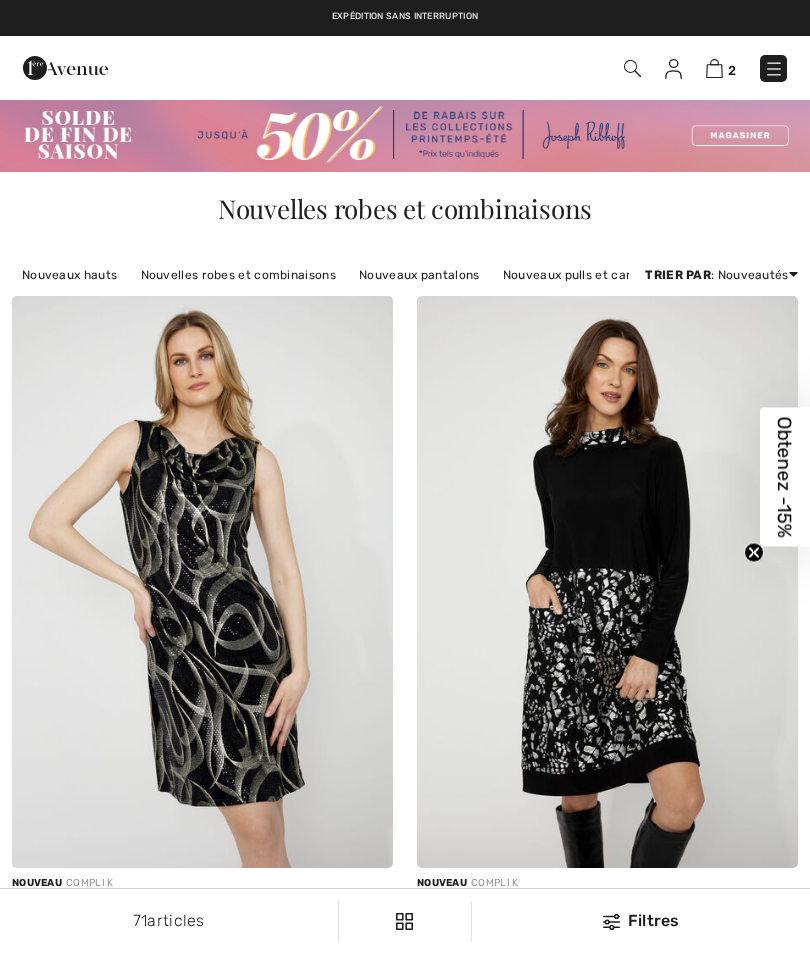 checkbox on "true" 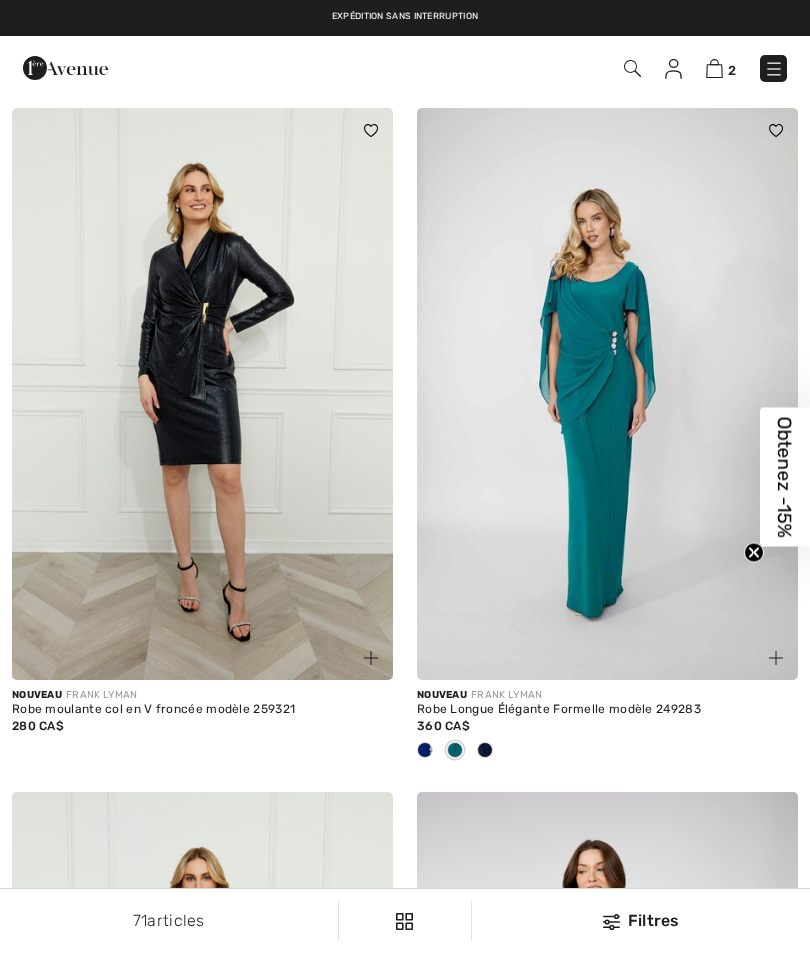 scroll, scrollTop: 6860, scrollLeft: 0, axis: vertical 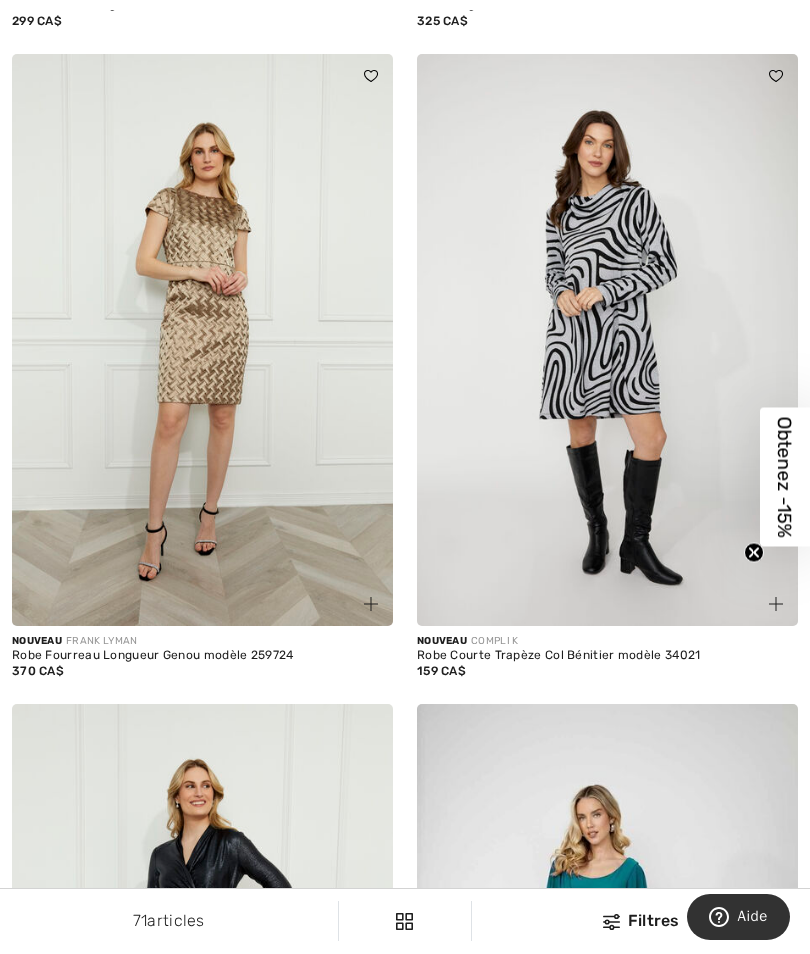 click on "Nouveau FRANK LYMAN" at bounding box center (202, 641) 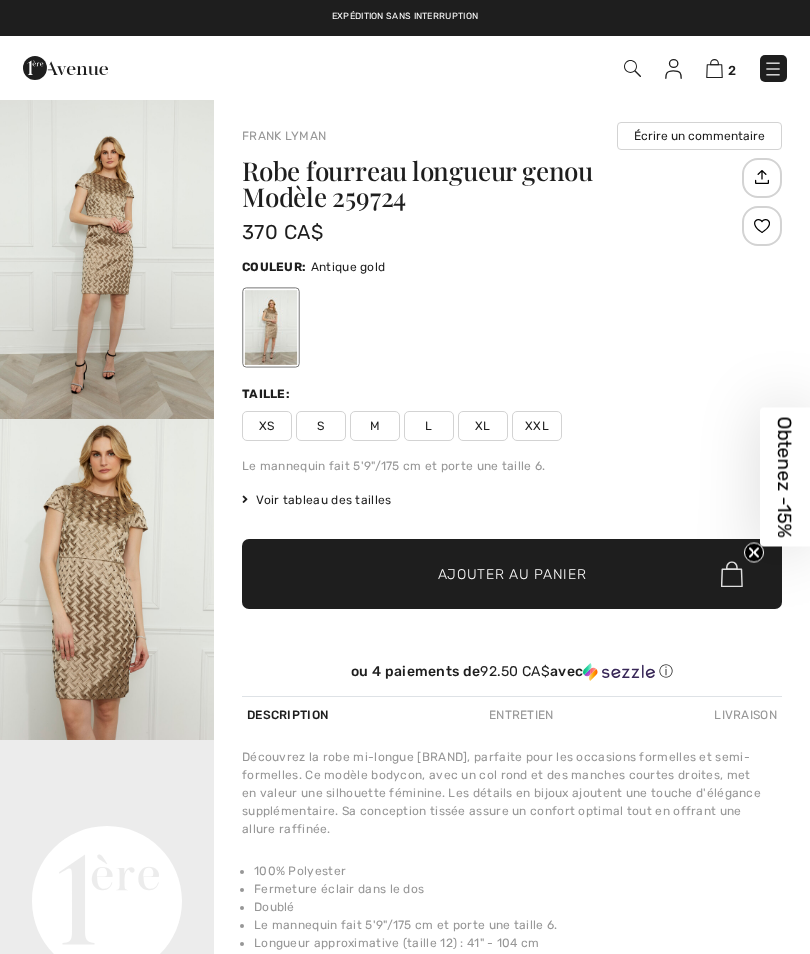 scroll, scrollTop: 0, scrollLeft: 0, axis: both 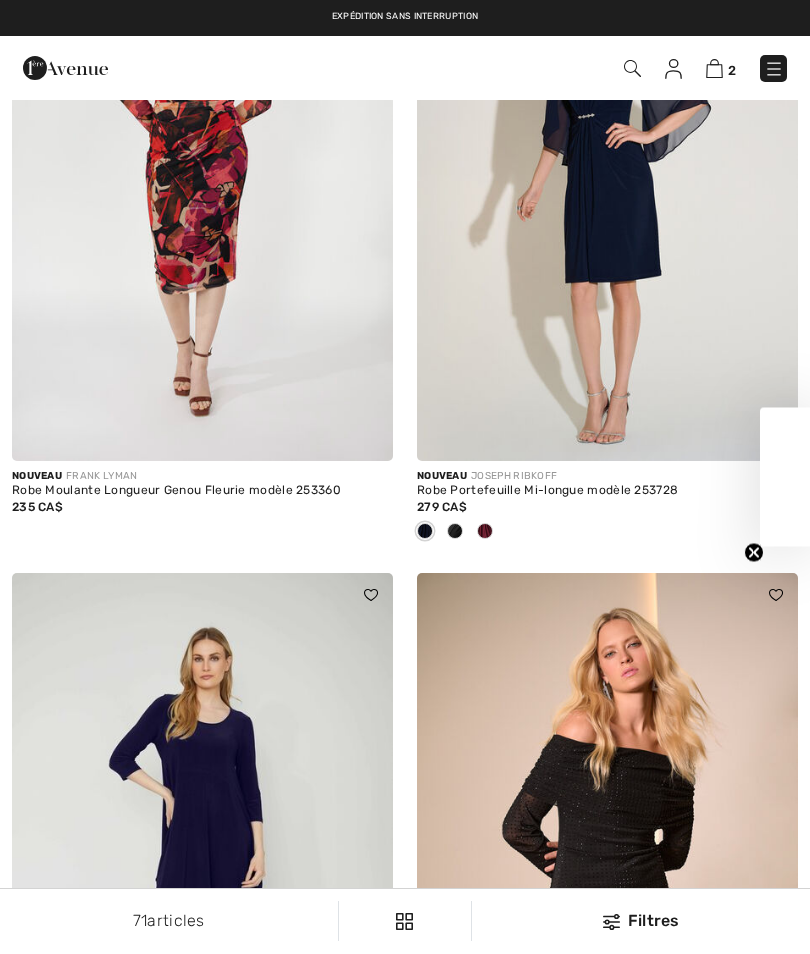 checkbox on "true" 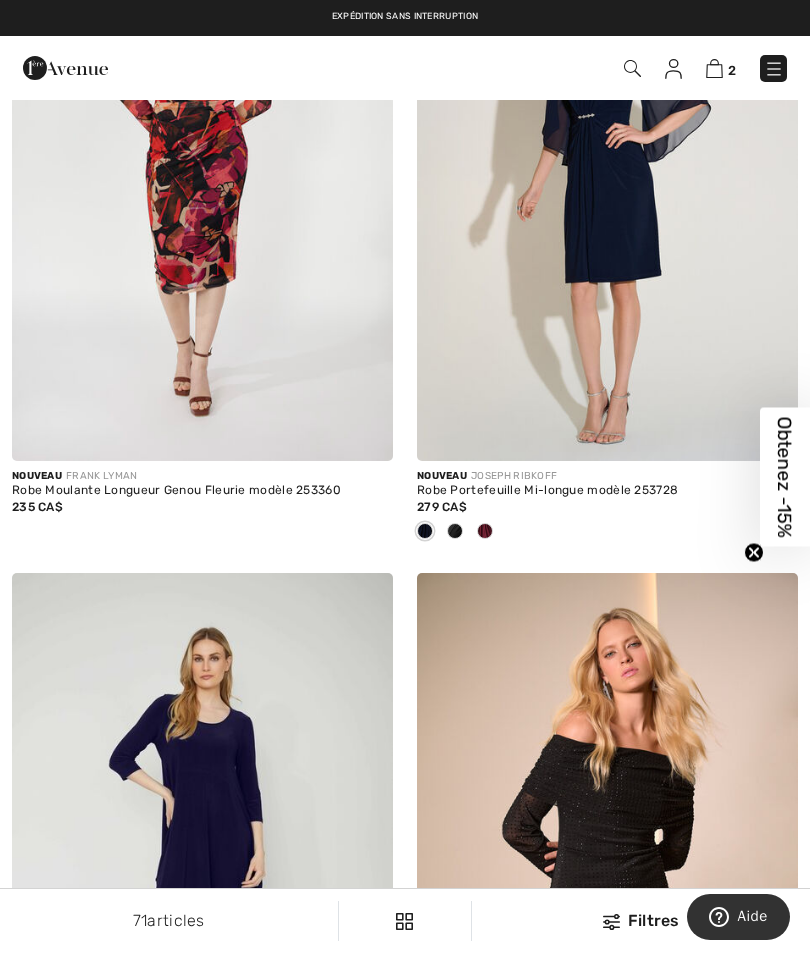 scroll, scrollTop: 11174, scrollLeft: 0, axis: vertical 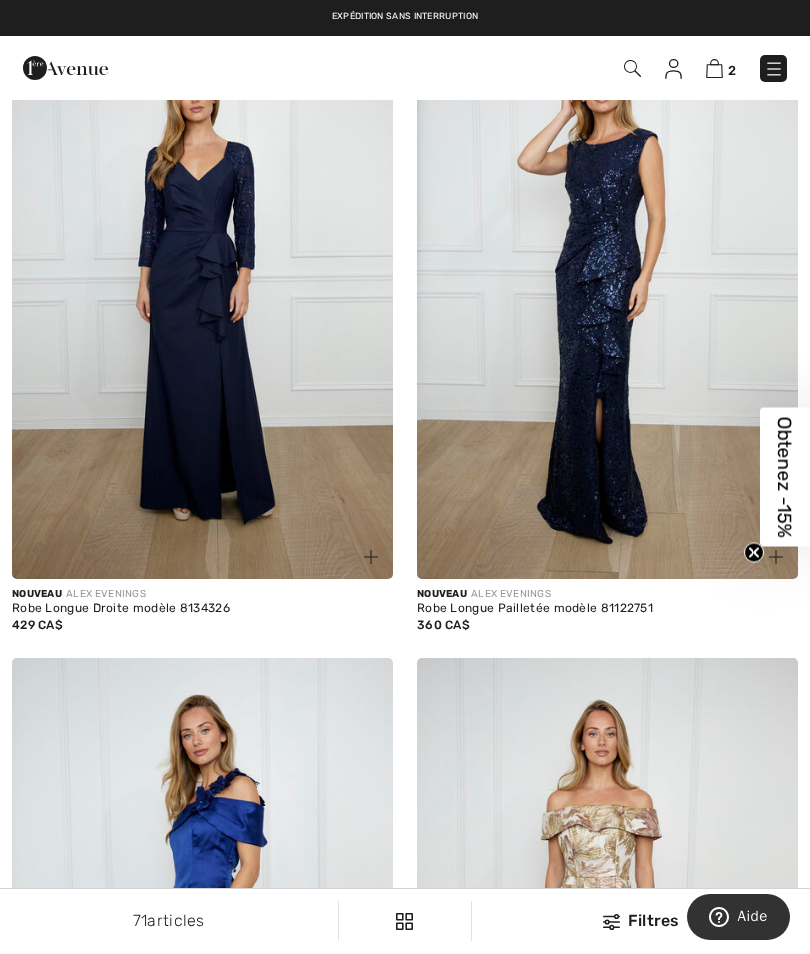 click at bounding box center [202, 293] 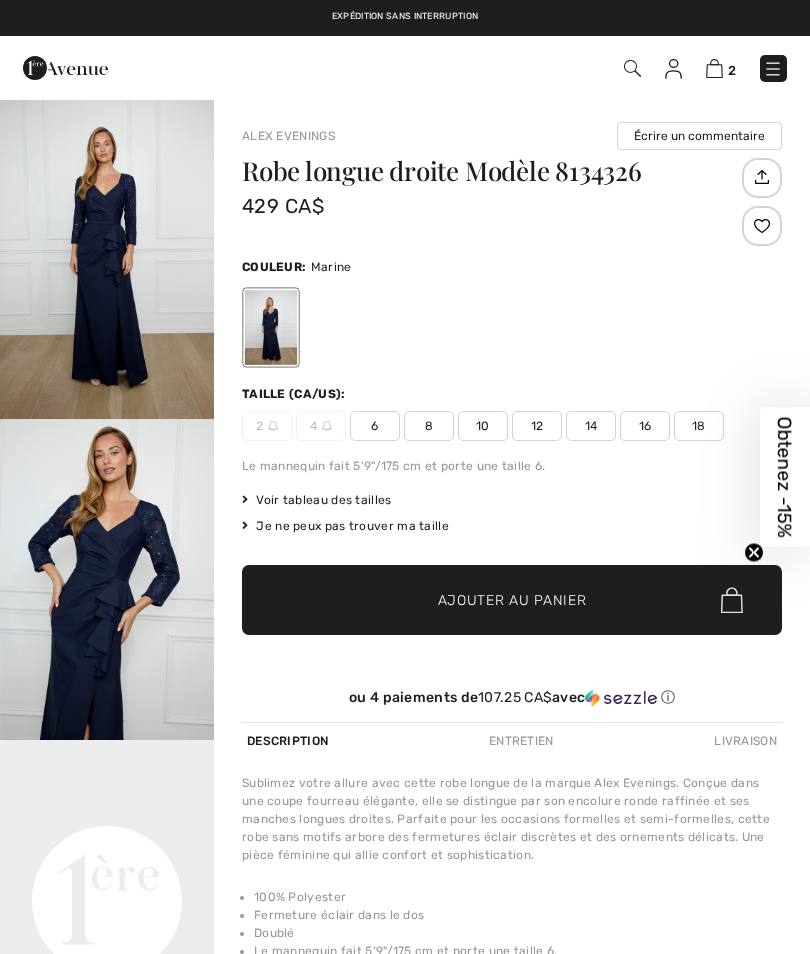 scroll, scrollTop: 0, scrollLeft: 0, axis: both 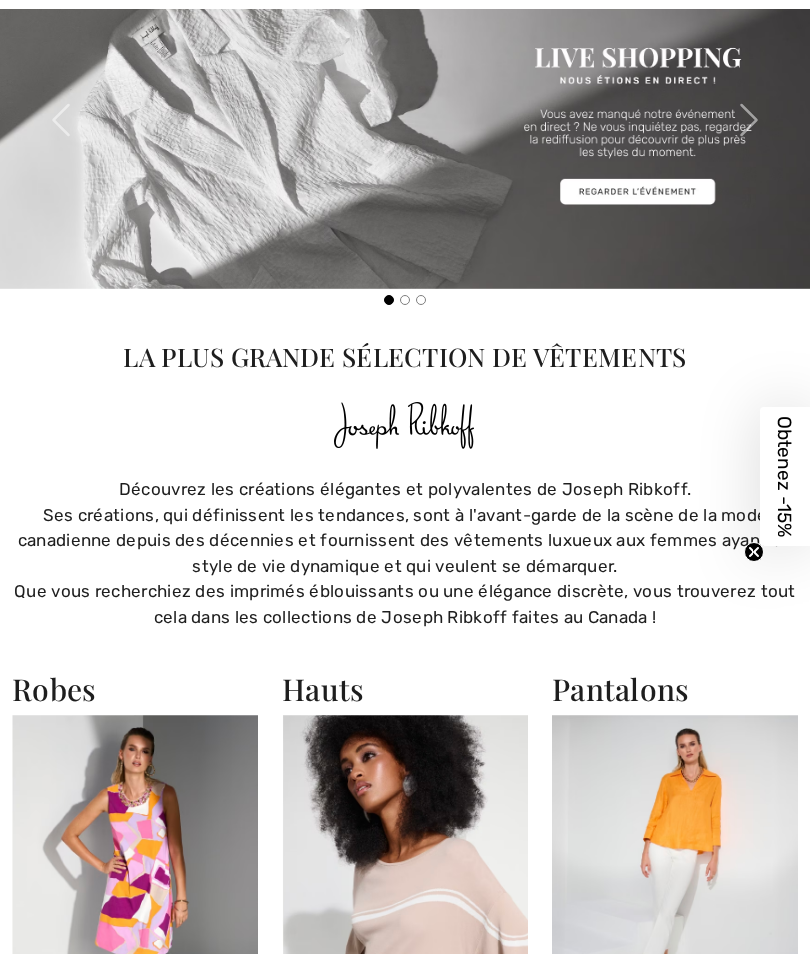 checkbox on "true" 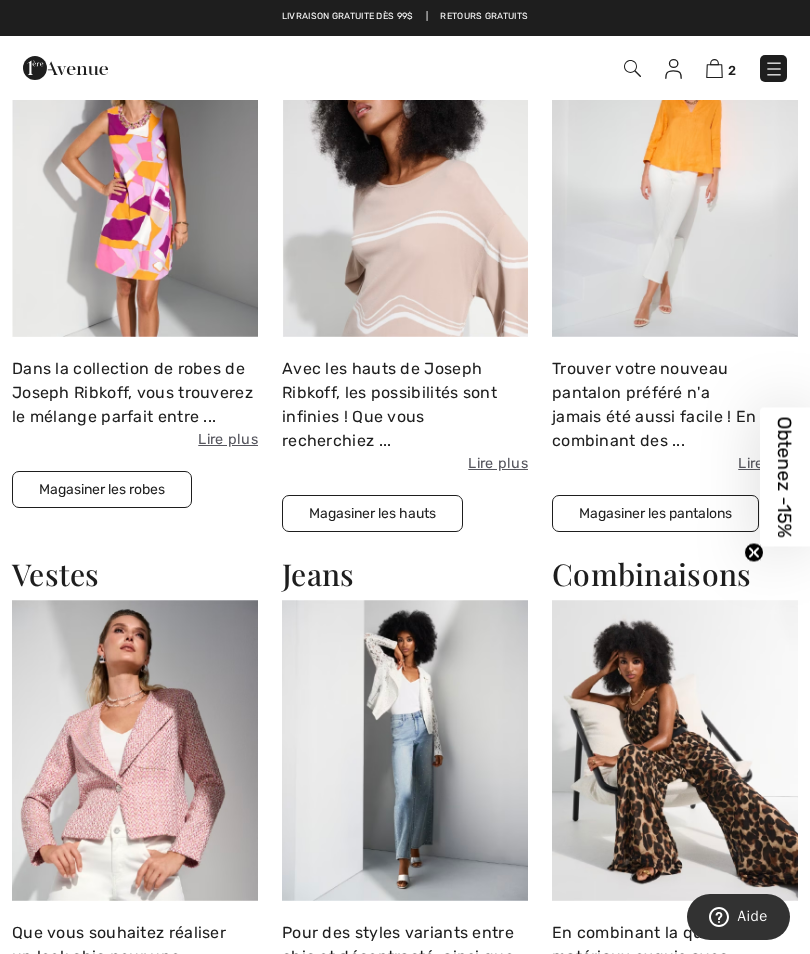 scroll, scrollTop: 1227, scrollLeft: 0, axis: vertical 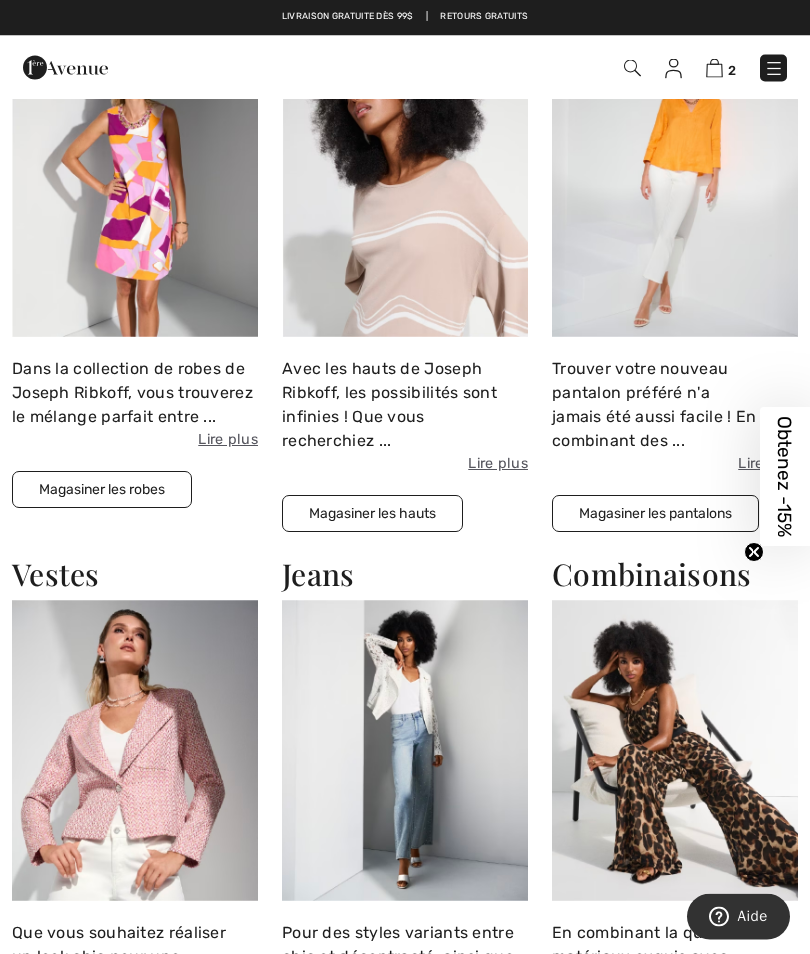 click on "Magasiner les robes" at bounding box center [102, 490] 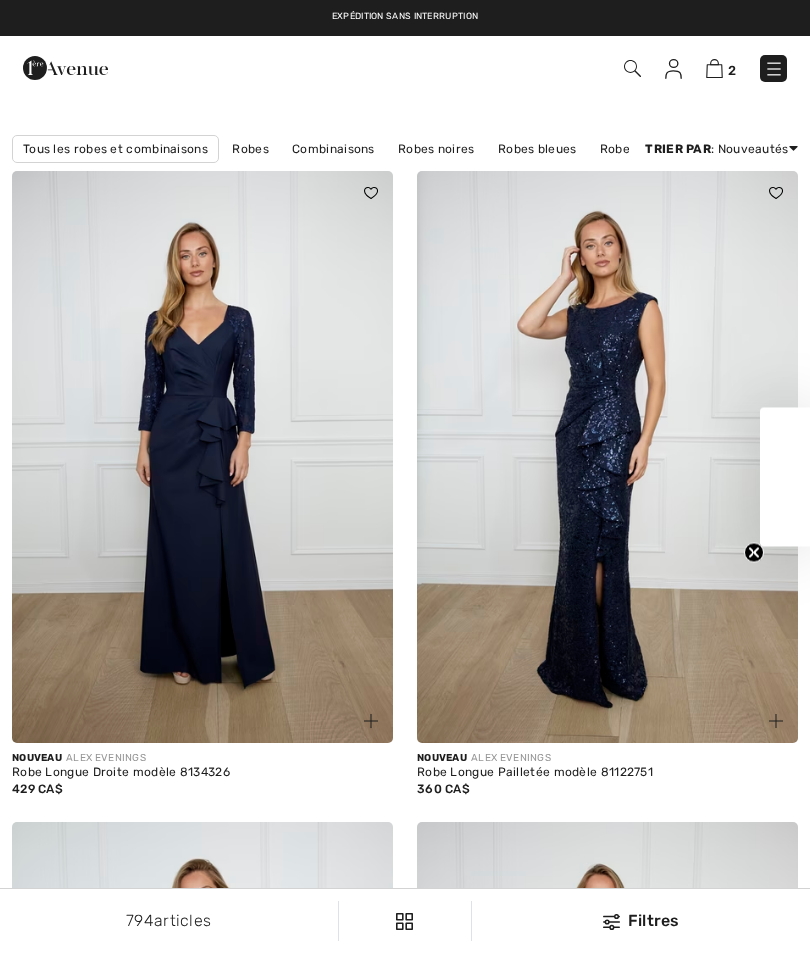 checkbox on "true" 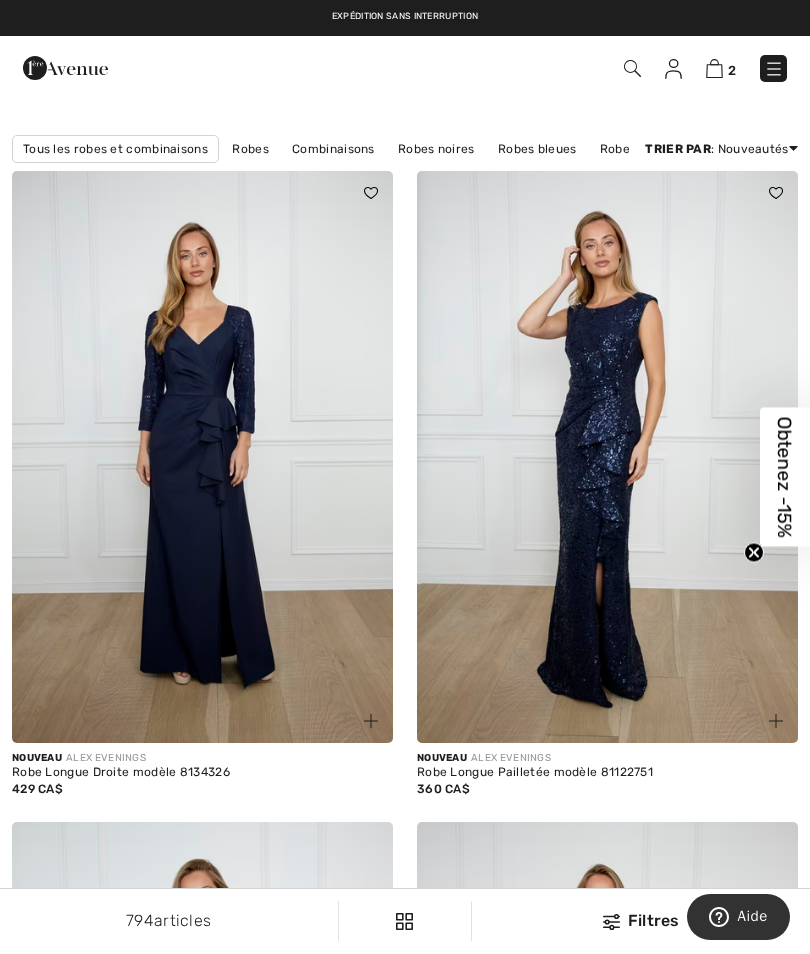 scroll, scrollTop: 166, scrollLeft: 0, axis: vertical 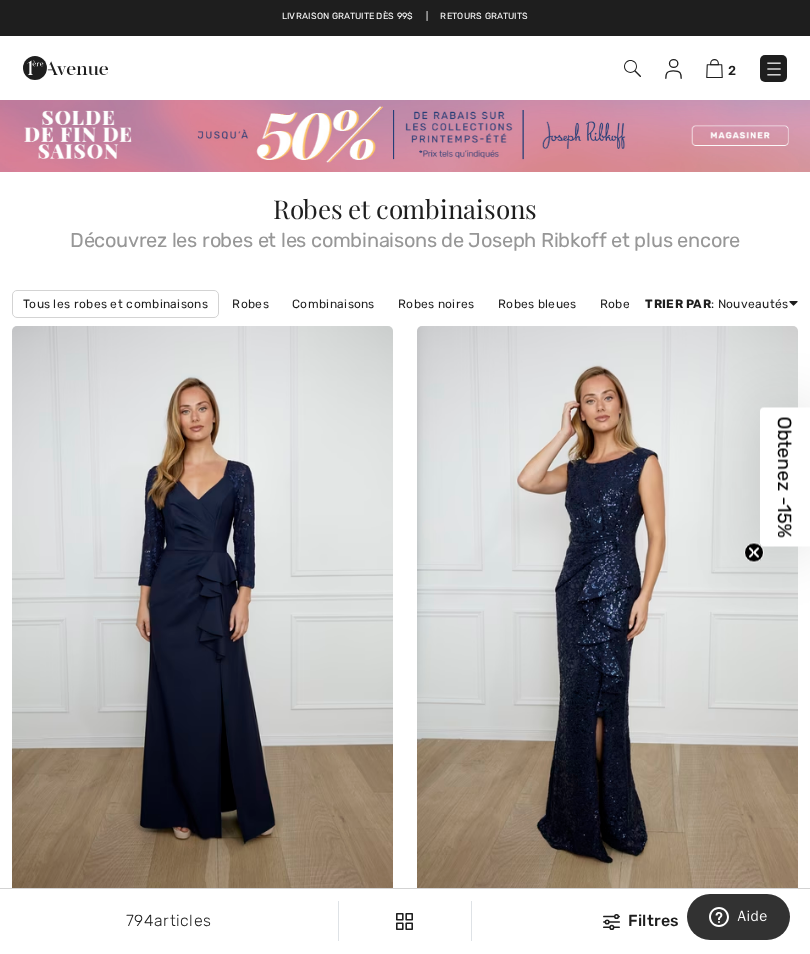 click on "Robes roses" at bounding box center (636, 304) 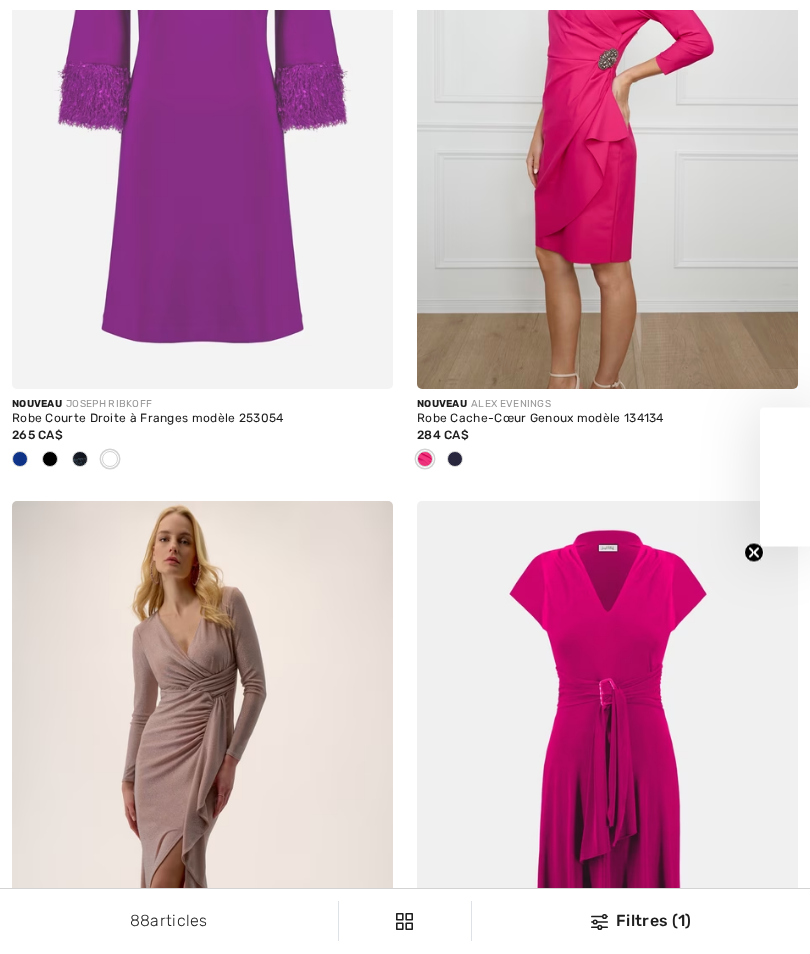 checkbox on "true" 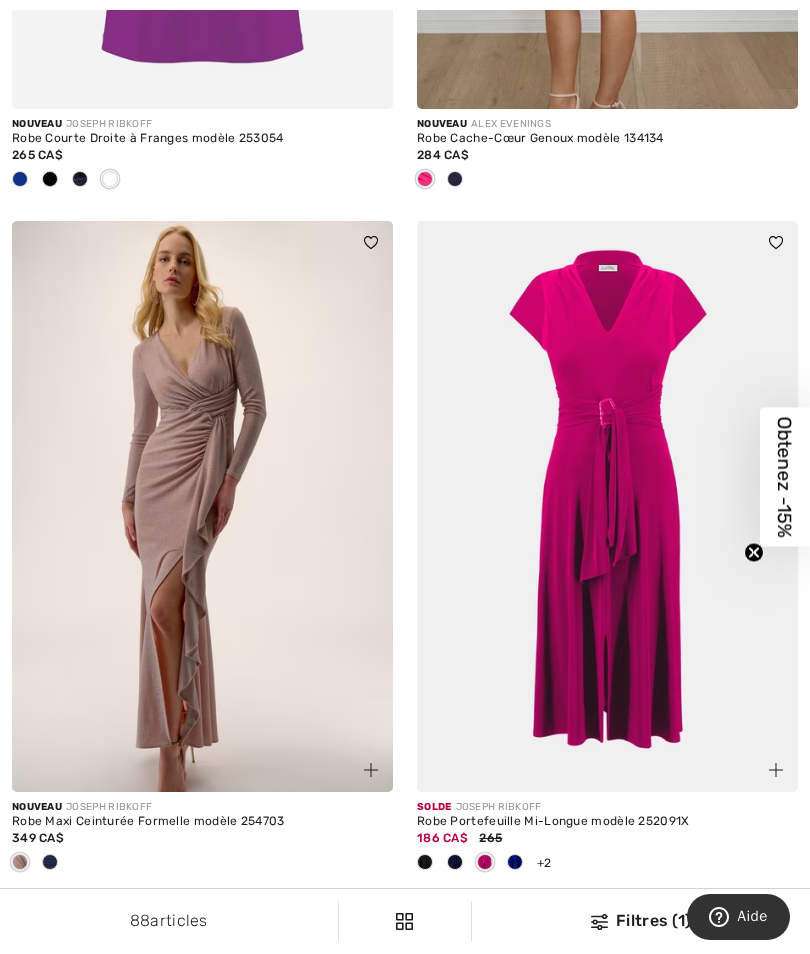 scroll, scrollTop: 785, scrollLeft: 0, axis: vertical 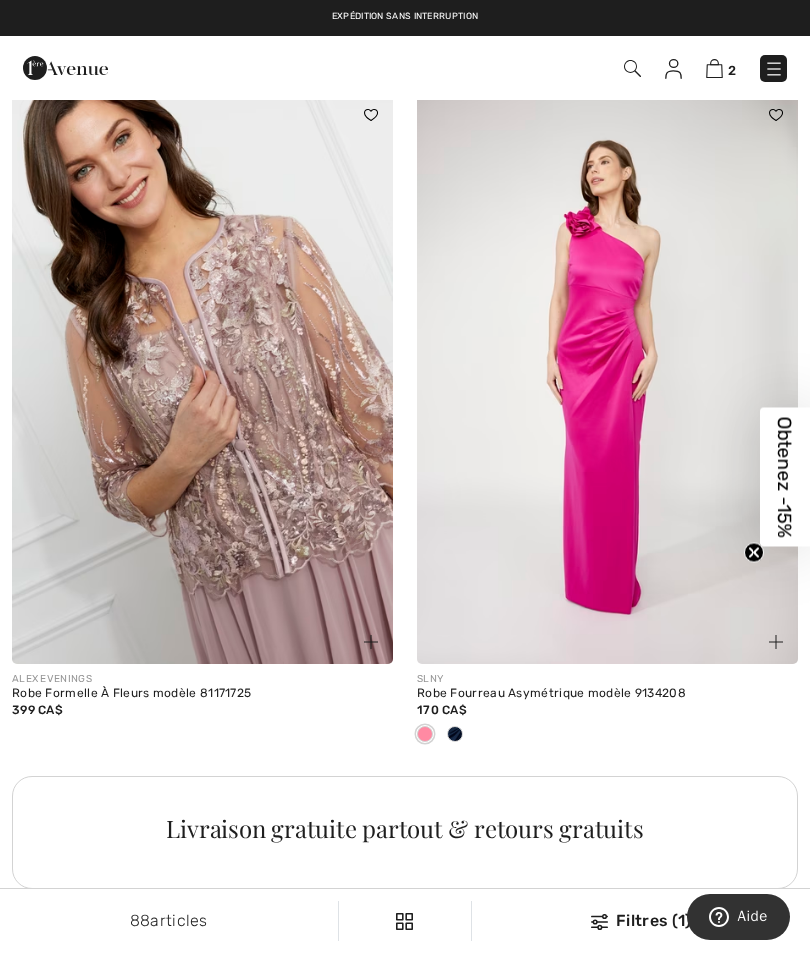 click at bounding box center [455, 735] 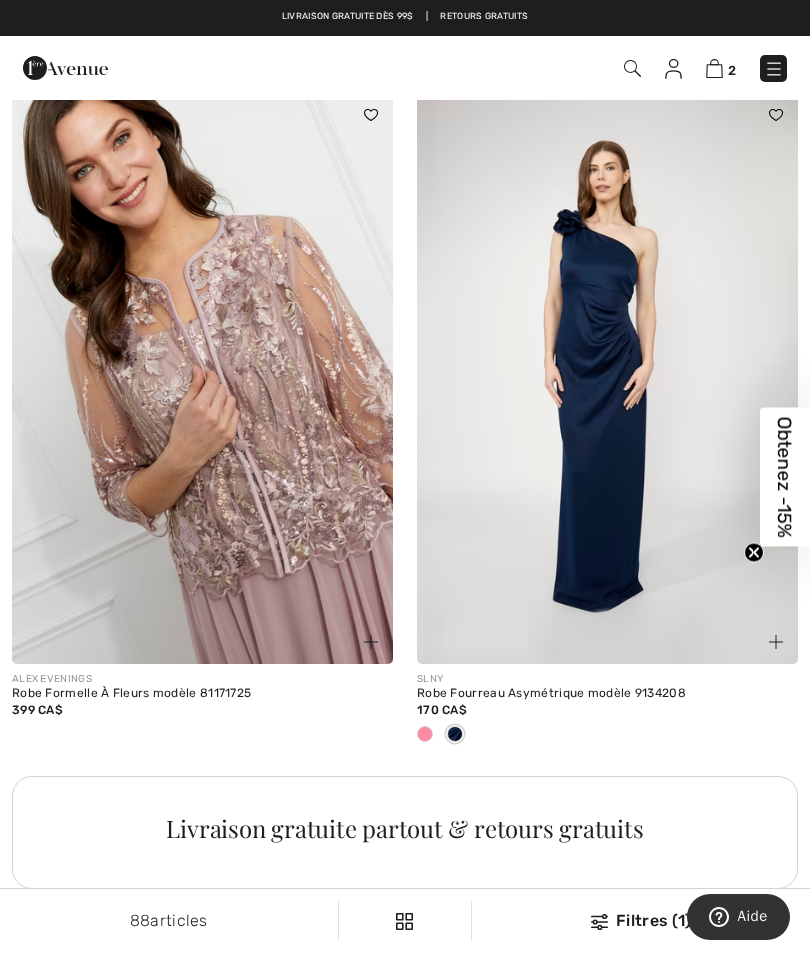 click on "Robe Fourreau Asymétrique modèle 9134208" at bounding box center [607, 694] 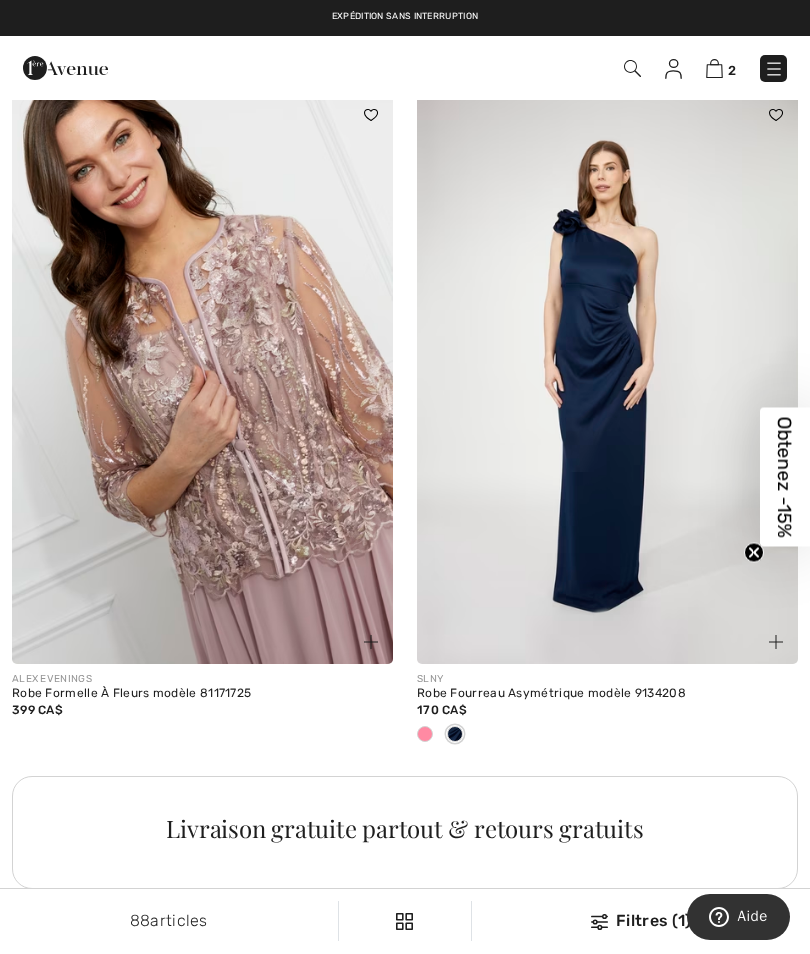 click on "Robe Fourreau Asymétrique modèle 9134208" at bounding box center (607, 694) 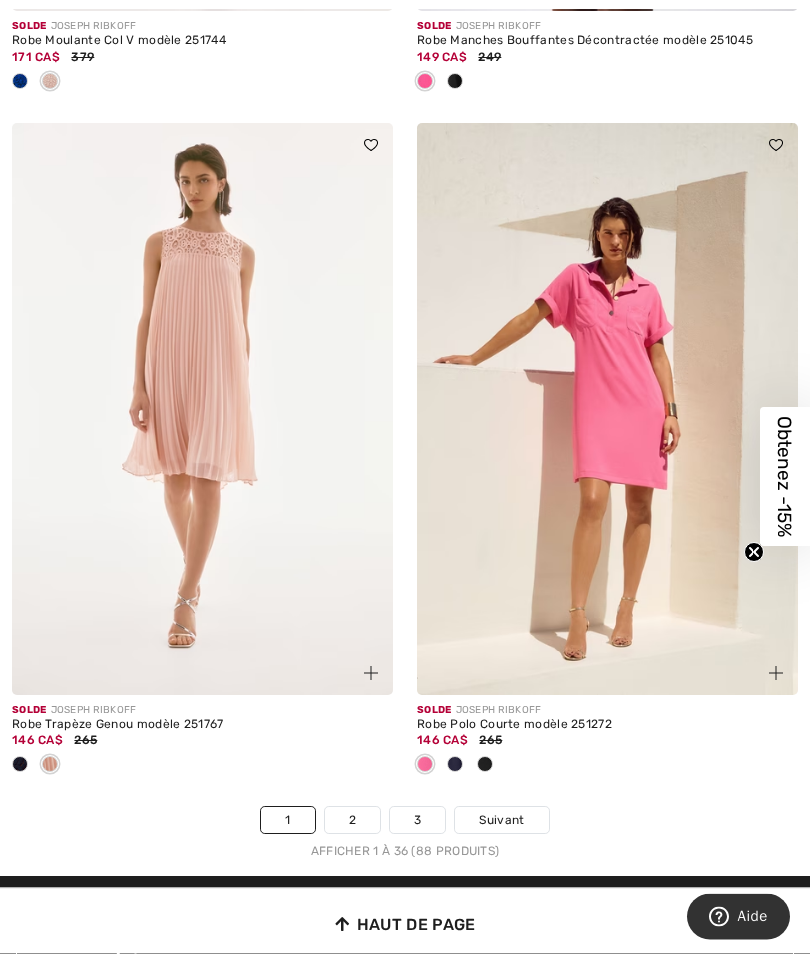 scroll, scrollTop: 12048, scrollLeft: 0, axis: vertical 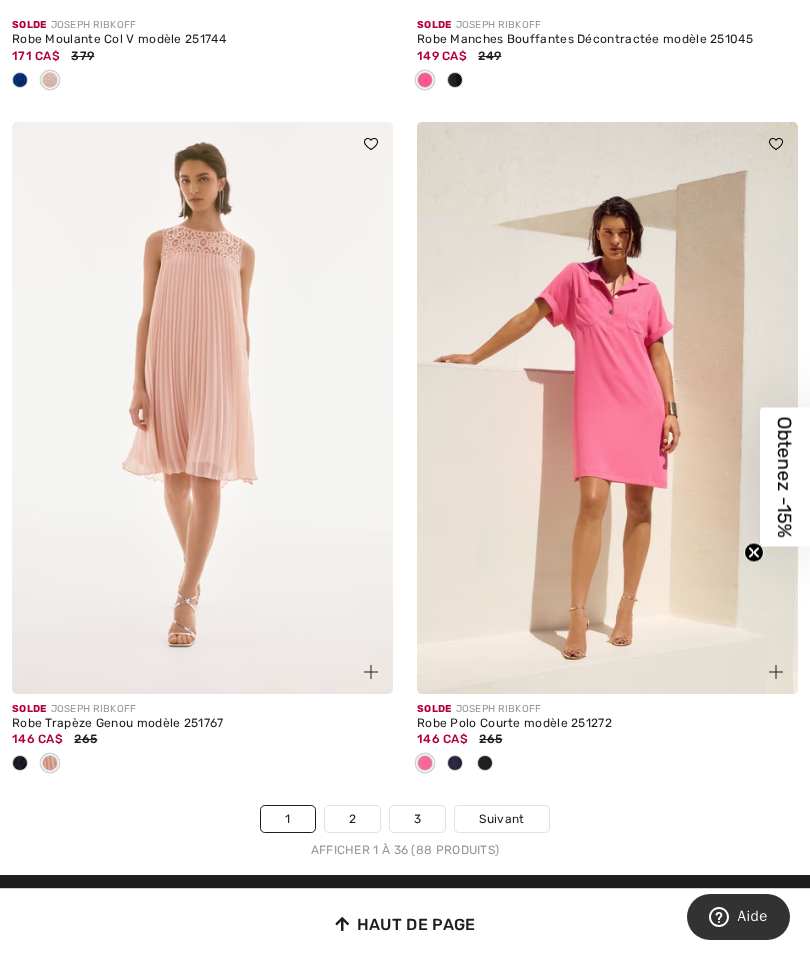 click on "2" at bounding box center (352, 819) 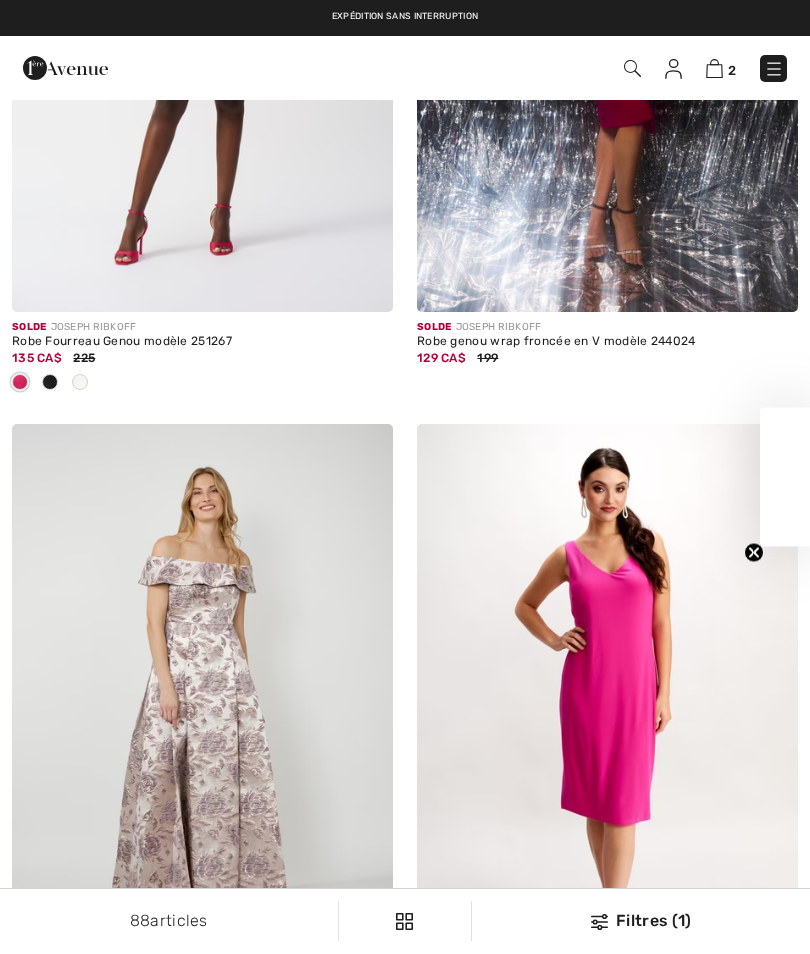 checkbox on "true" 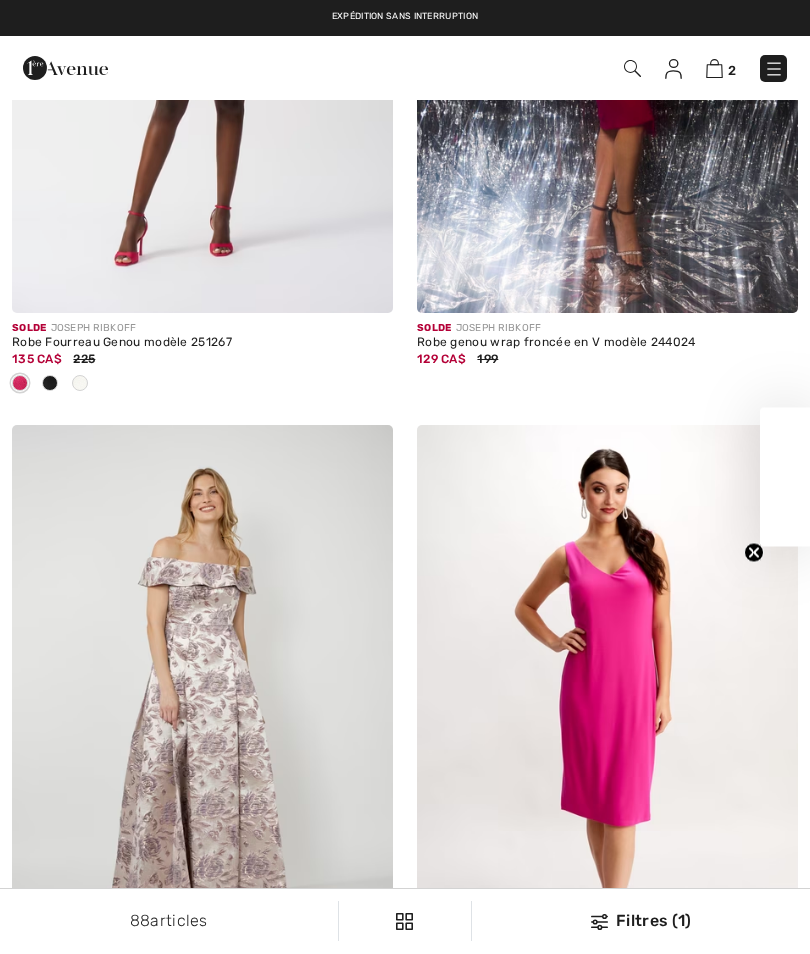 scroll, scrollTop: 0, scrollLeft: 0, axis: both 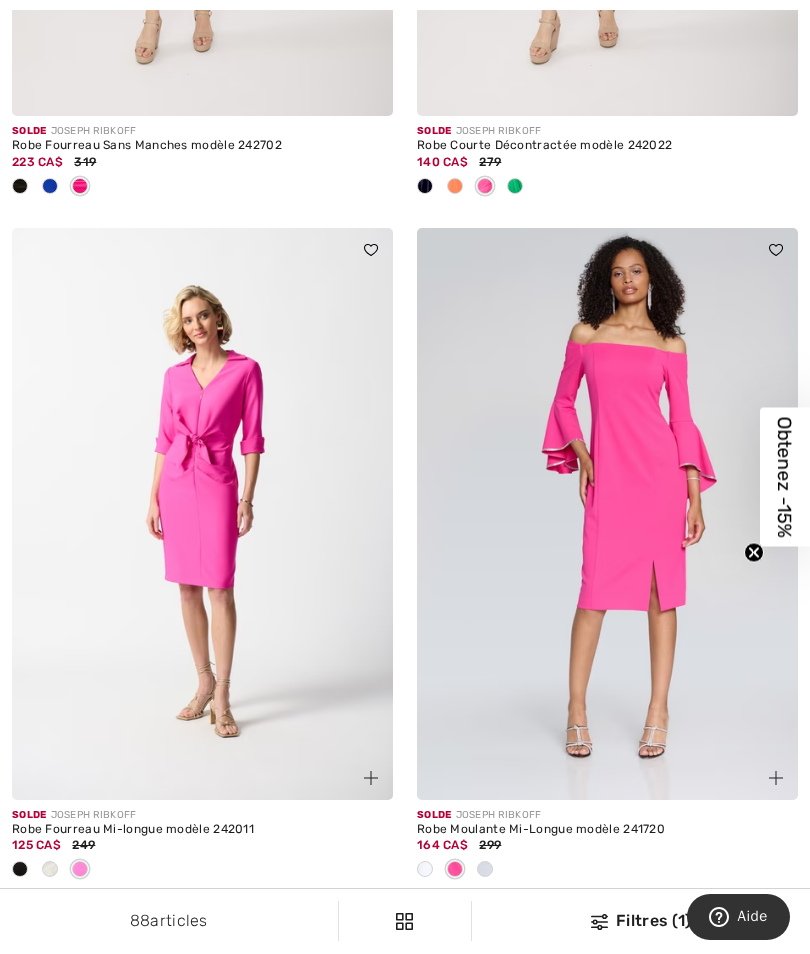 click at bounding box center [485, 869] 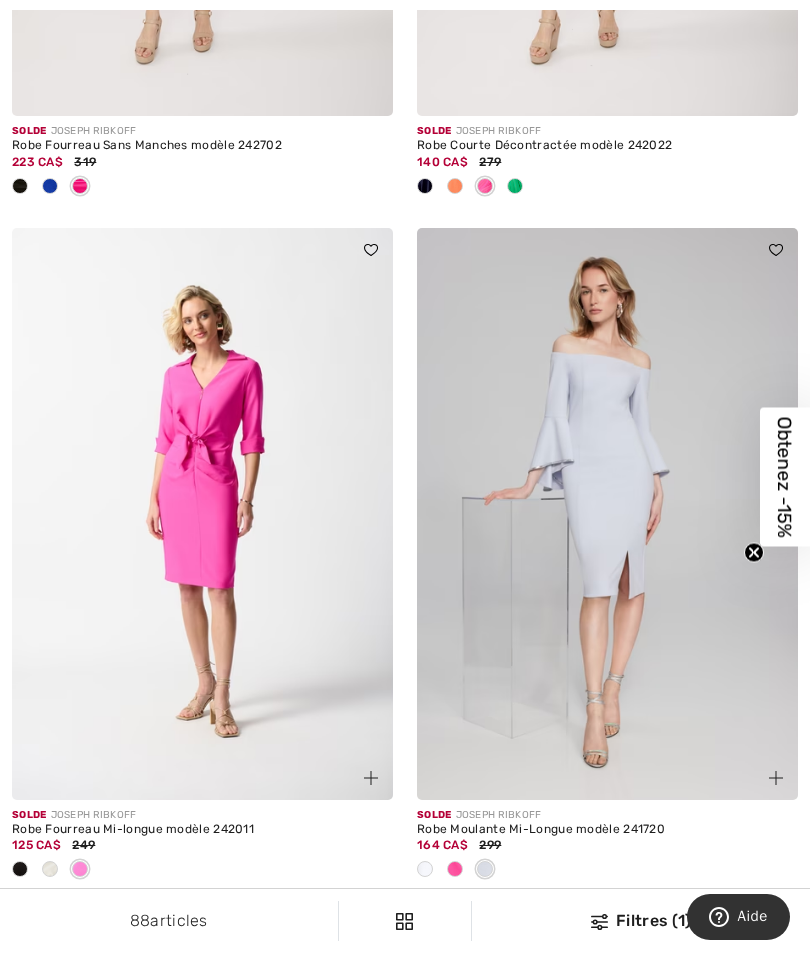 click at bounding box center (455, 870) 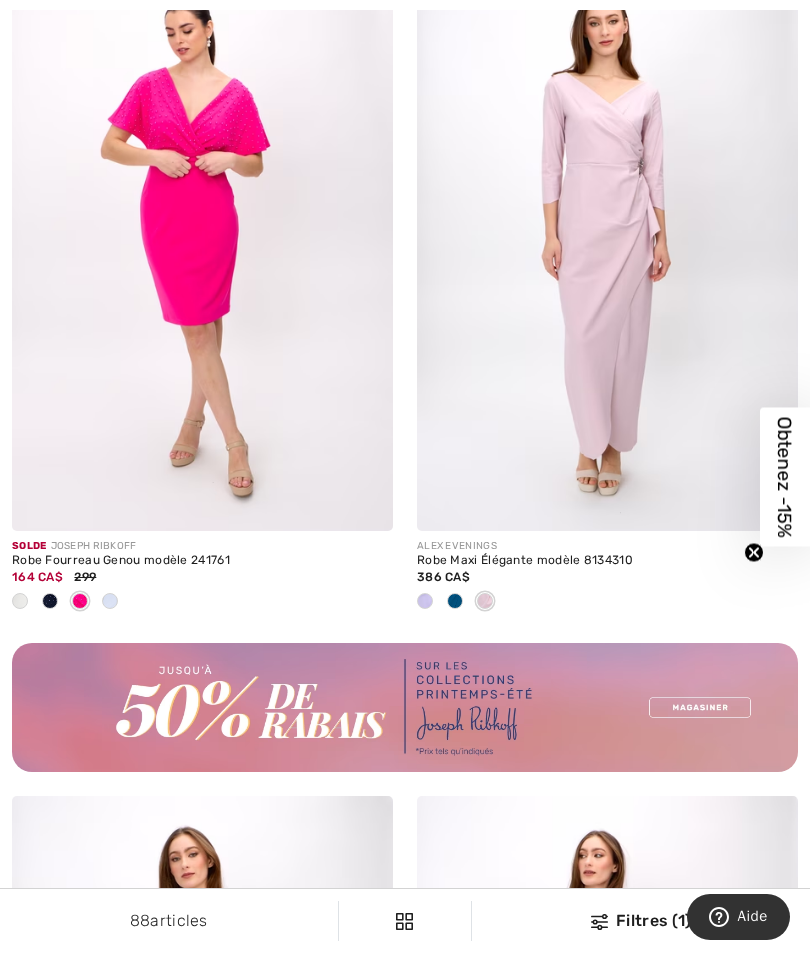 scroll, scrollTop: 7939, scrollLeft: 0, axis: vertical 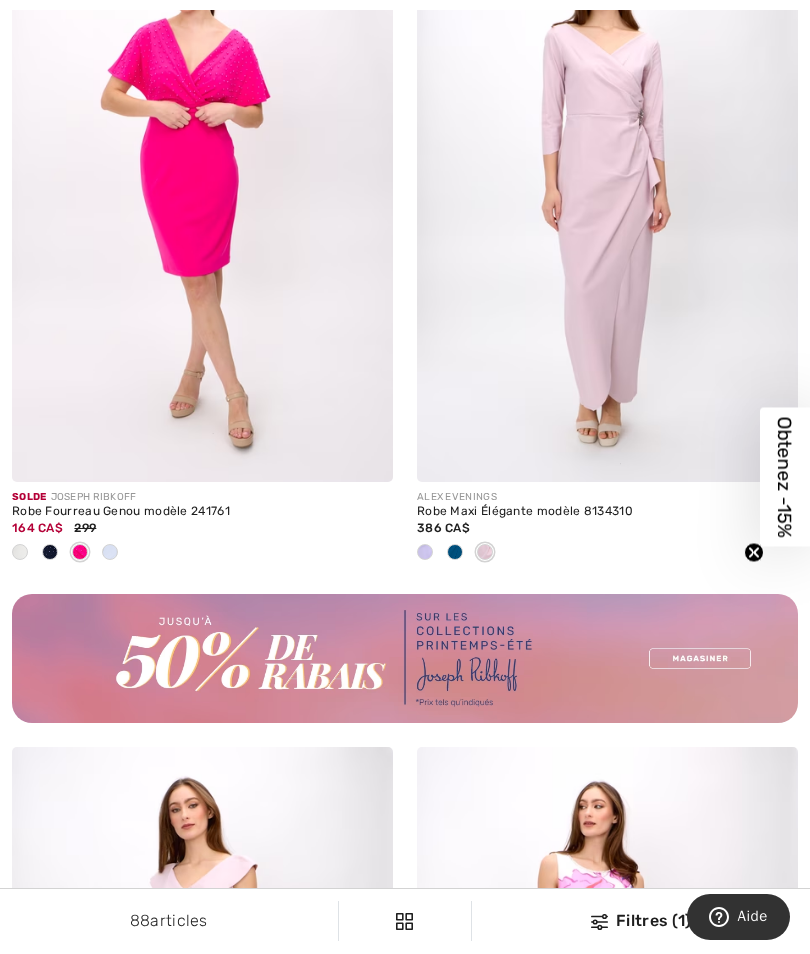 click at bounding box center [455, 553] 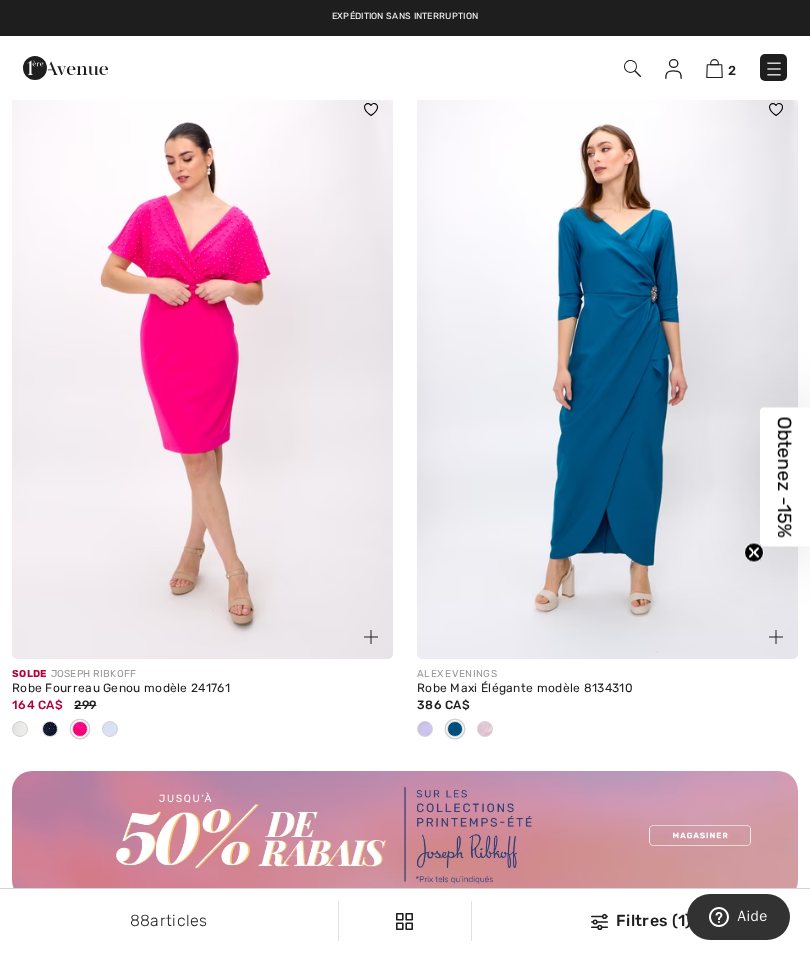 scroll, scrollTop: 7761, scrollLeft: 0, axis: vertical 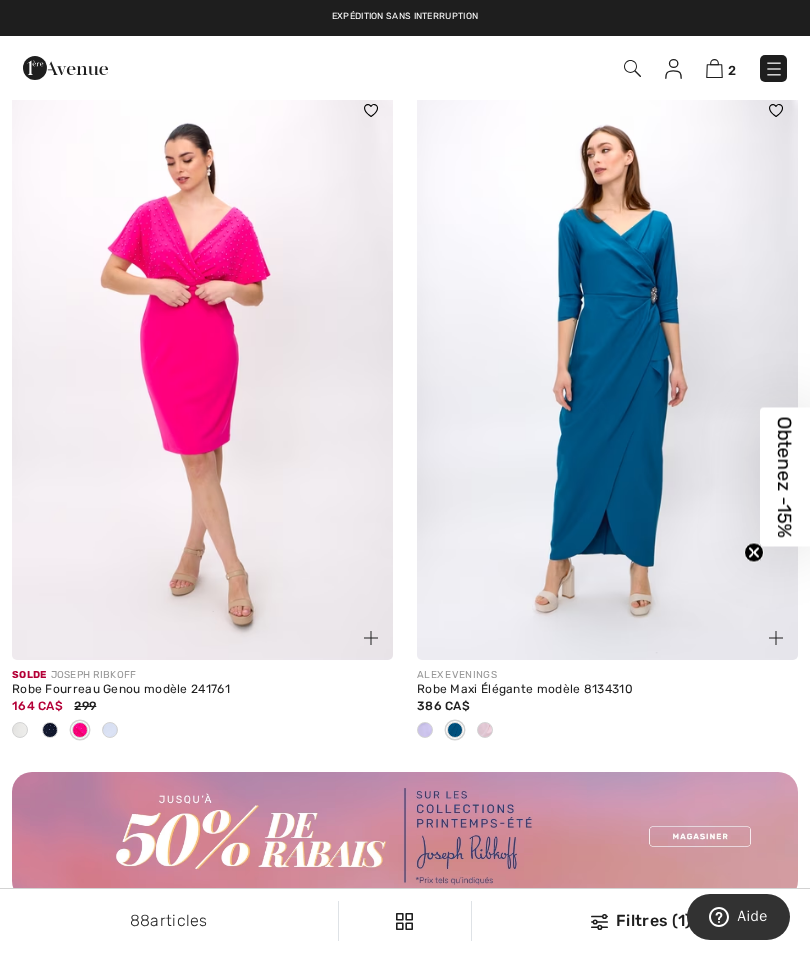 click at bounding box center [607, 375] 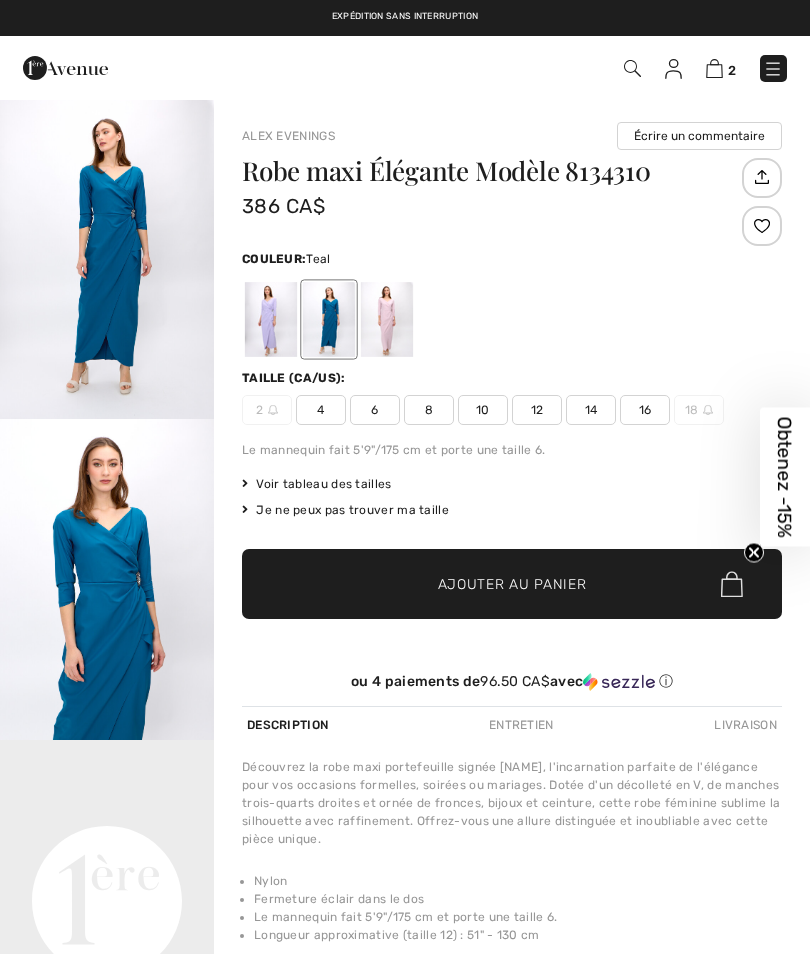 scroll, scrollTop: 68, scrollLeft: 0, axis: vertical 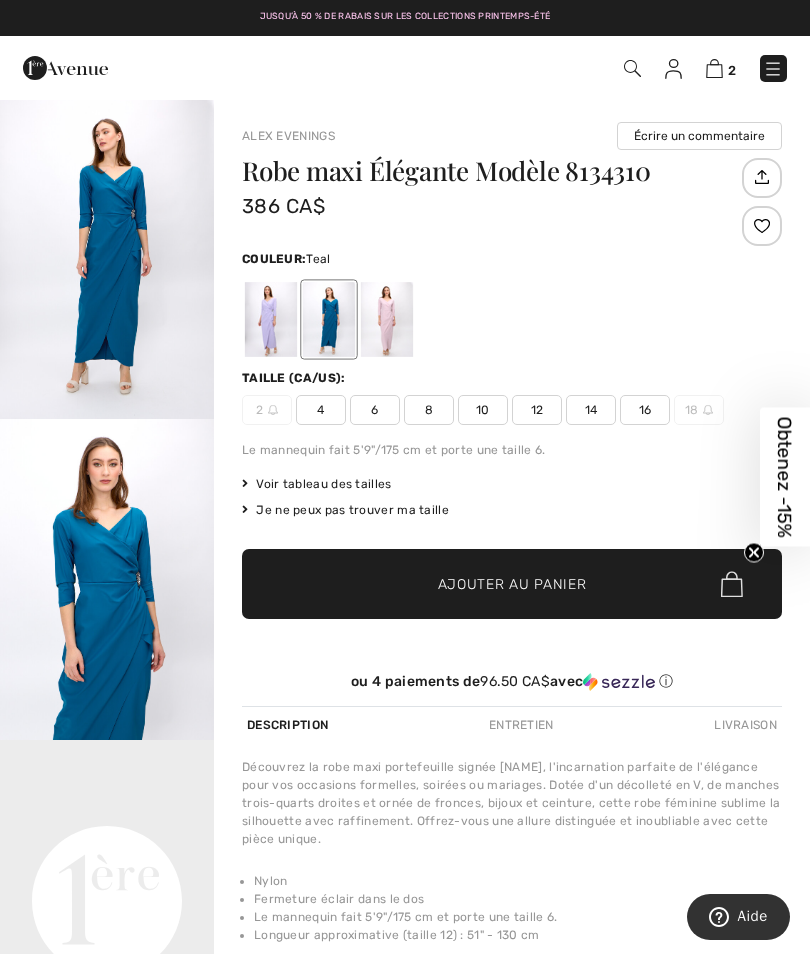 click on "✔ Ajouté au panier
Ajouter au panier" at bounding box center [512, 584] 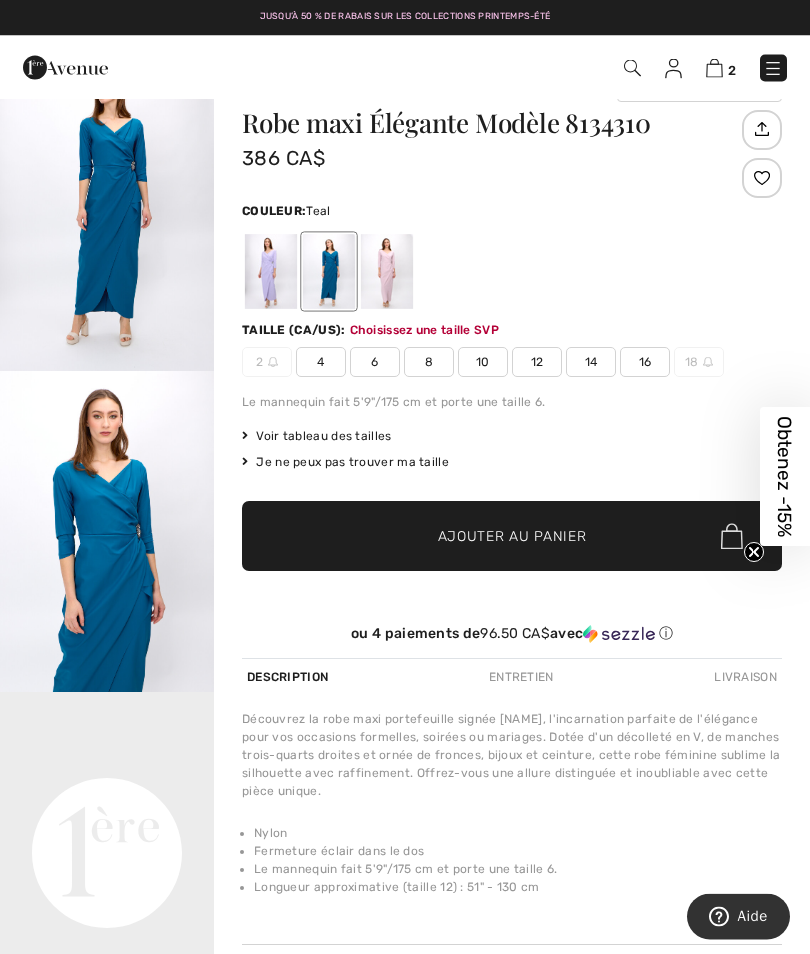 scroll, scrollTop: 47, scrollLeft: 0, axis: vertical 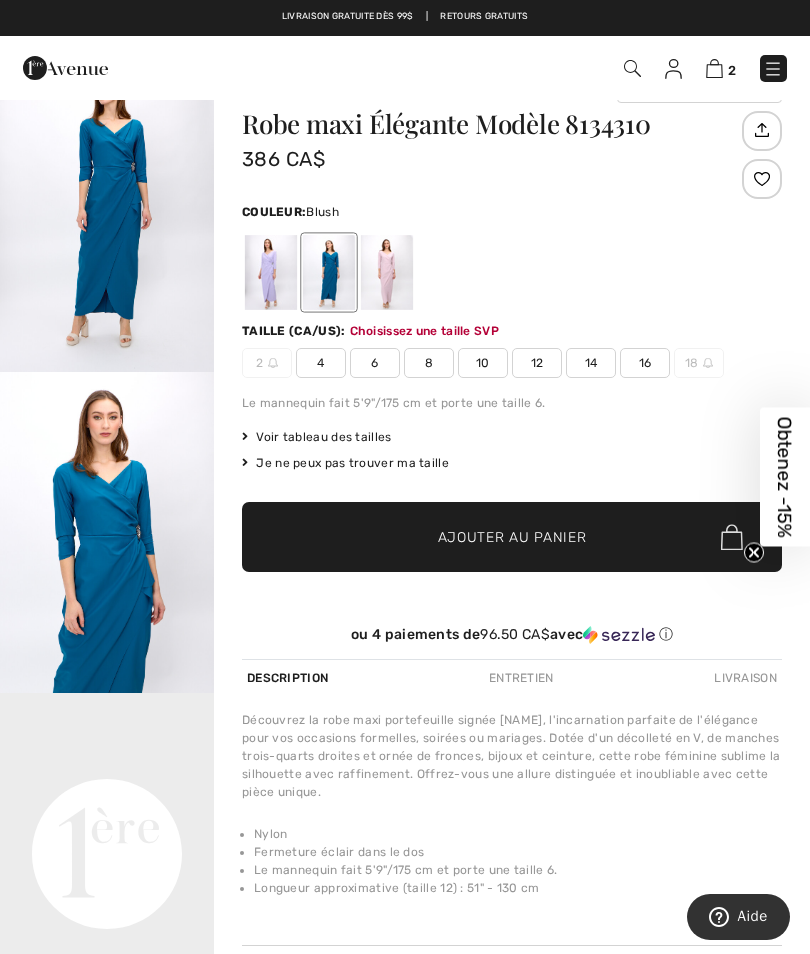 click at bounding box center [387, 272] 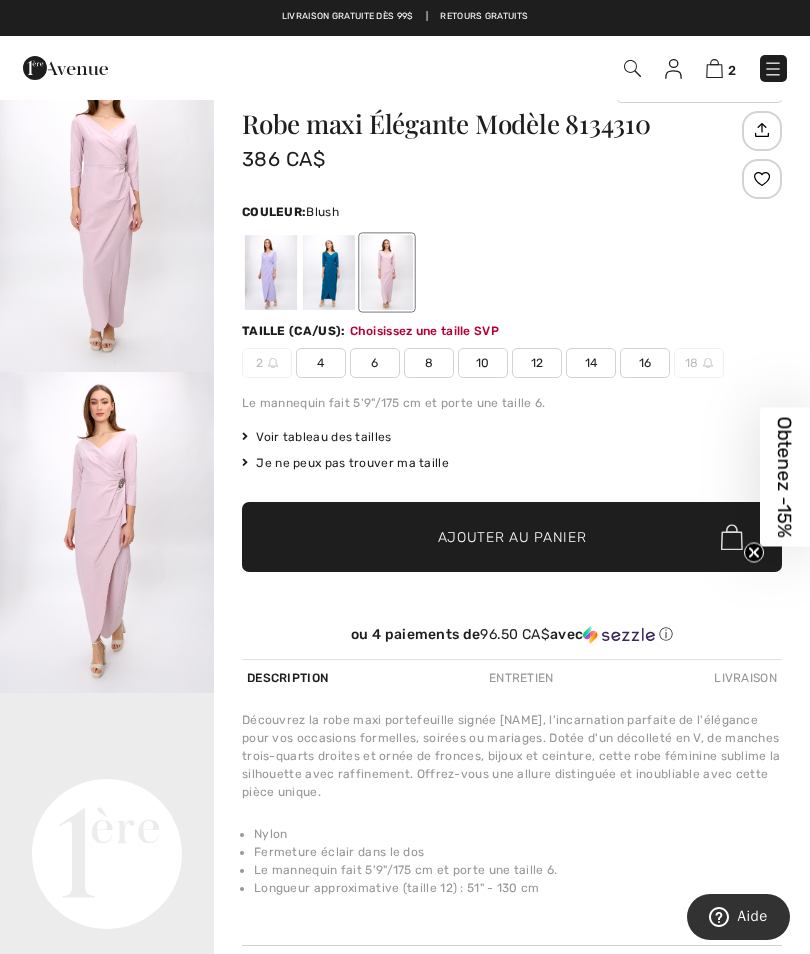 click on "Robe maxi Élégante  Modèle 8134310
386 CA$
Couleur:  Blush
Taille (CA/US):
Choisissez une taille SVP
2 4 6 8 10 12 14 16 18
Le mannequin fait 5'9"/175 cm et porte une taille 6.
Voir tableau des tailles
Je ne peux pas trouver ma taille
Choisir taille
CAN 2 - Épuisé
CAN 4
CAN 6
CAN 8
CAN 10
CAN 12
CAN 14
CAN 16
CAN 18 - Épuisé
✔ Ajouté au panier
Ajouter au panier
Article non remboursable. Échange seulement.
ou 4 paiements de  96.50 CA$  avec    ⓘ" at bounding box center [512, 385] 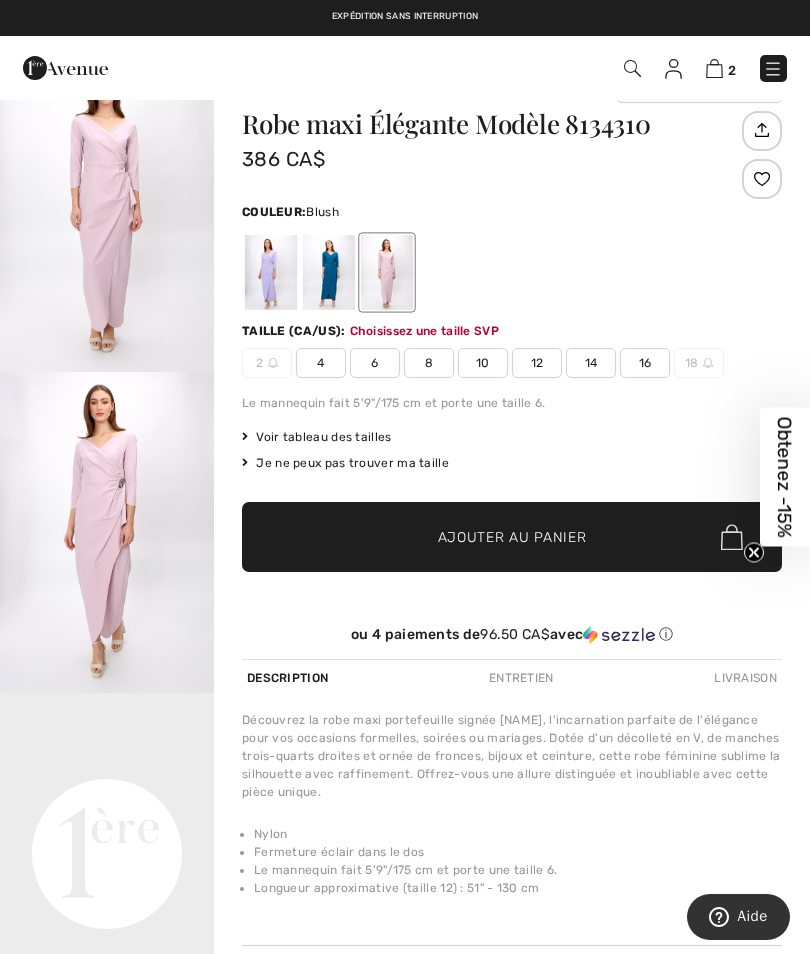 click at bounding box center [271, 272] 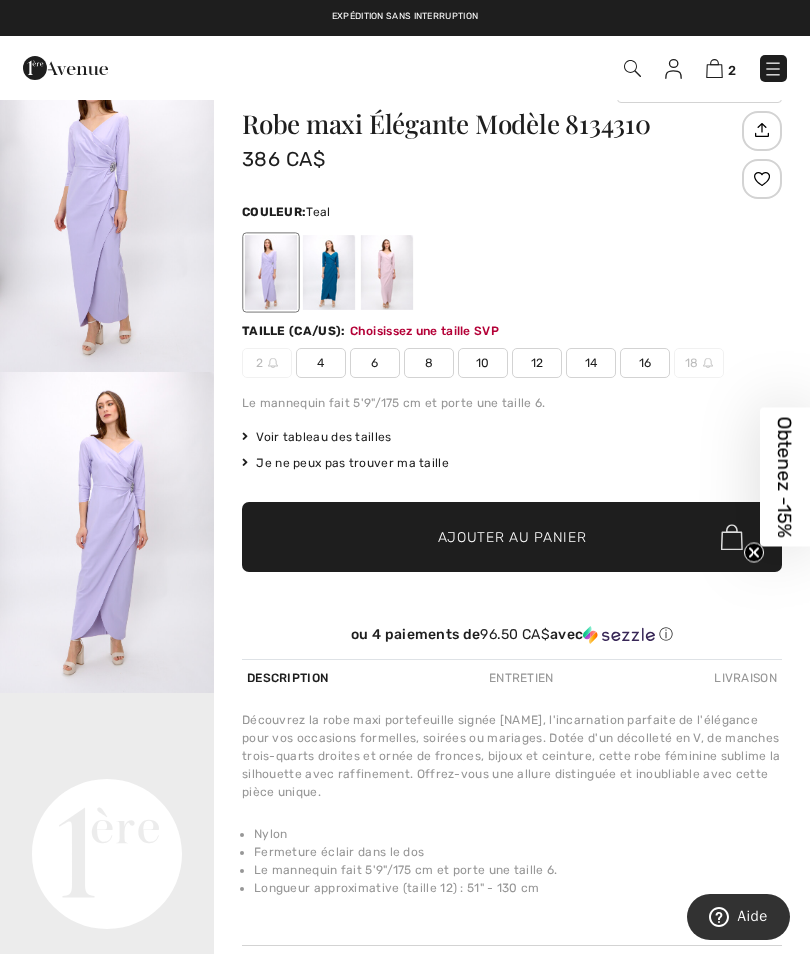 click at bounding box center (329, 272) 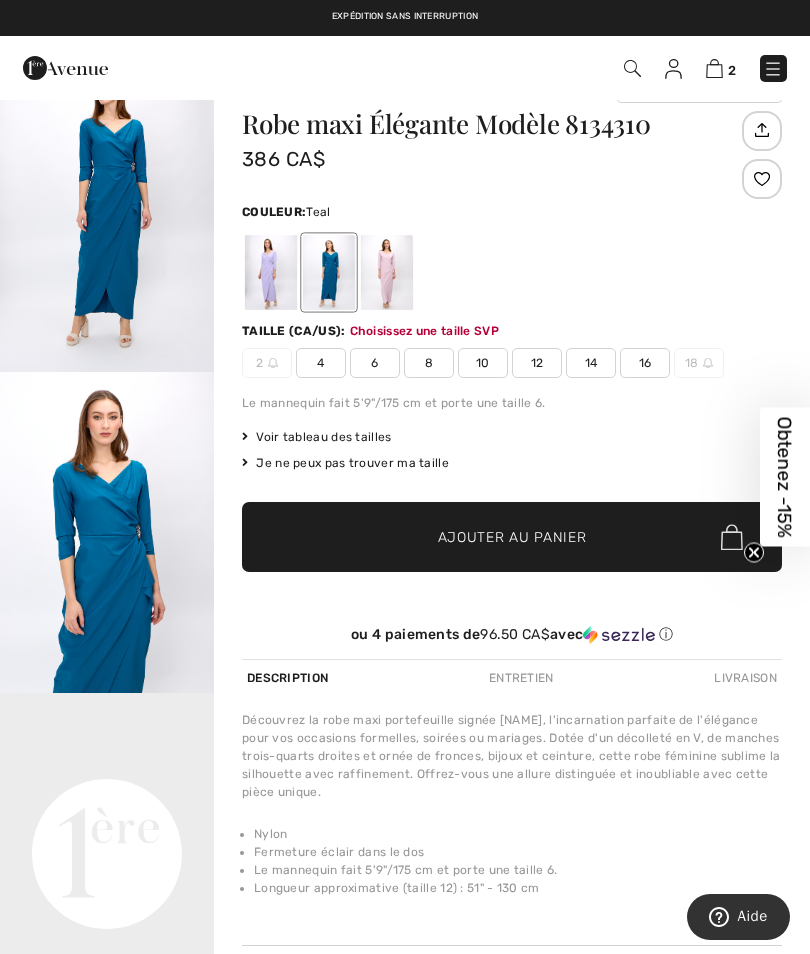 click at bounding box center [387, 272] 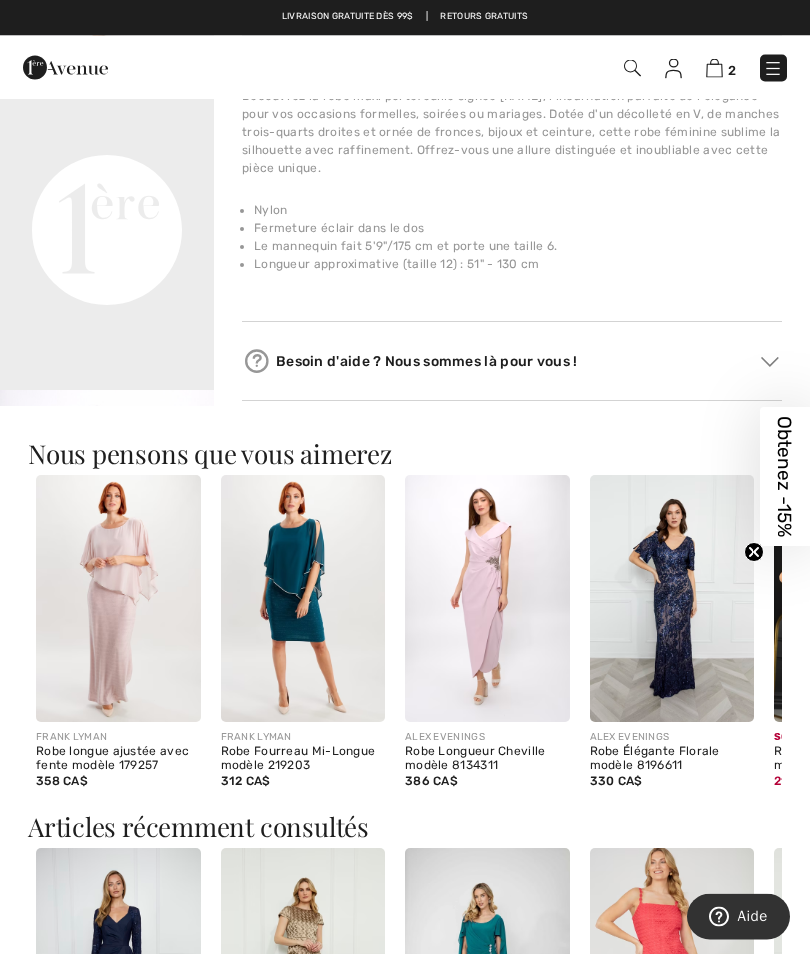 scroll, scrollTop: 671, scrollLeft: 0, axis: vertical 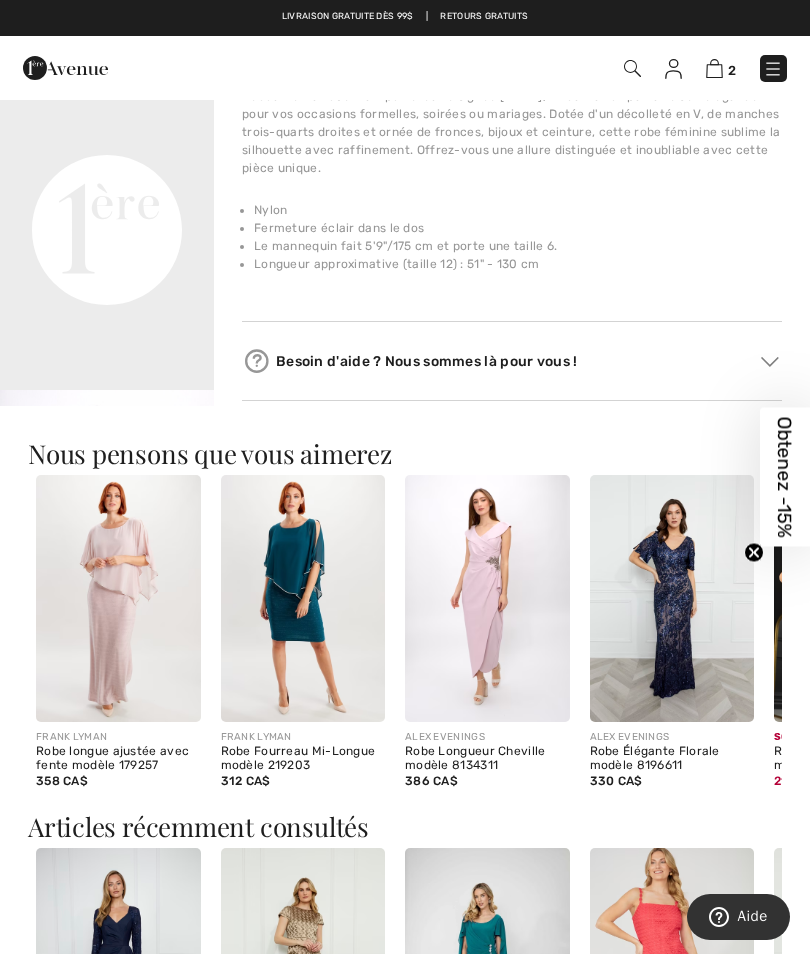 click at bounding box center [672, 598] 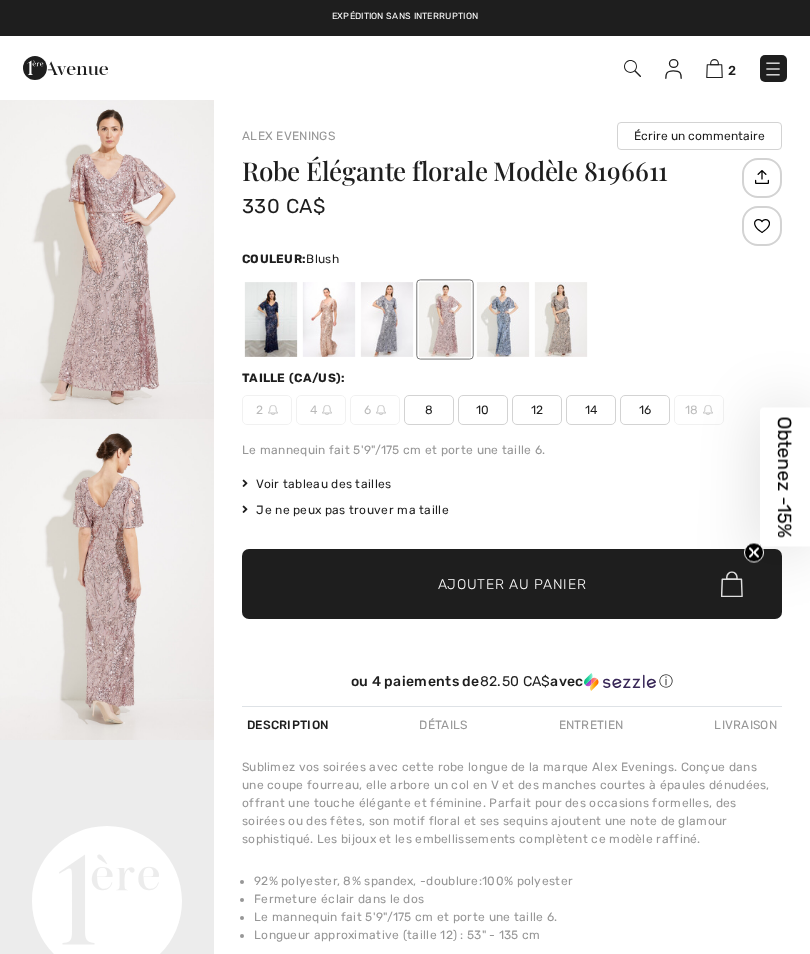 scroll, scrollTop: 0, scrollLeft: 0, axis: both 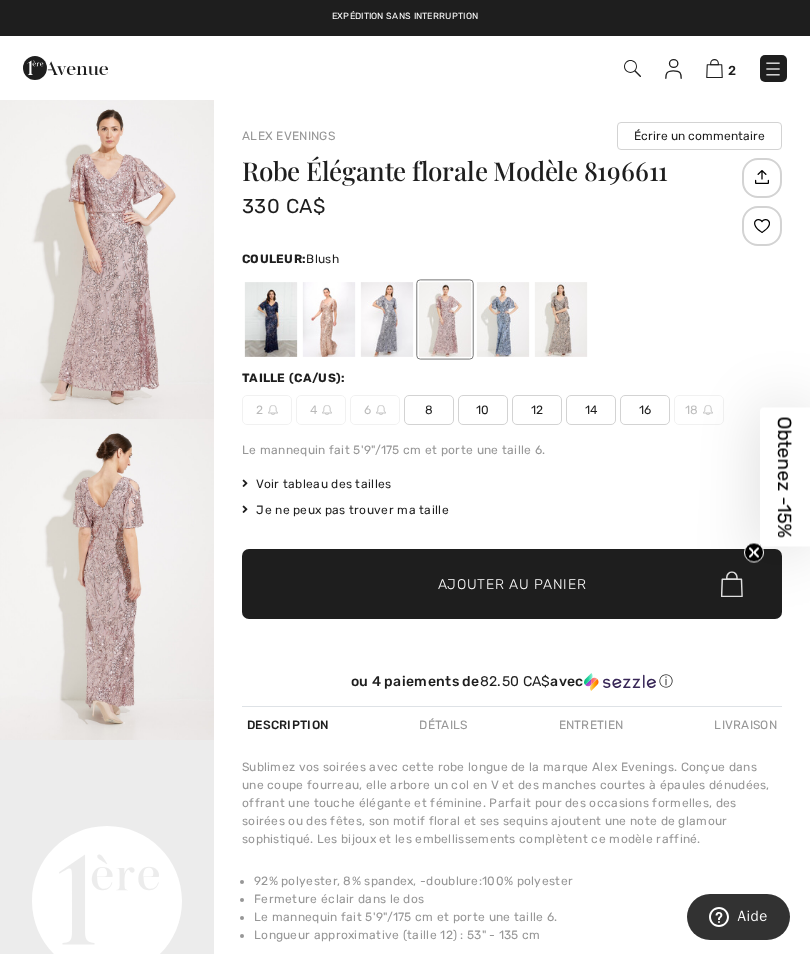 click on "2" at bounding box center [570, 68] 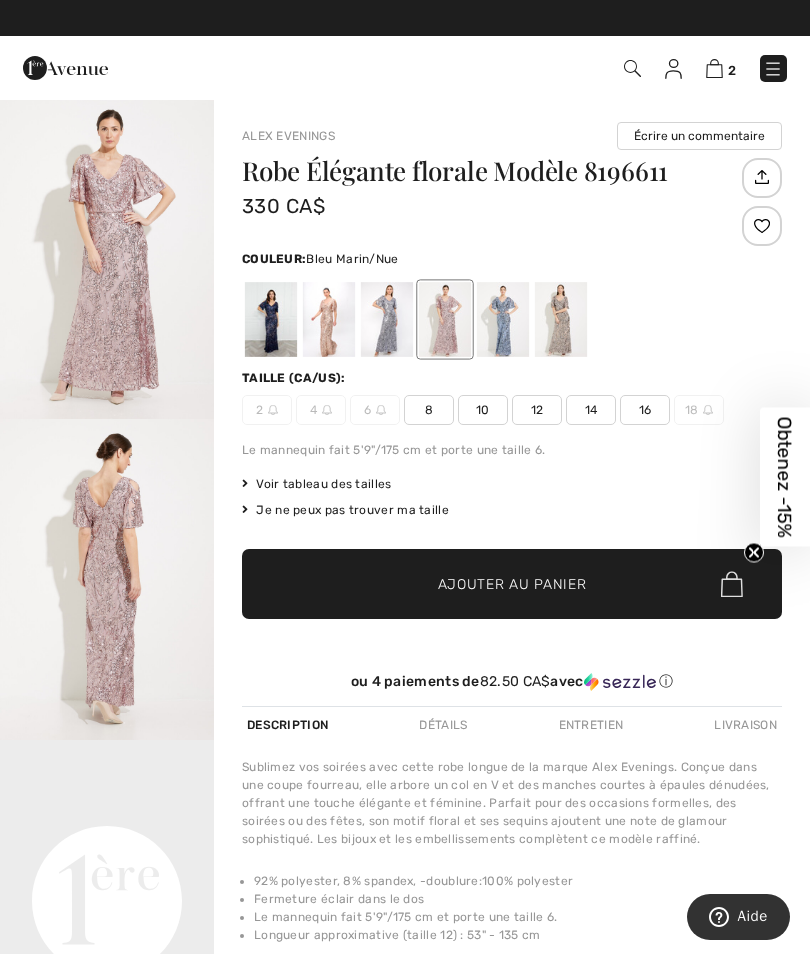 click at bounding box center [271, 319] 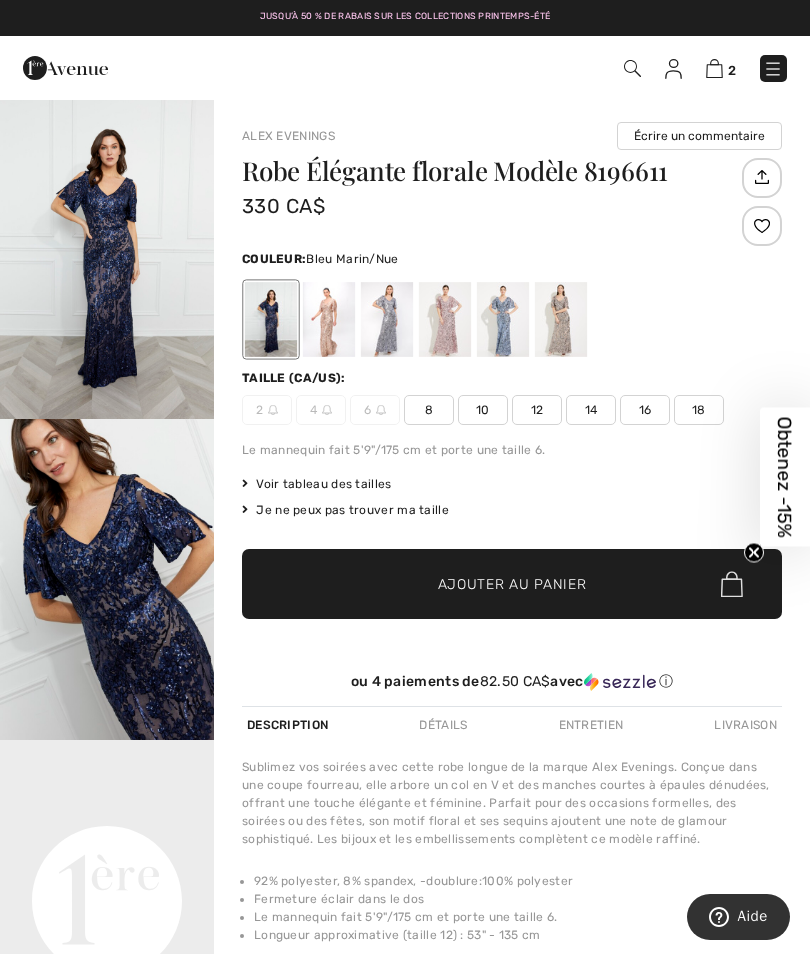 click at bounding box center (107, 258) 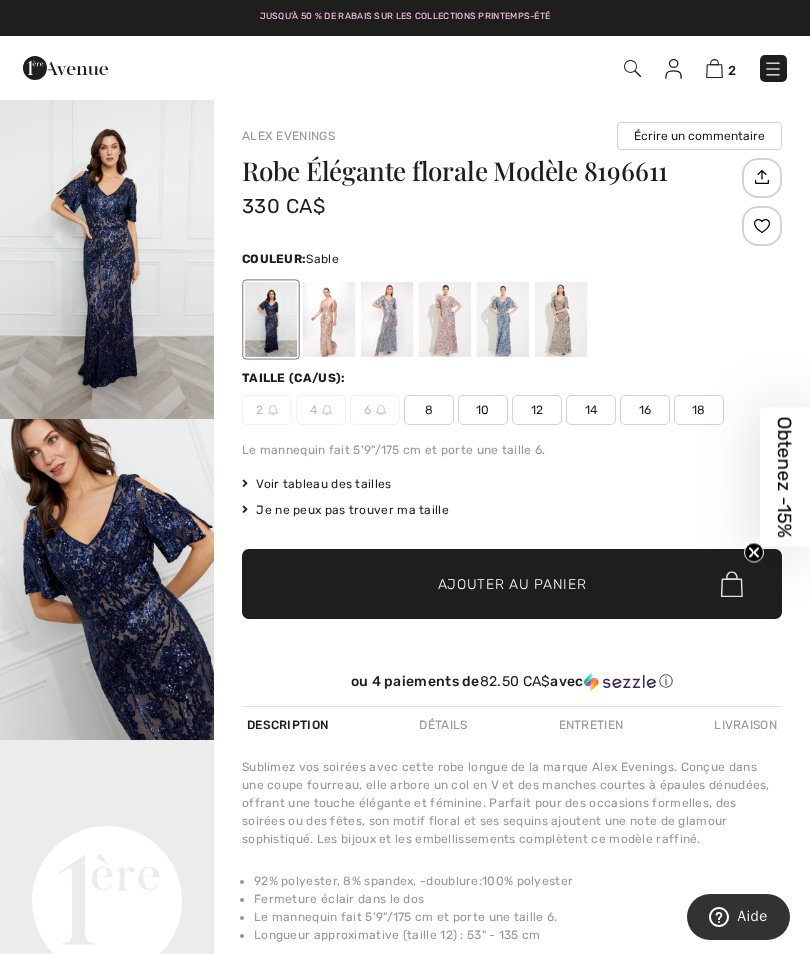 click at bounding box center (329, 319) 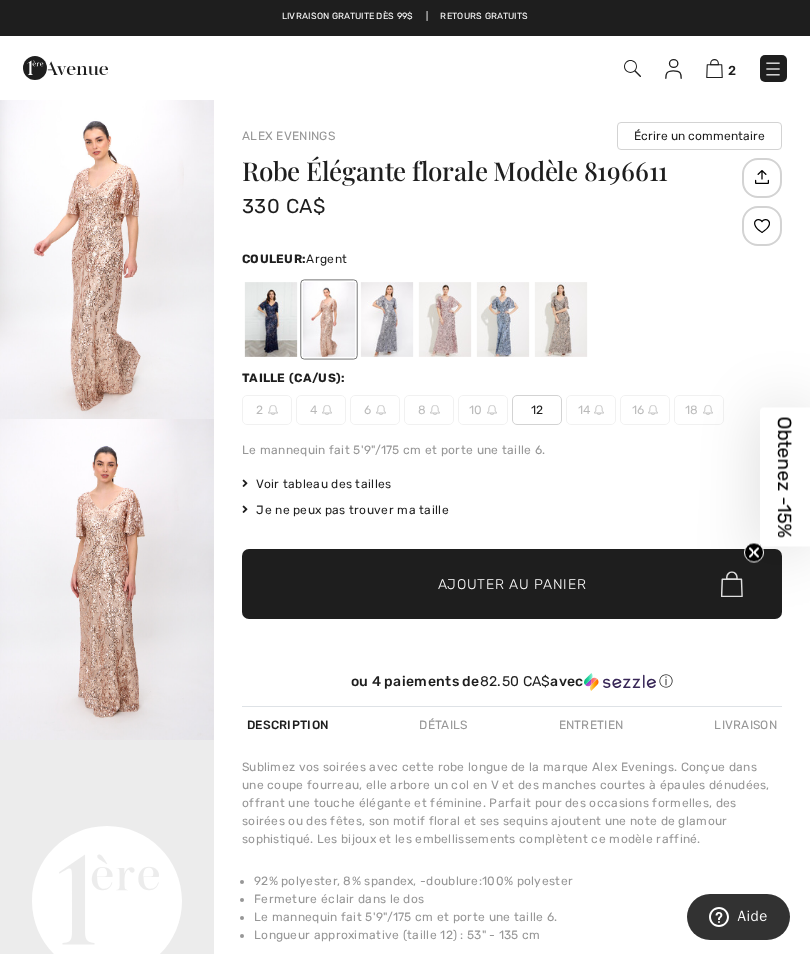 click at bounding box center [387, 319] 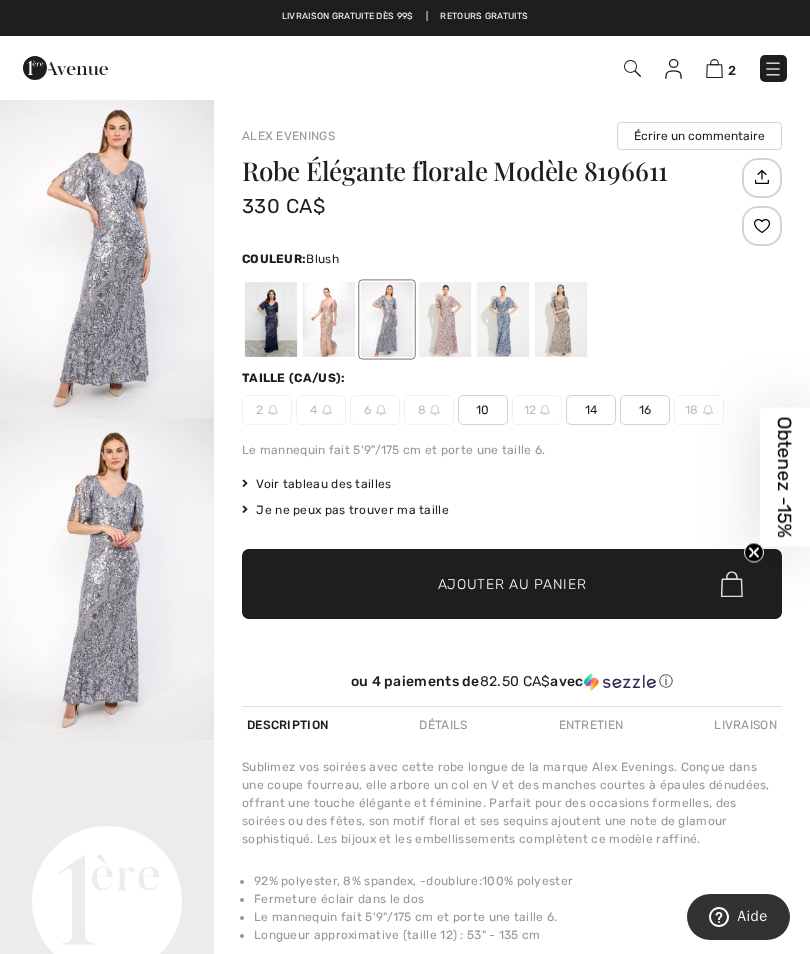 click at bounding box center (445, 319) 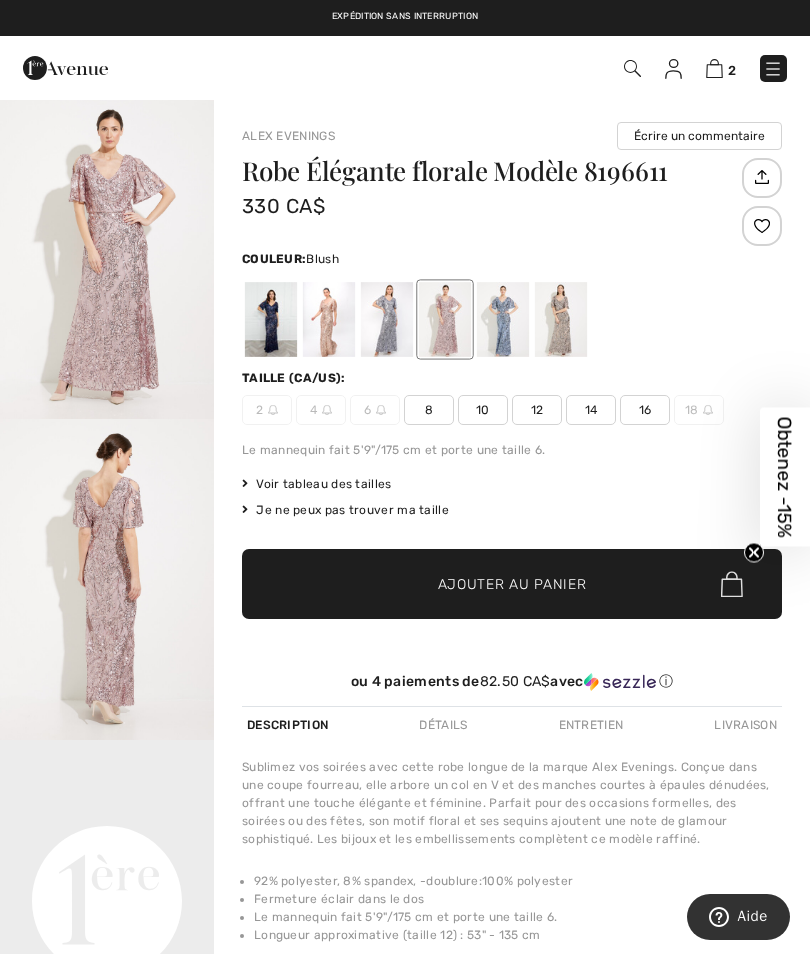click at bounding box center [503, 319] 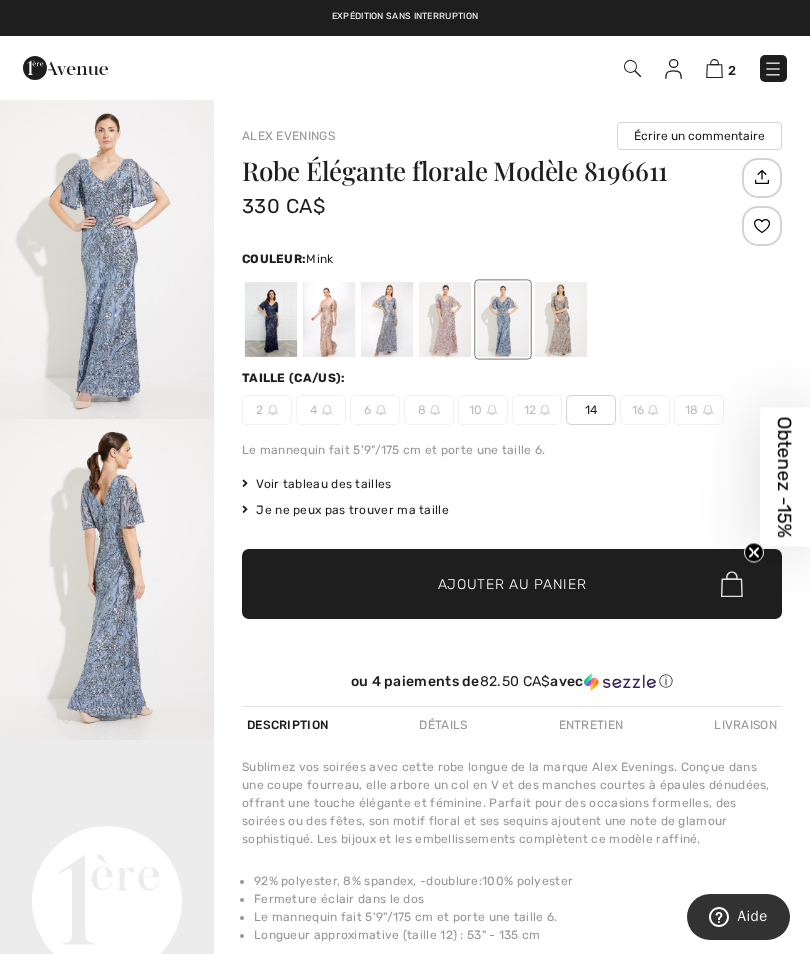 click at bounding box center [561, 319] 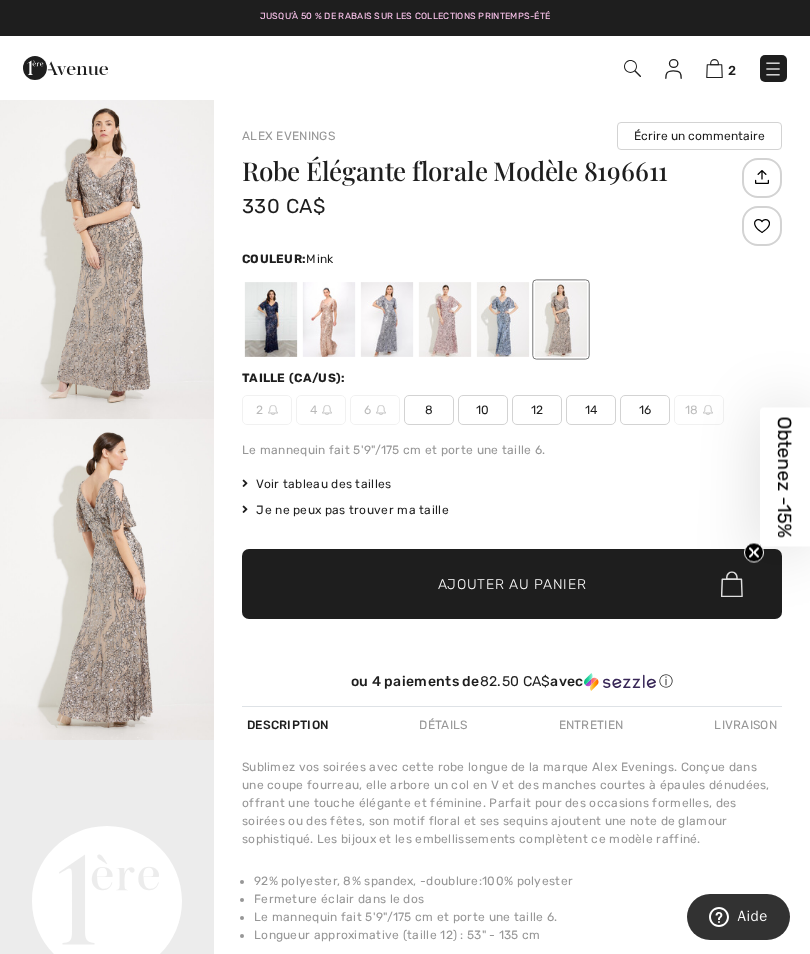 click at bounding box center (107, 258) 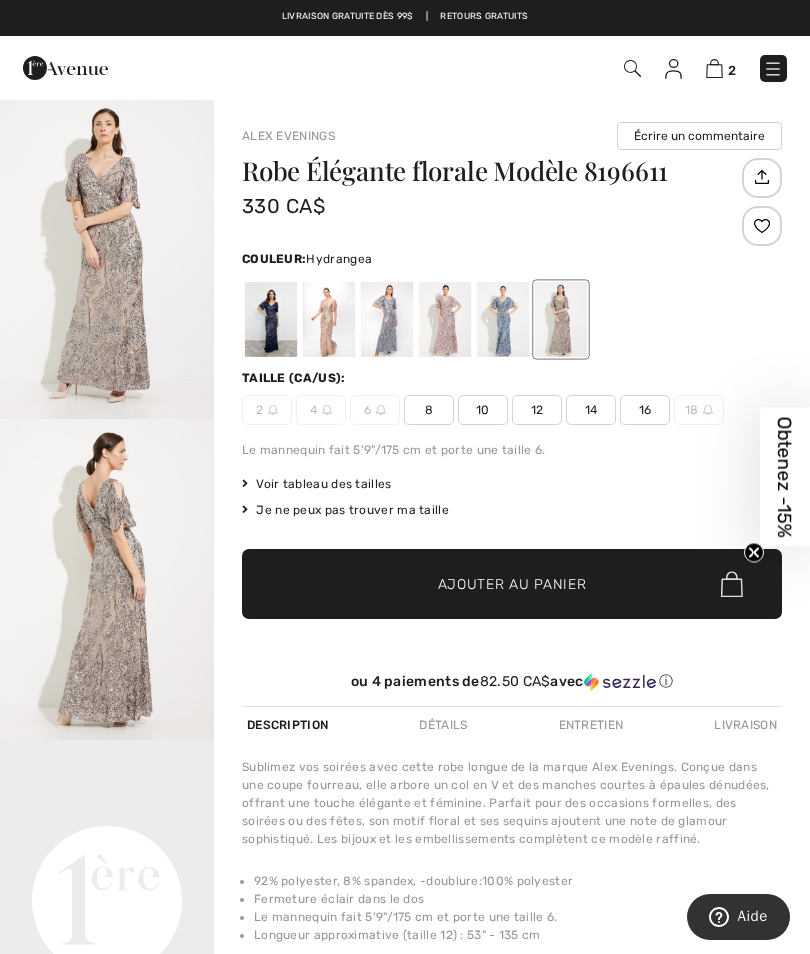 click at bounding box center (503, 319) 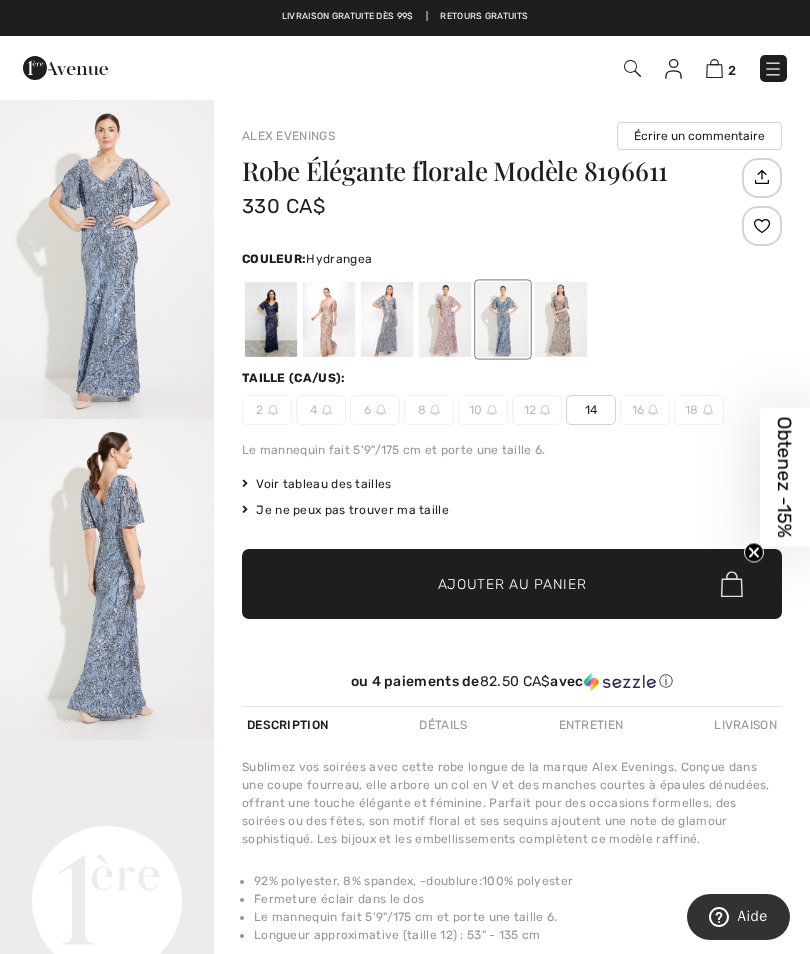 click at bounding box center [107, 258] 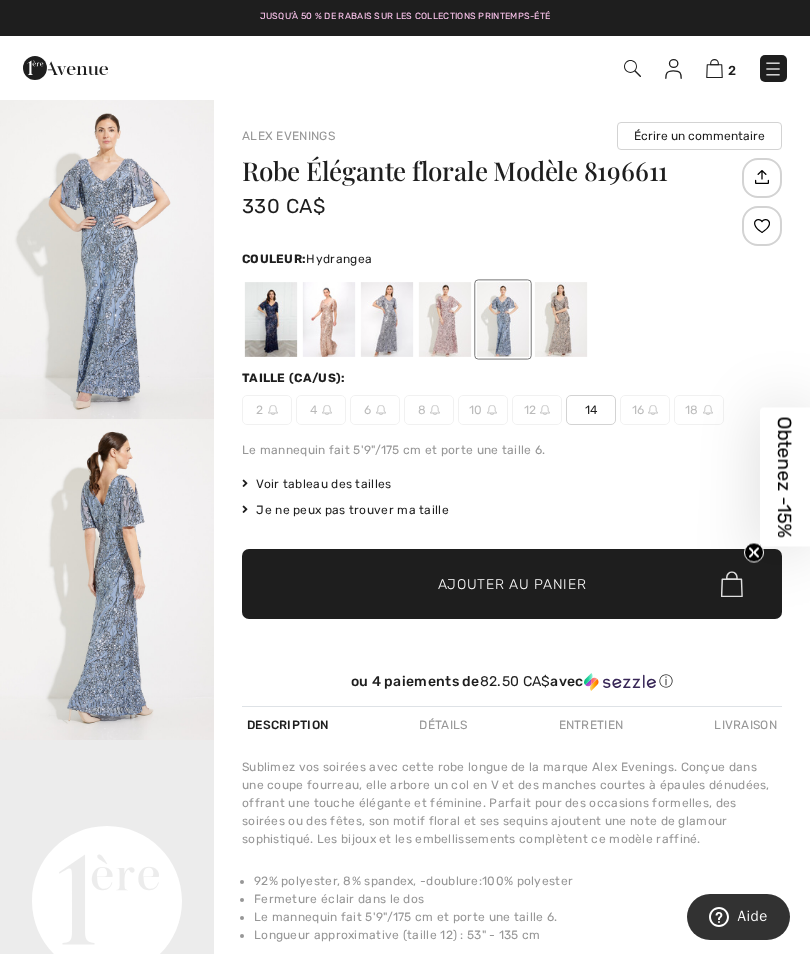 click at bounding box center [561, 319] 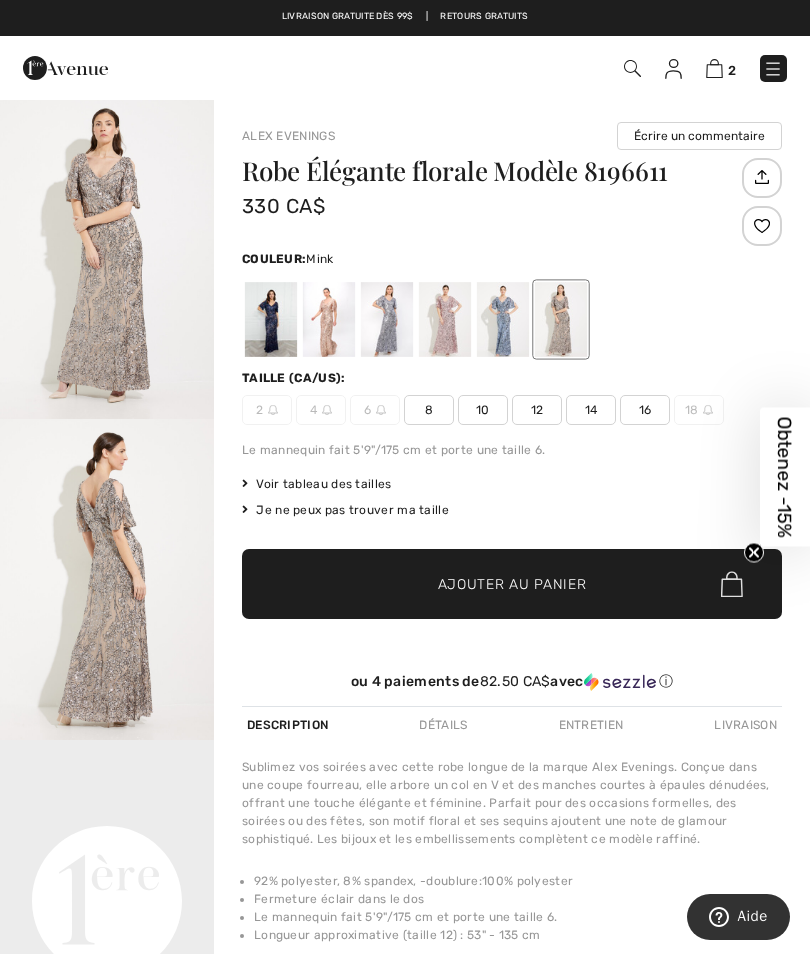 click at bounding box center [445, 319] 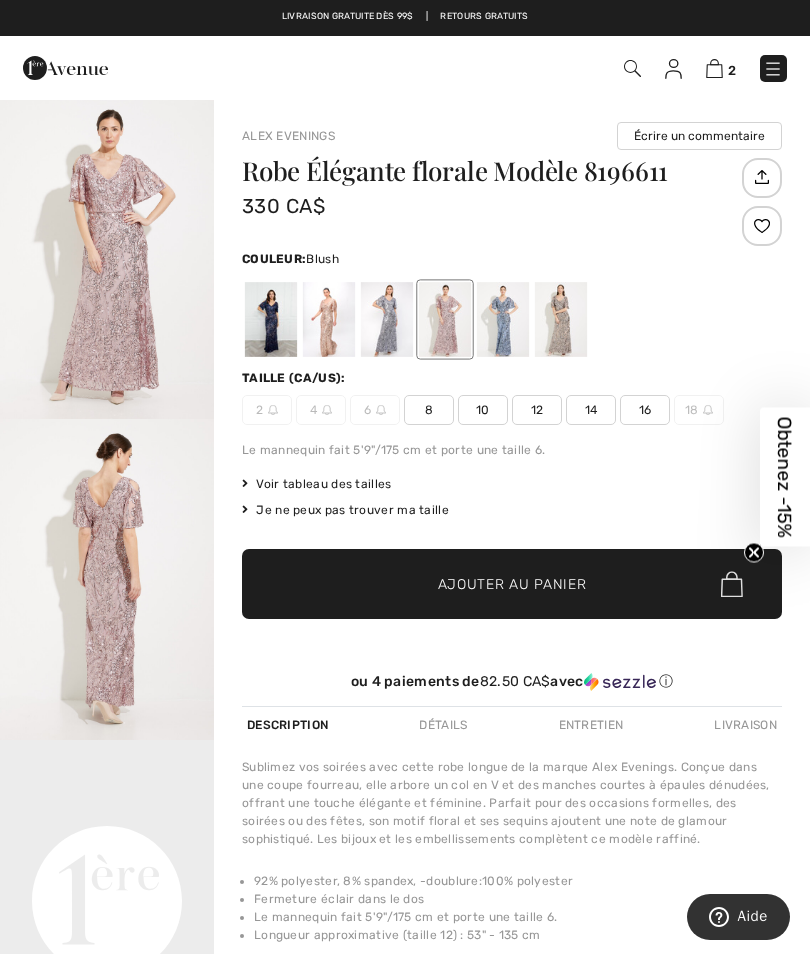 click at bounding box center (387, 319) 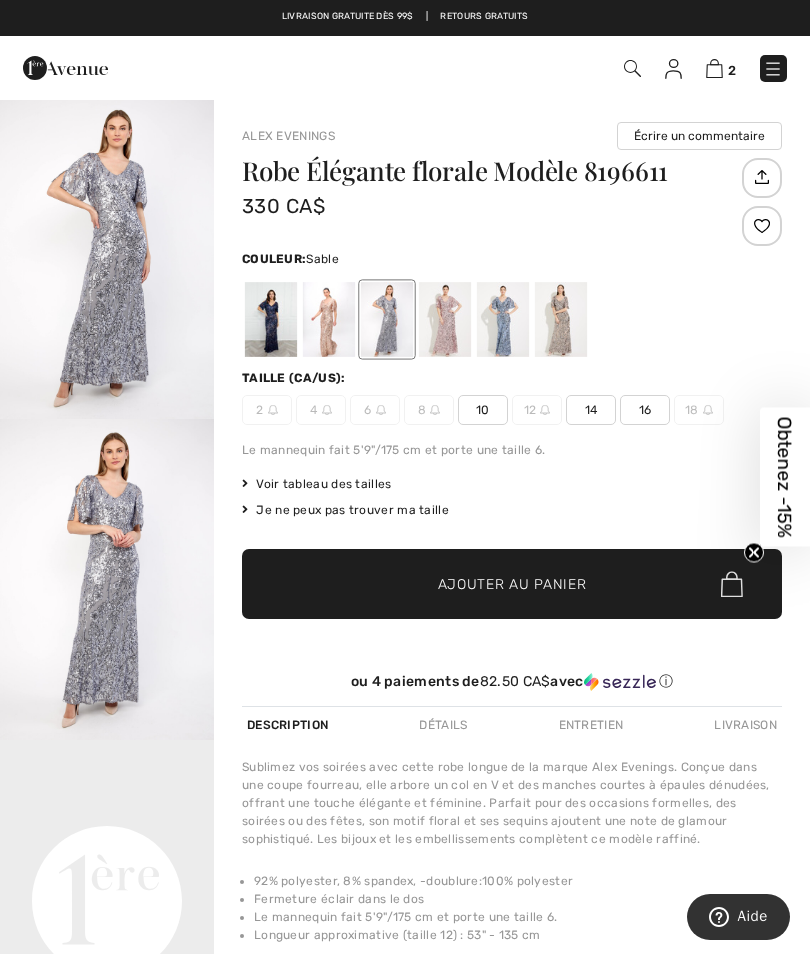 click at bounding box center [329, 319] 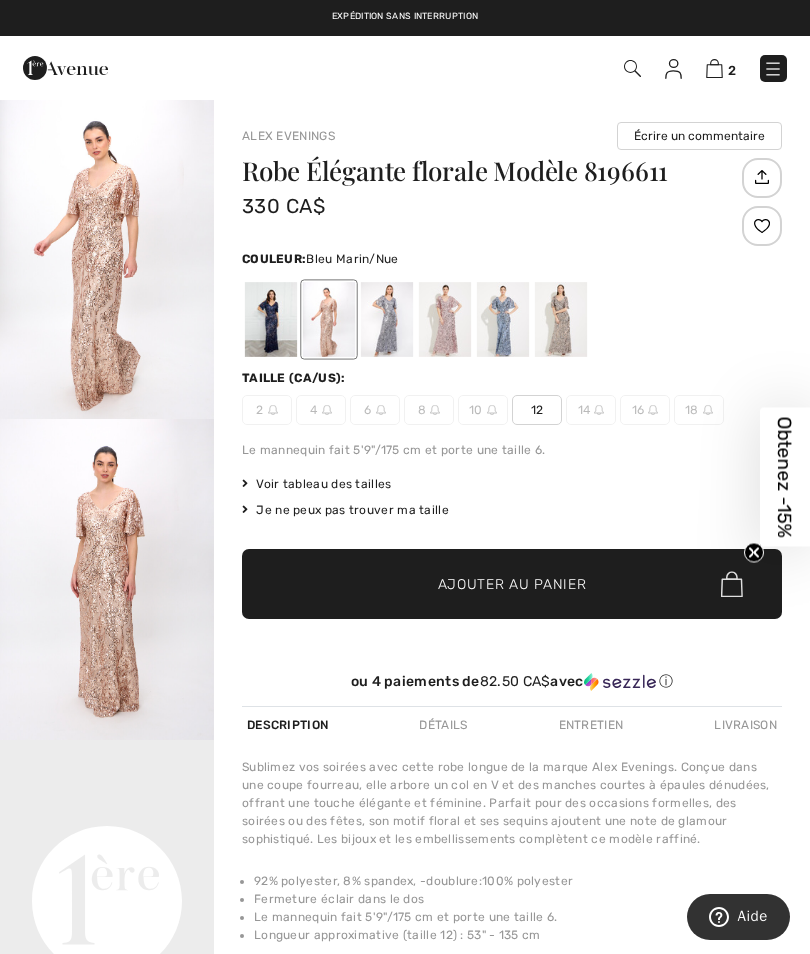 click at bounding box center [271, 319] 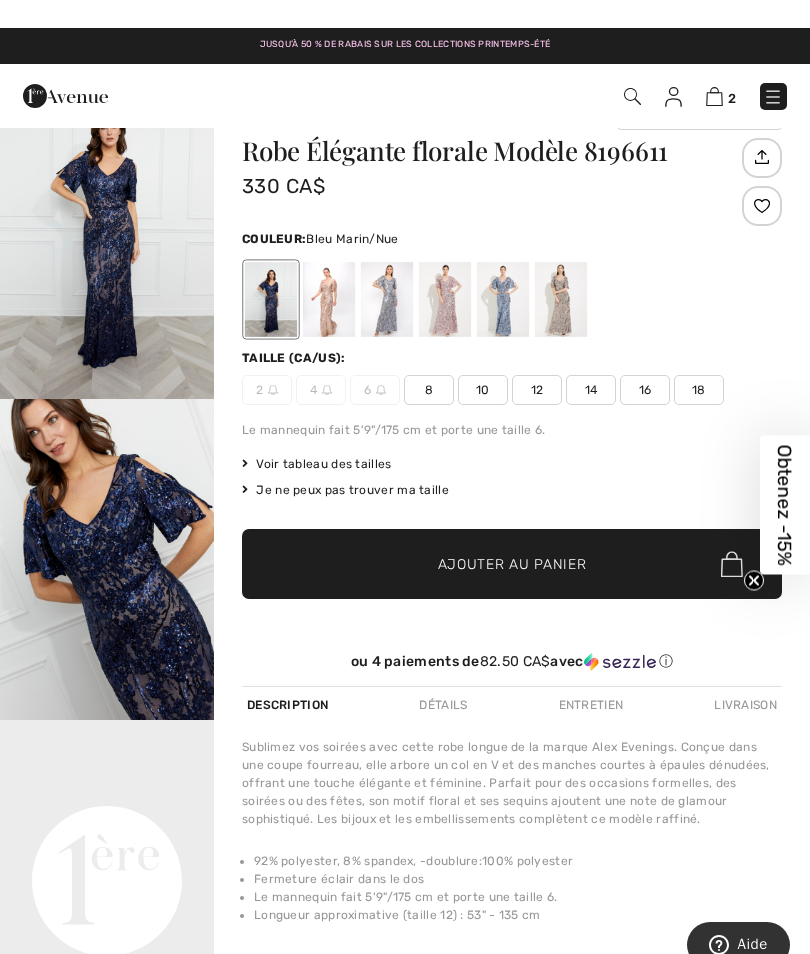 scroll, scrollTop: 0, scrollLeft: 0, axis: both 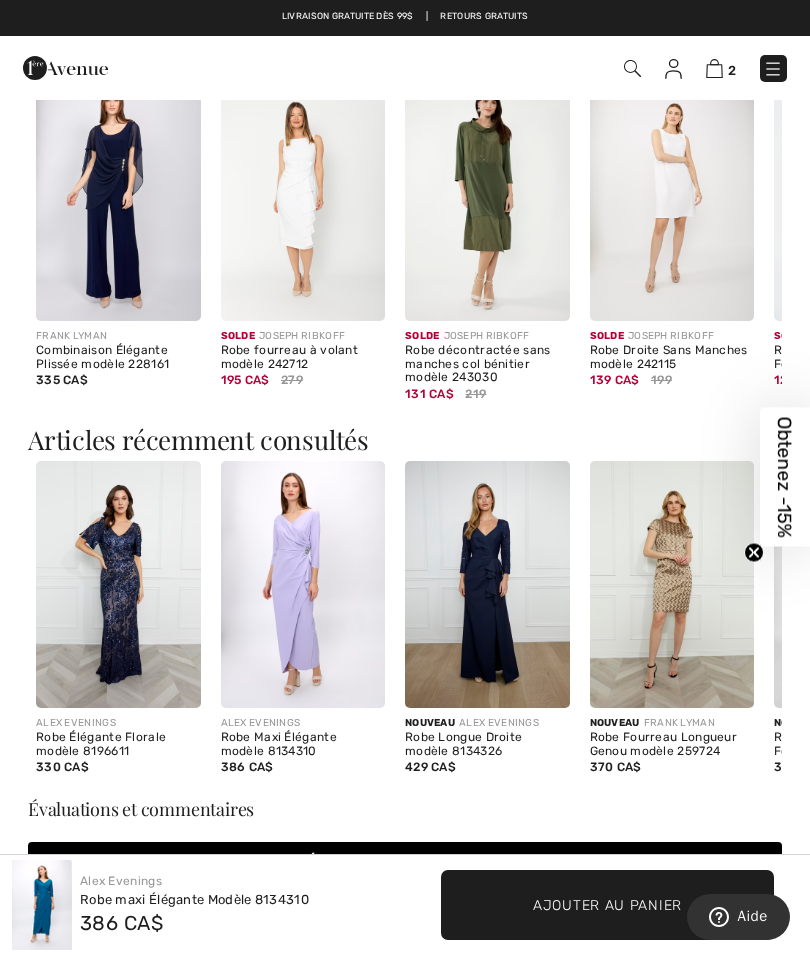 click on "Robe Longue Droite modèle 8134326" at bounding box center [487, 745] 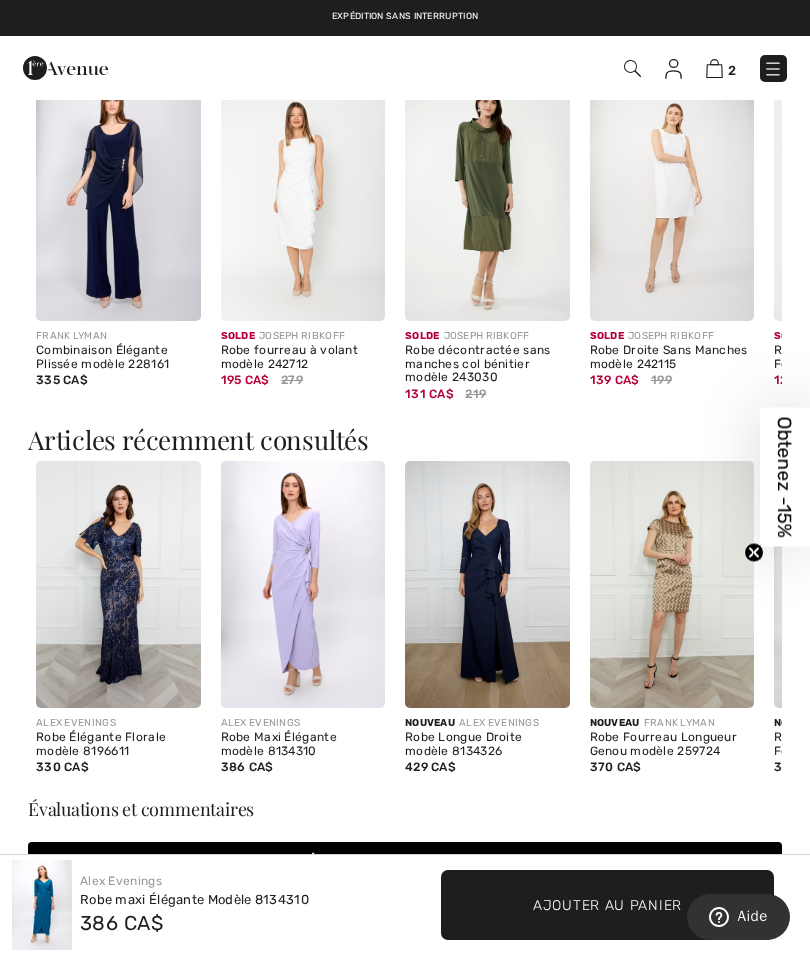 click on "Robe Longue Droite modèle 8134326" at bounding box center (487, 745) 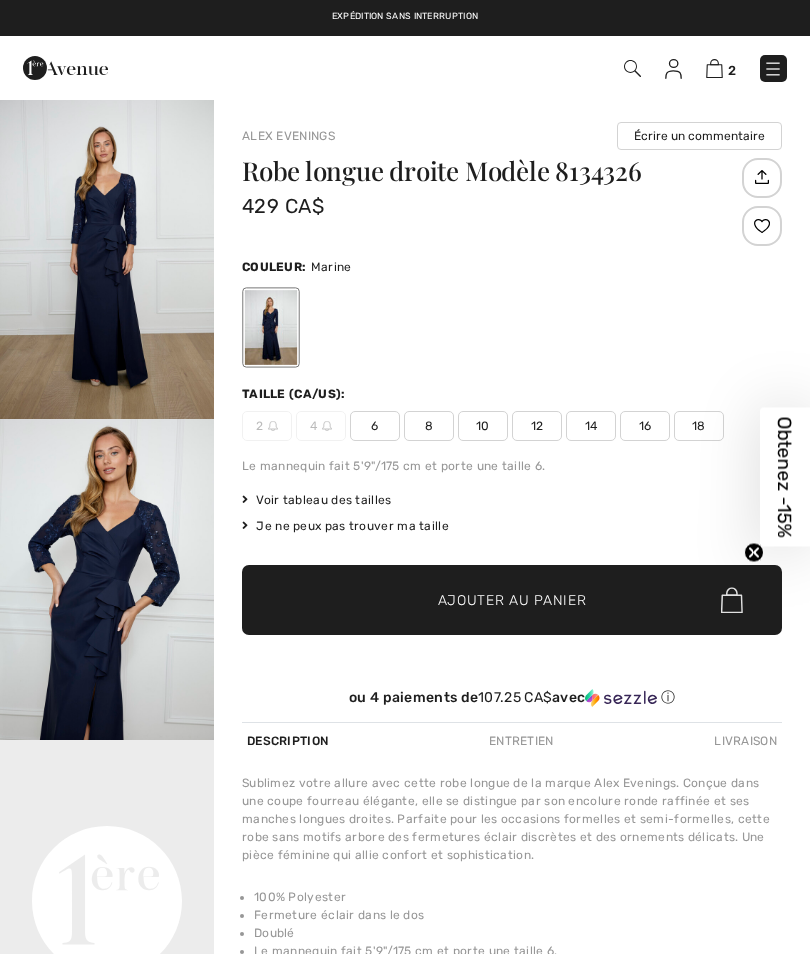 scroll, scrollTop: 0, scrollLeft: 0, axis: both 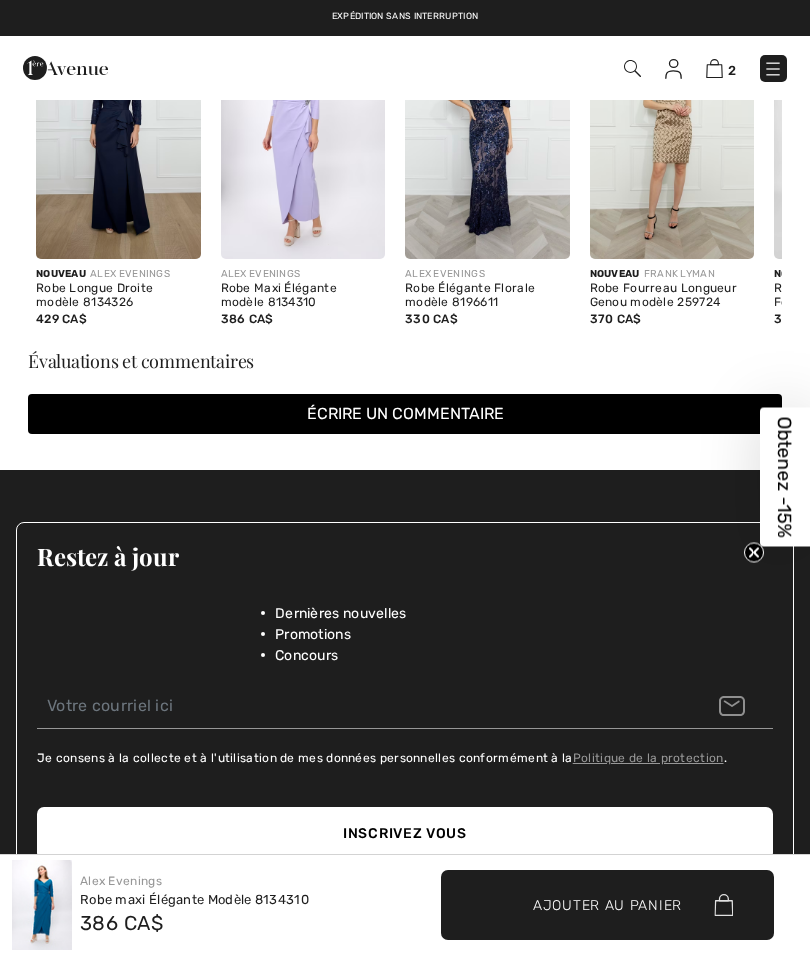 checkbox on "true" 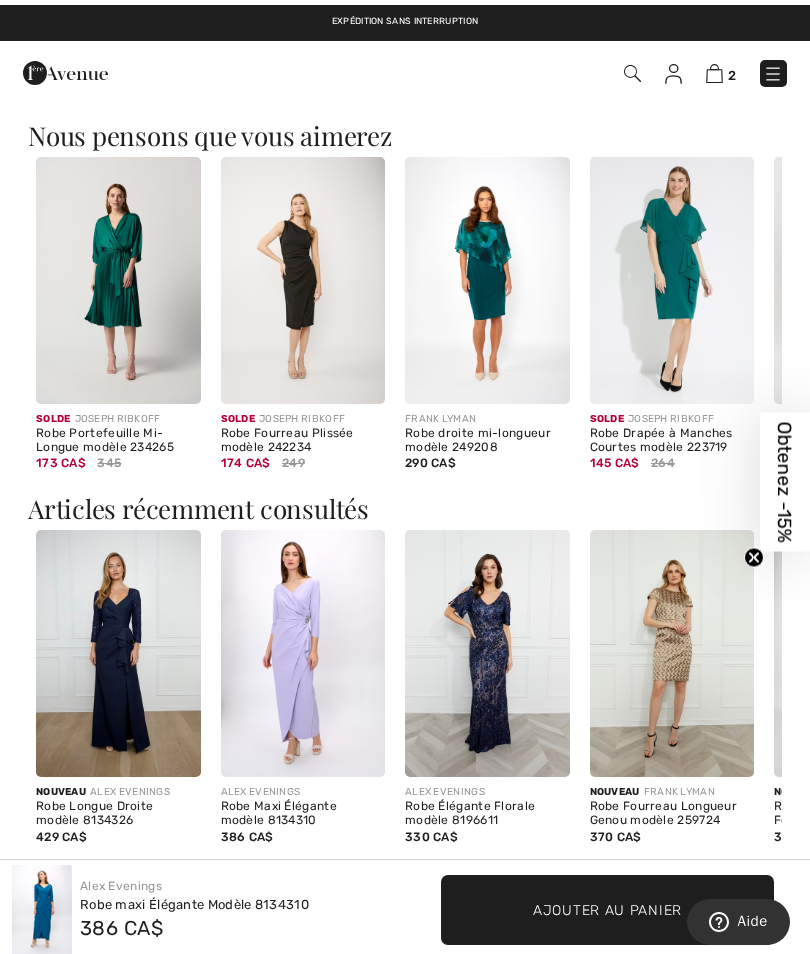 scroll, scrollTop: 0, scrollLeft: 0, axis: both 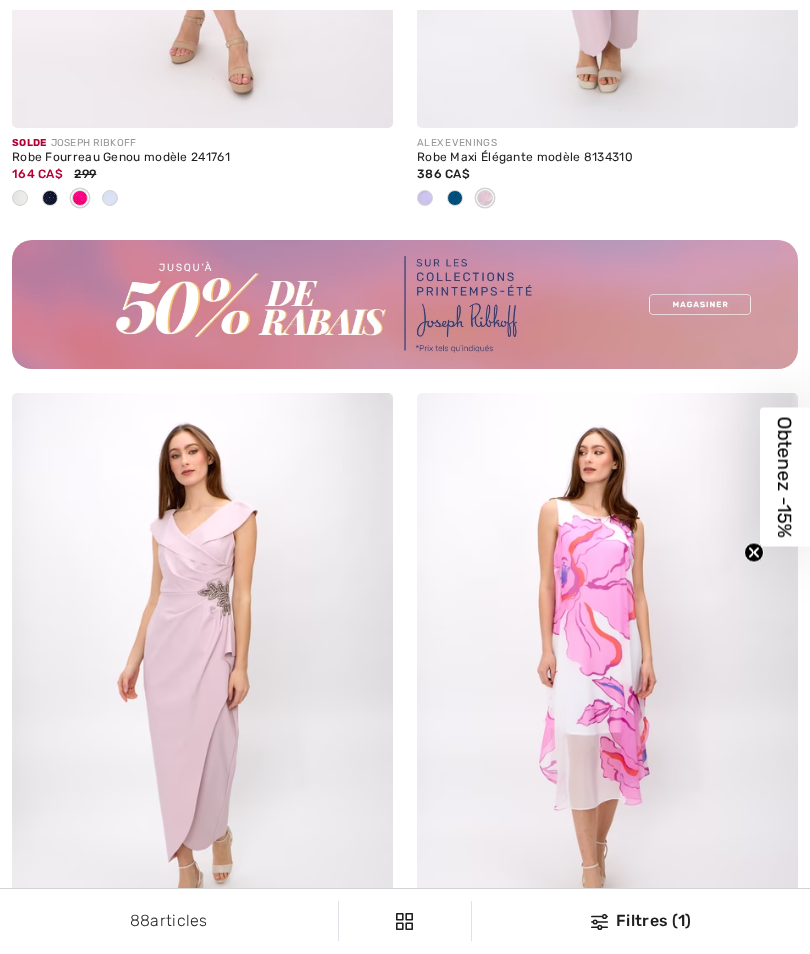 checkbox on "true" 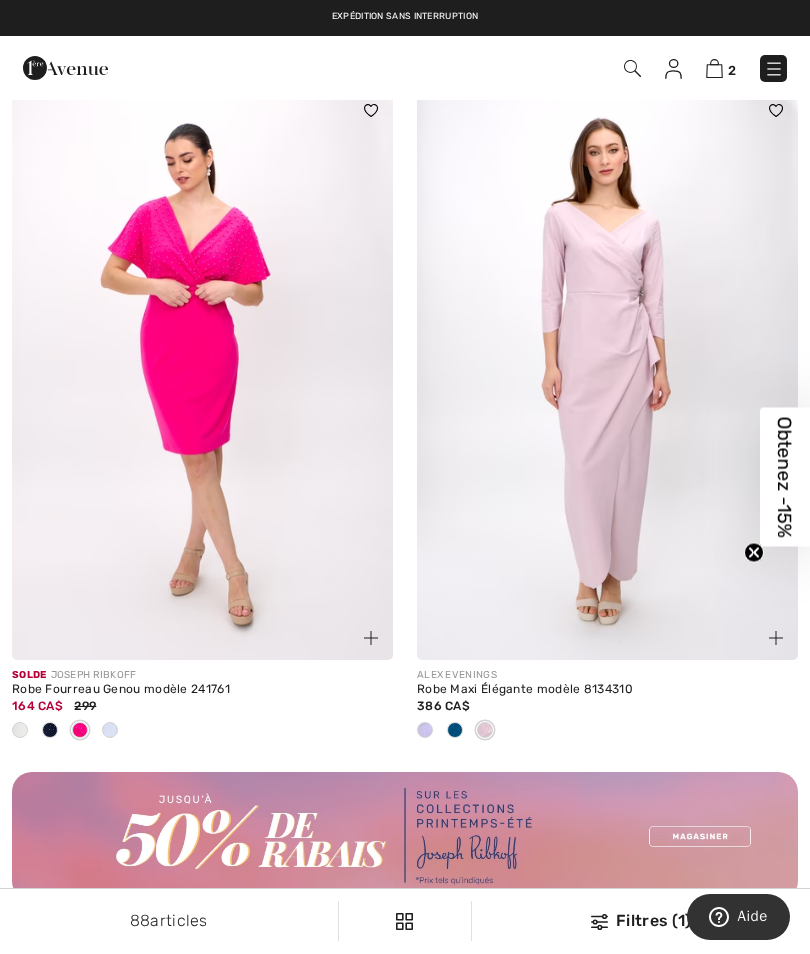 scroll, scrollTop: 0, scrollLeft: 0, axis: both 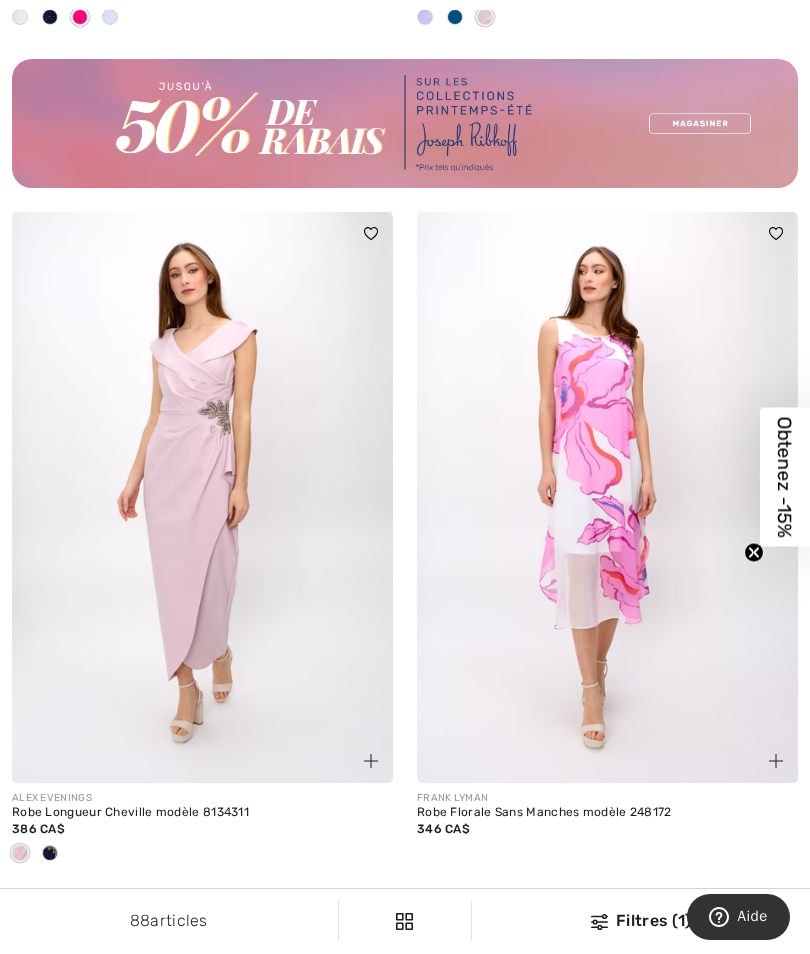 click at bounding box center (50, 853) 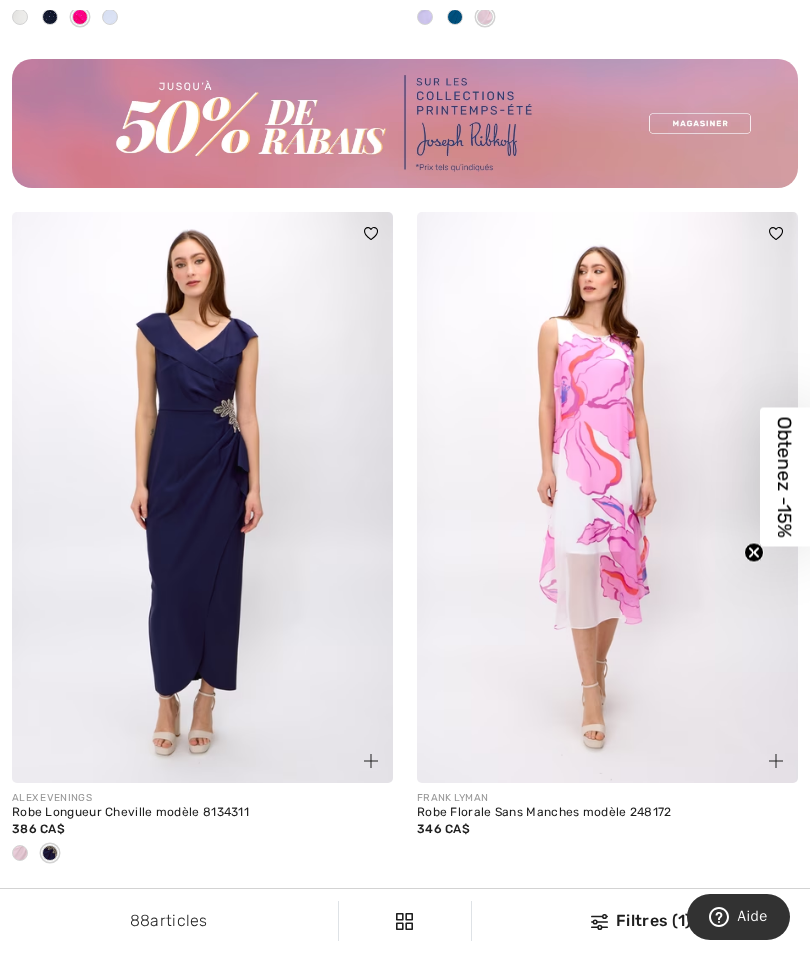 click at bounding box center (202, 498) 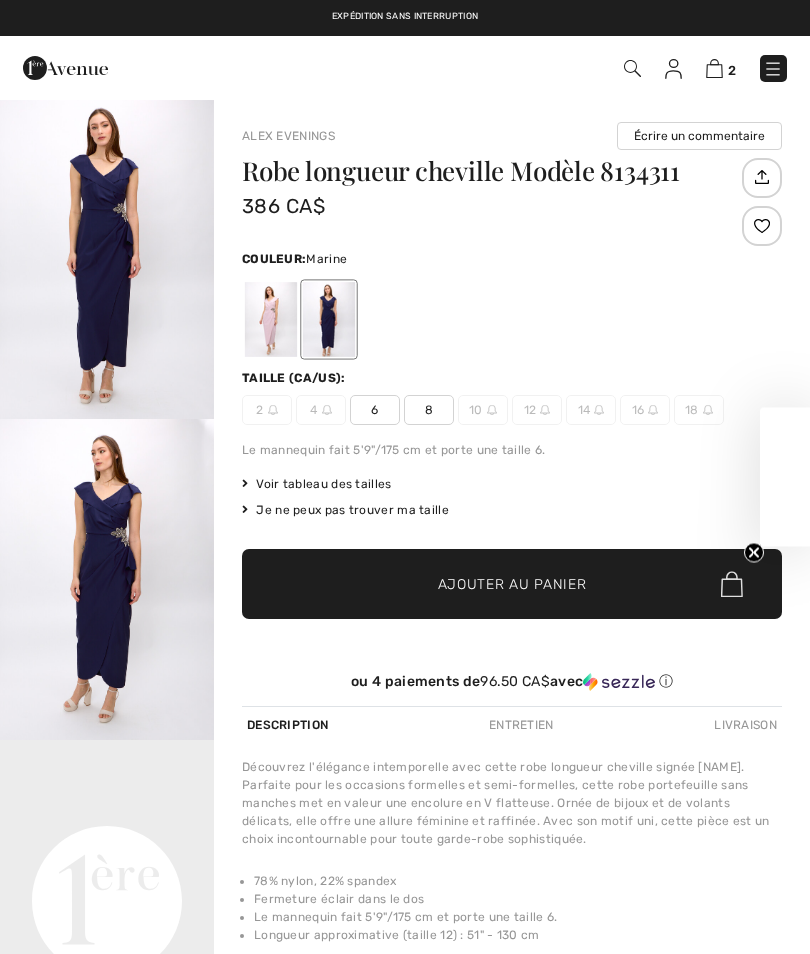 checkbox on "true" 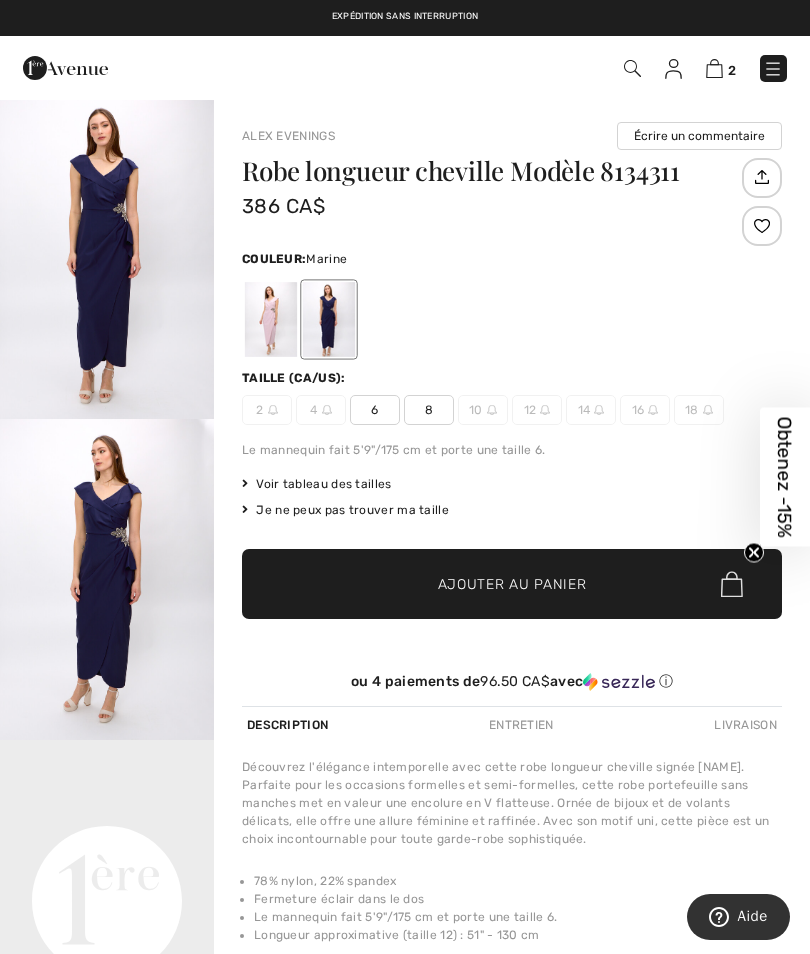 scroll, scrollTop: 0, scrollLeft: 0, axis: both 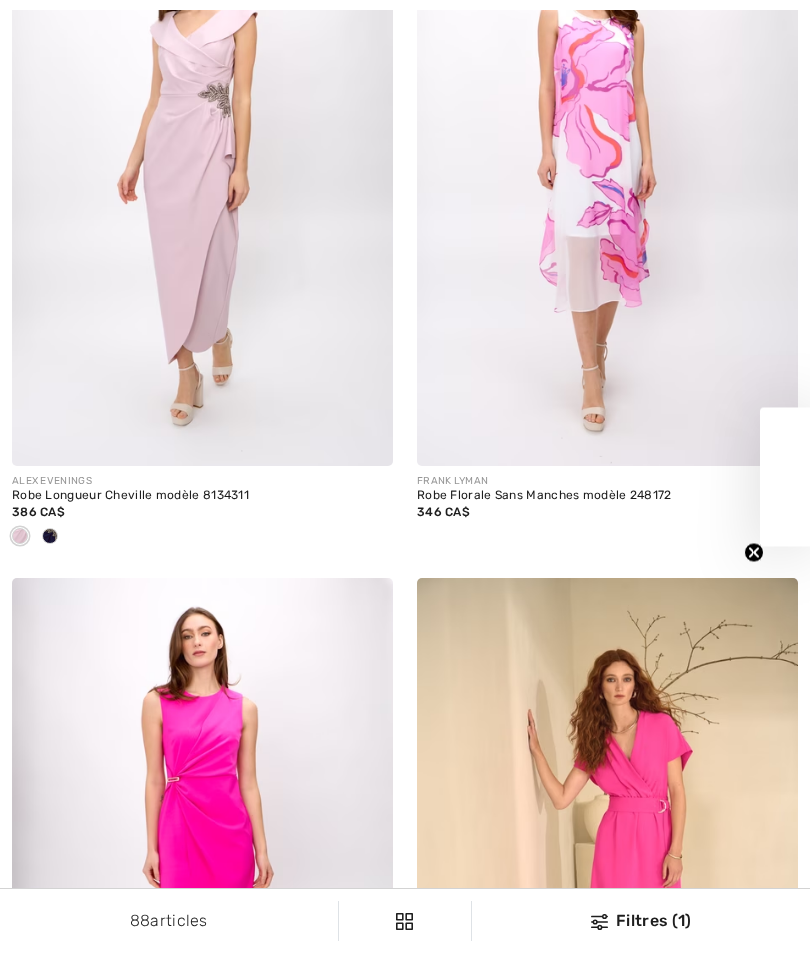 checkbox on "true" 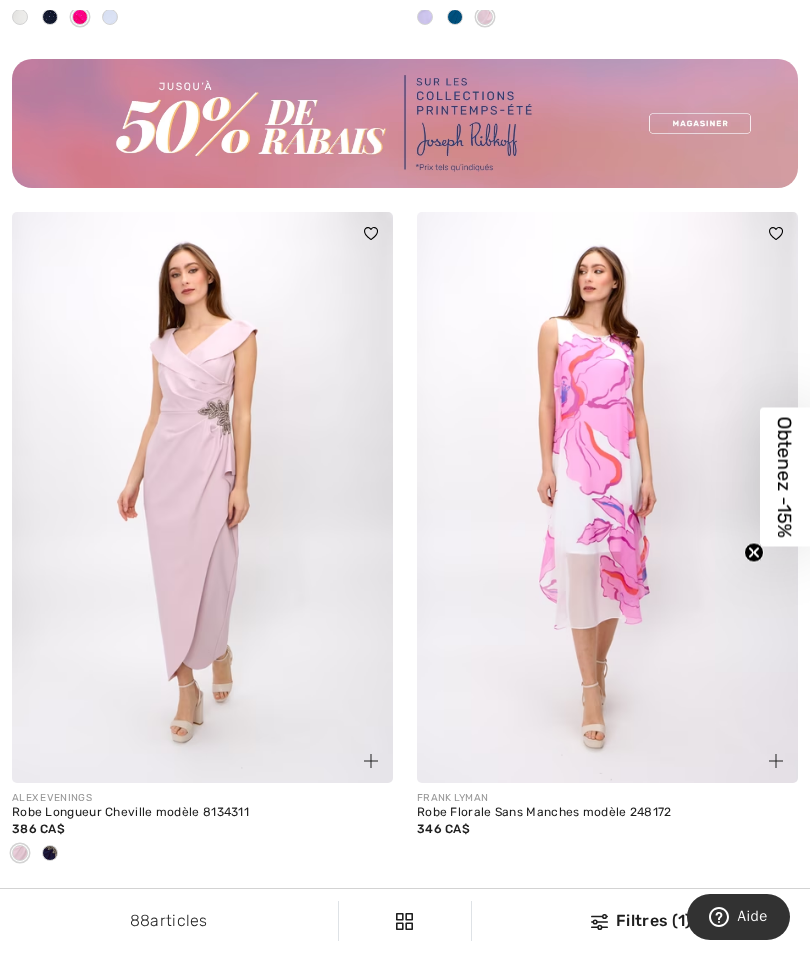scroll, scrollTop: 0, scrollLeft: 0, axis: both 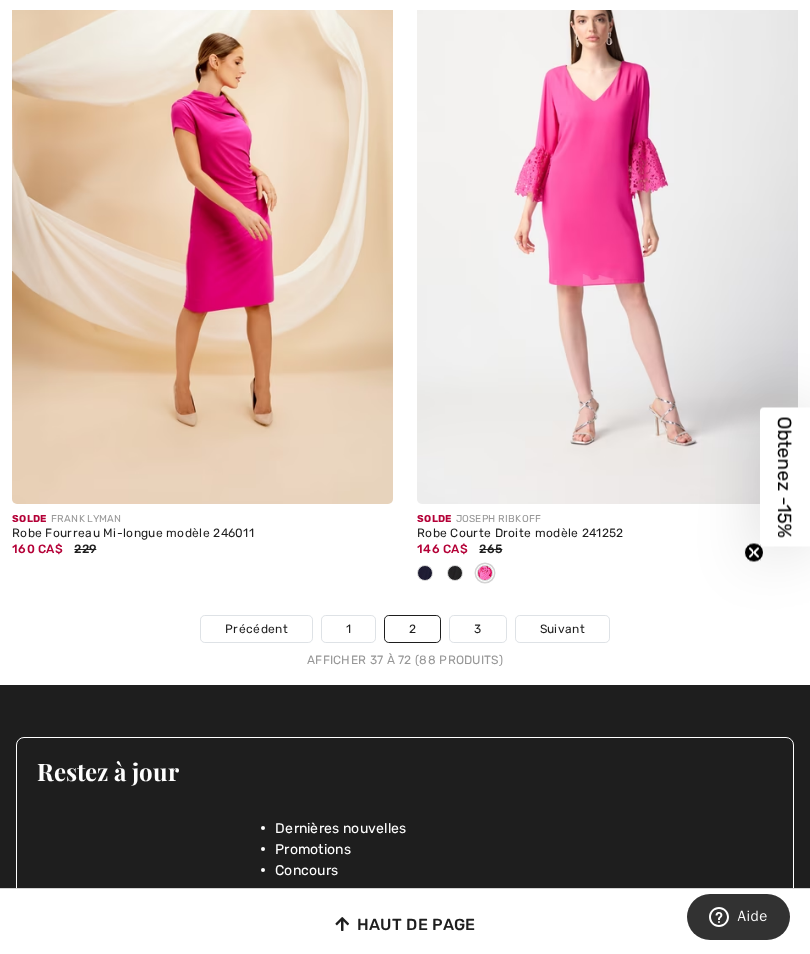 click on "3" at bounding box center [477, 629] 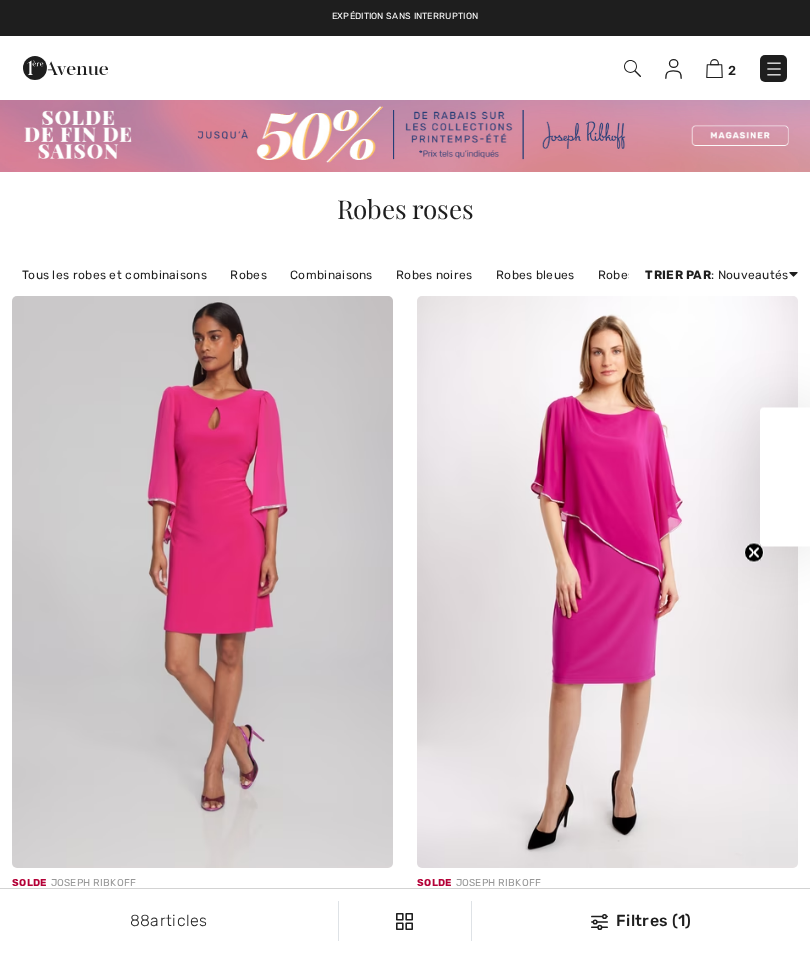 checkbox on "true" 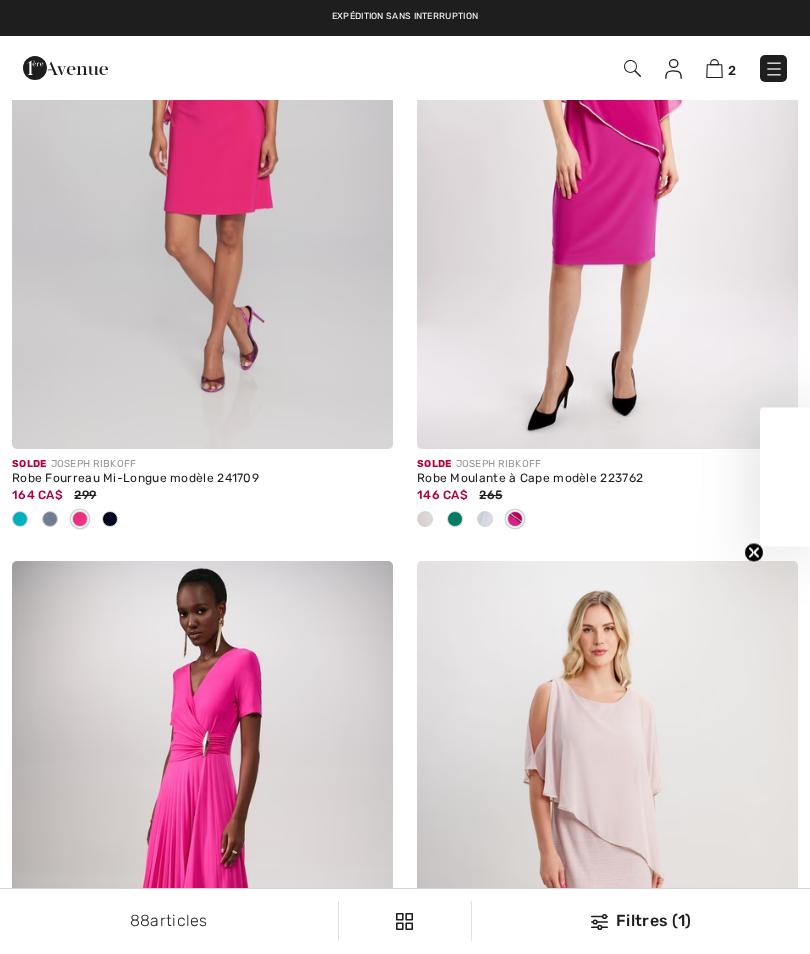 scroll, scrollTop: 0, scrollLeft: 0, axis: both 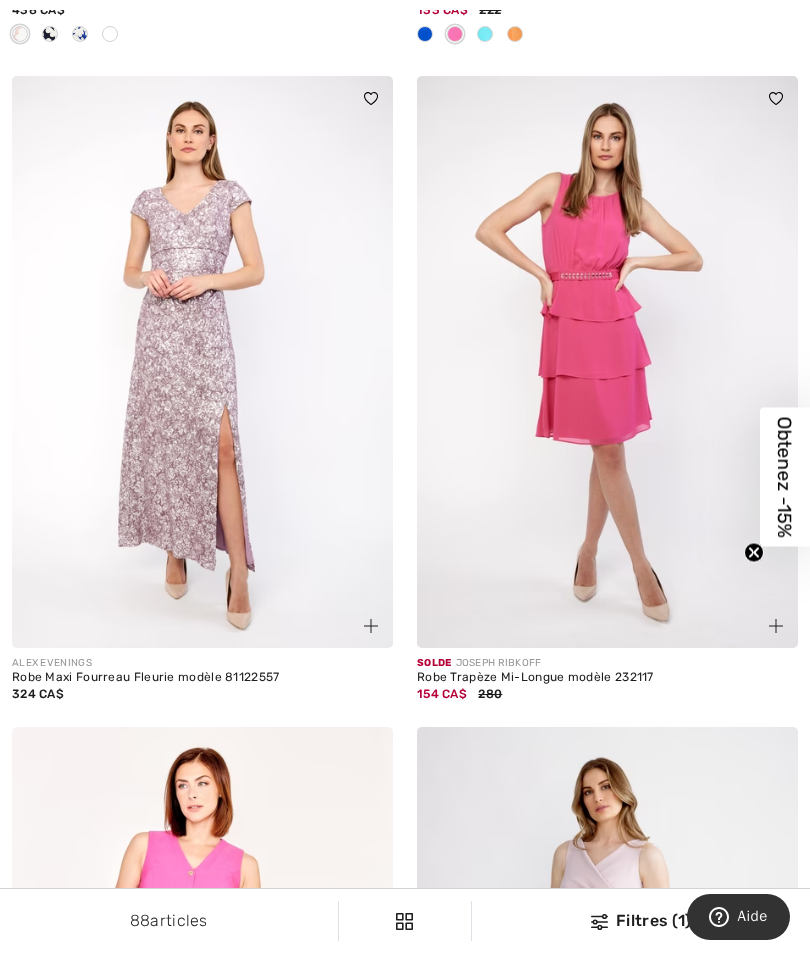 click at bounding box center [202, 362] 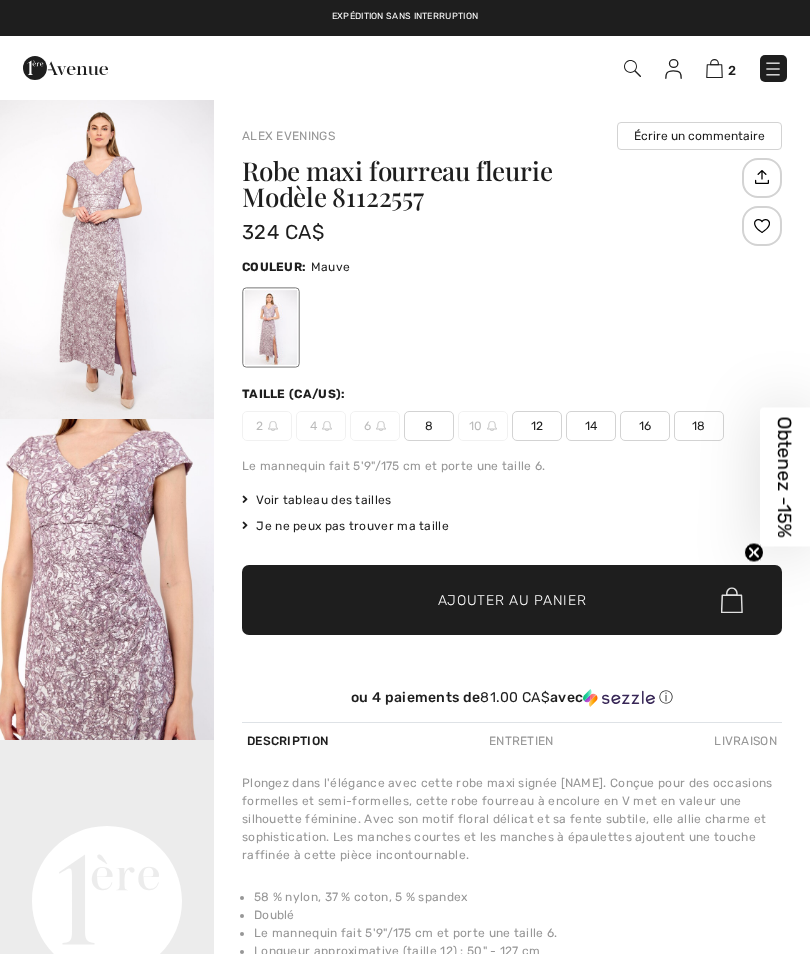 scroll, scrollTop: 0, scrollLeft: 0, axis: both 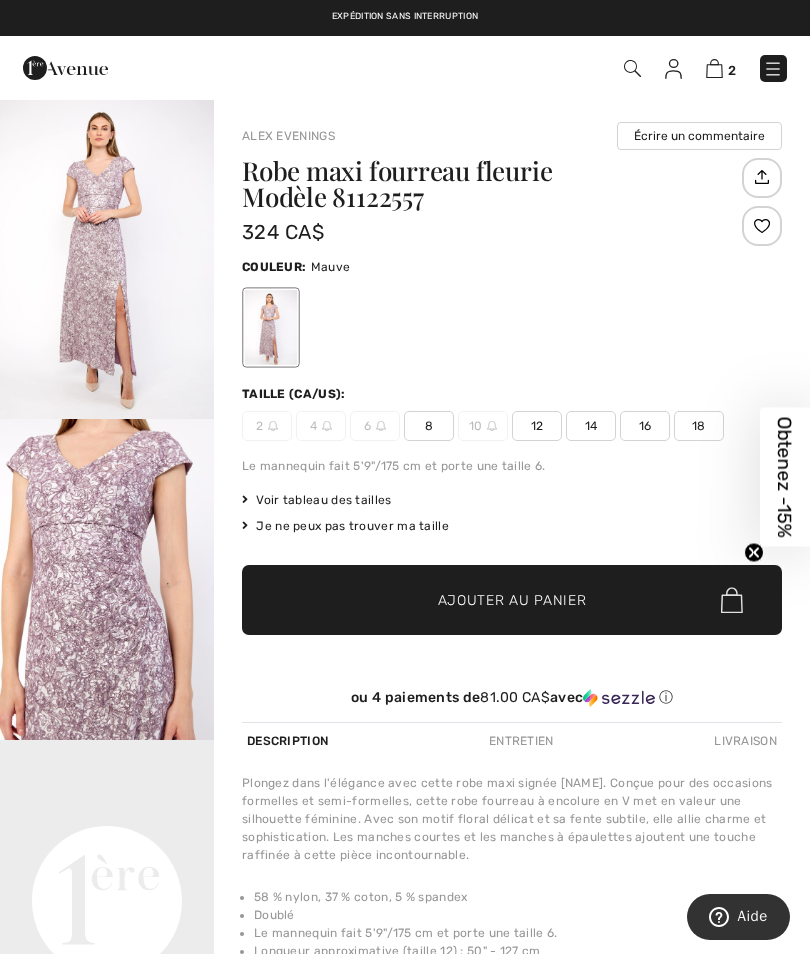 click at bounding box center (107, 579) 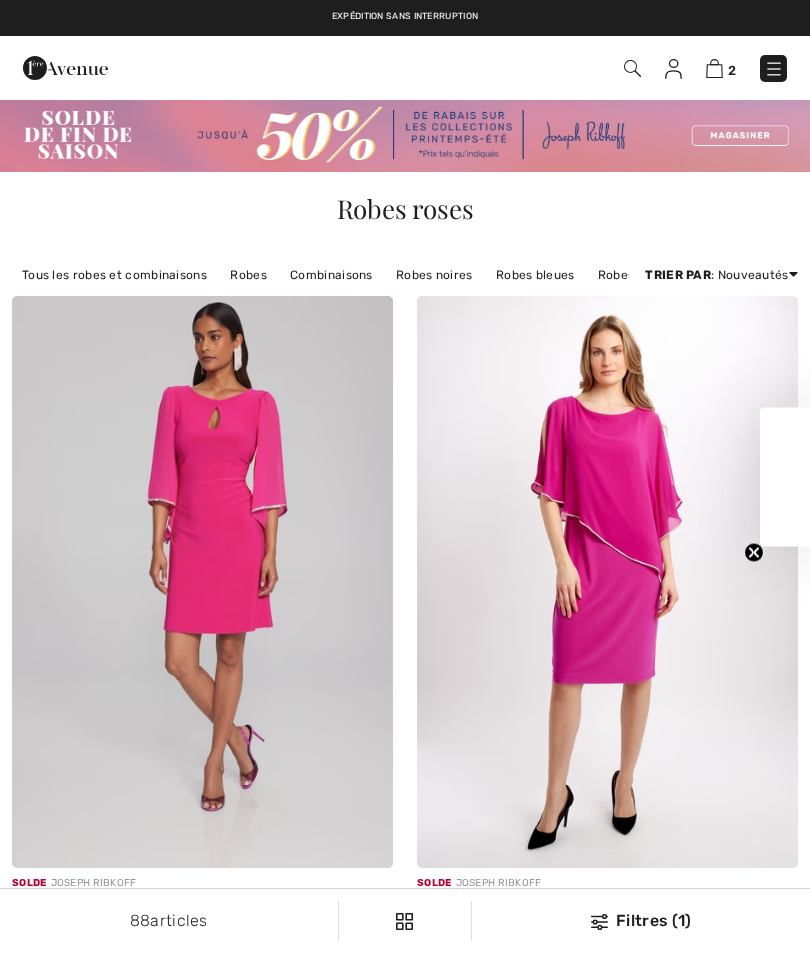 checkbox on "true" 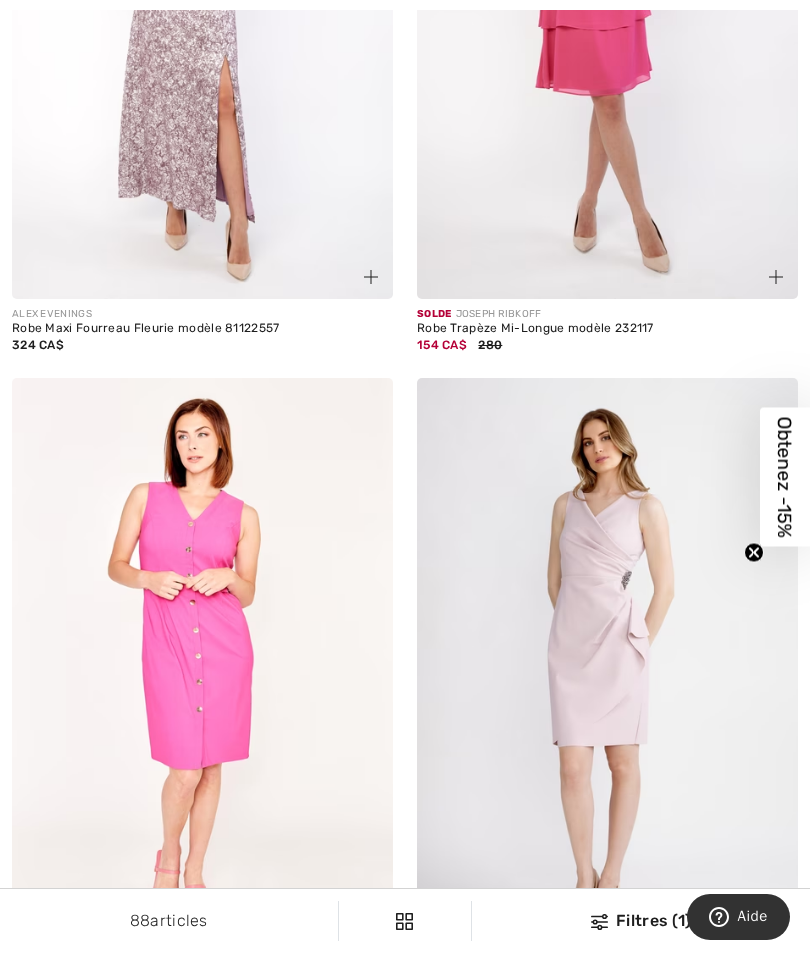scroll, scrollTop: 2973, scrollLeft: 0, axis: vertical 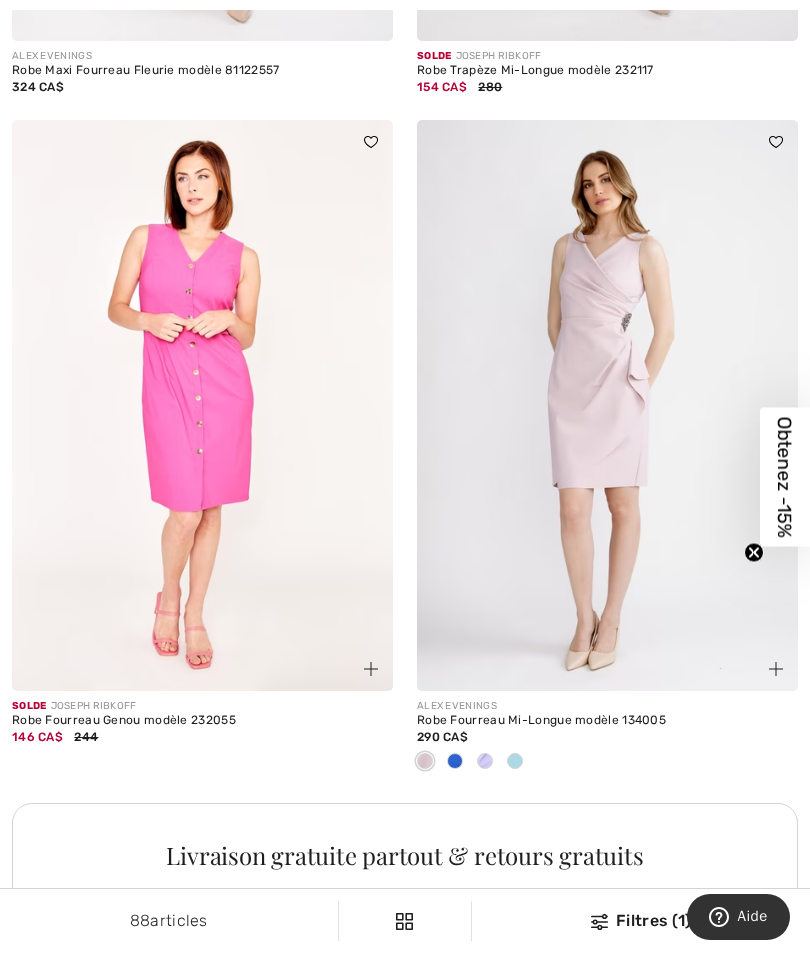 click at bounding box center [455, 761] 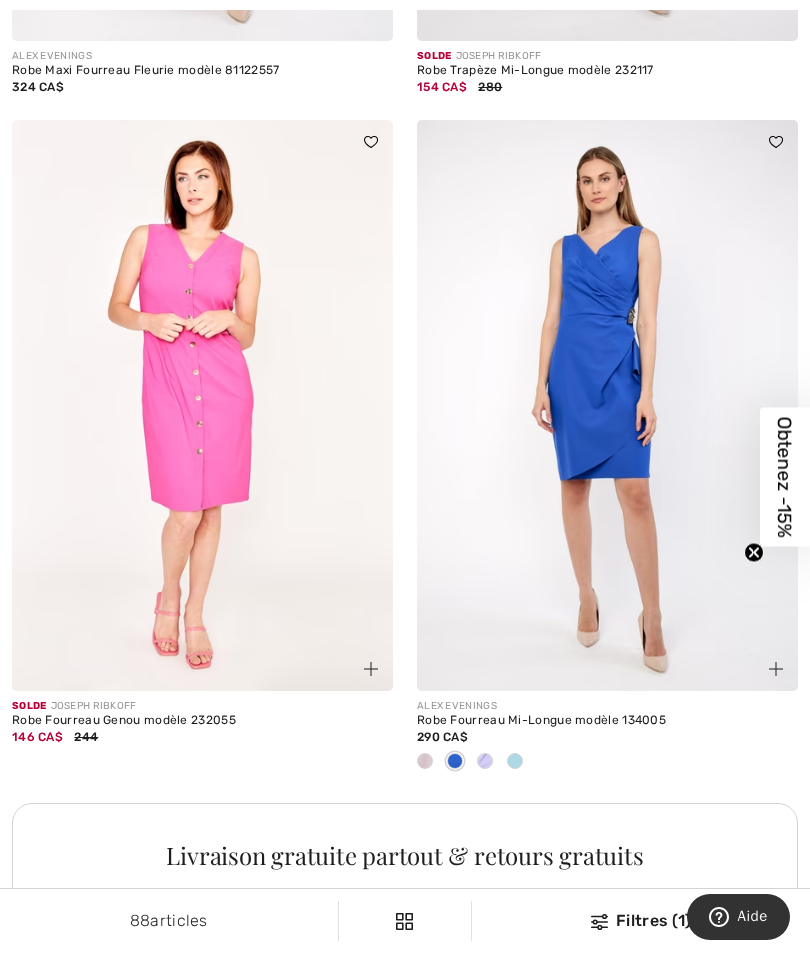 click at bounding box center [485, 761] 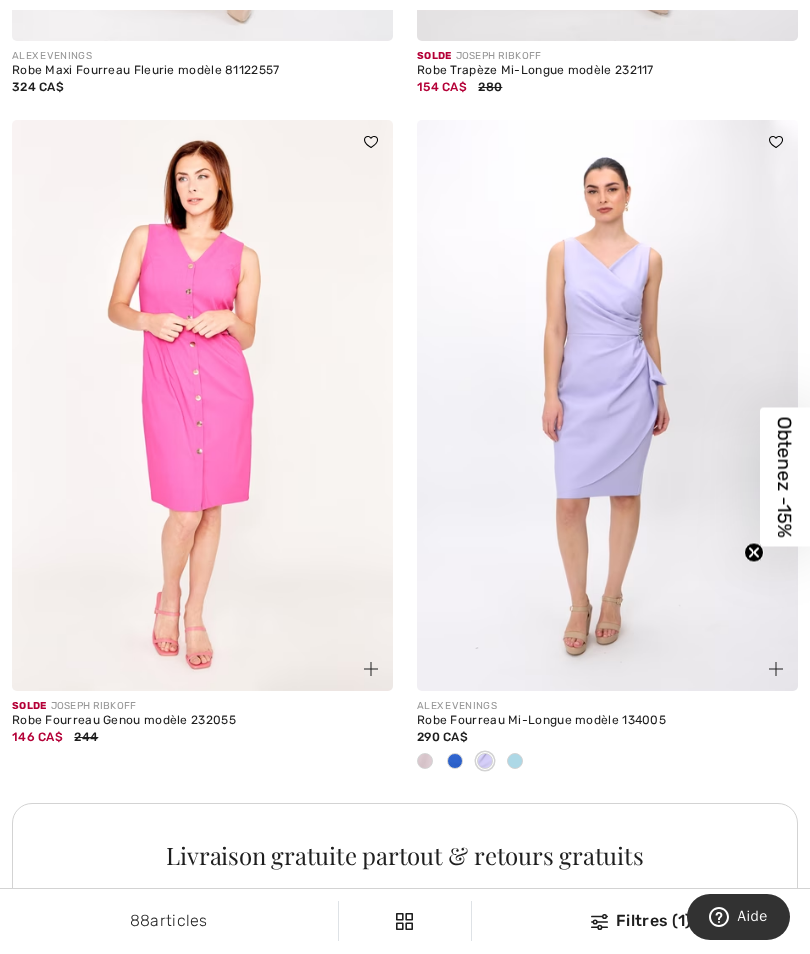 click at bounding box center [515, 761] 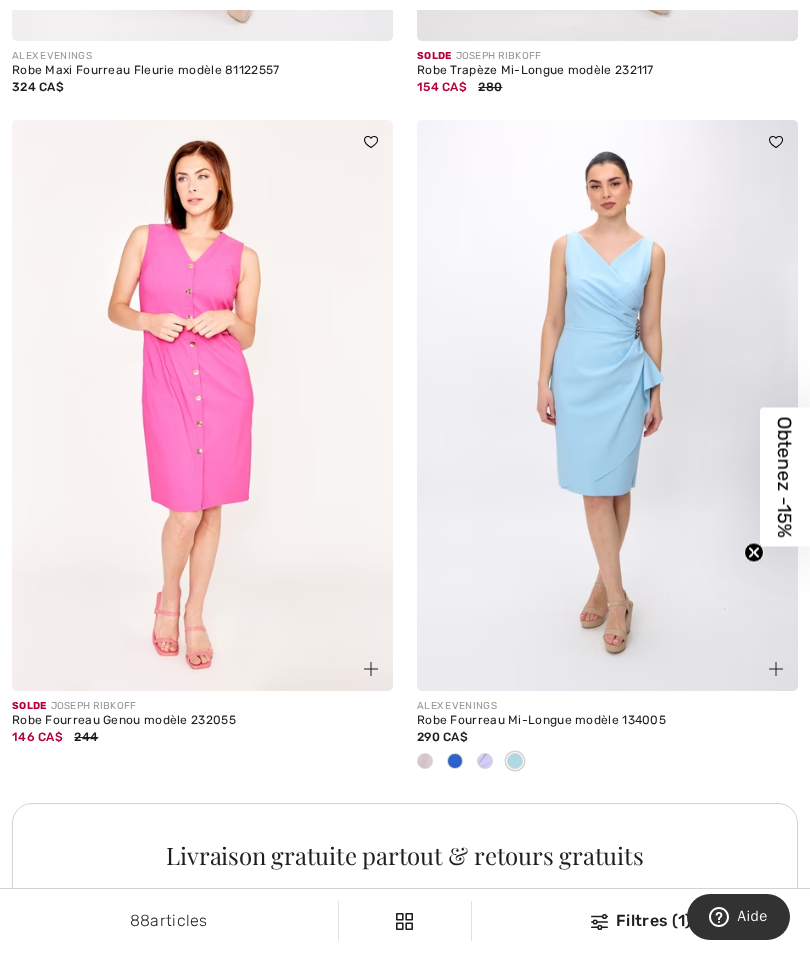 click at bounding box center (425, 762) 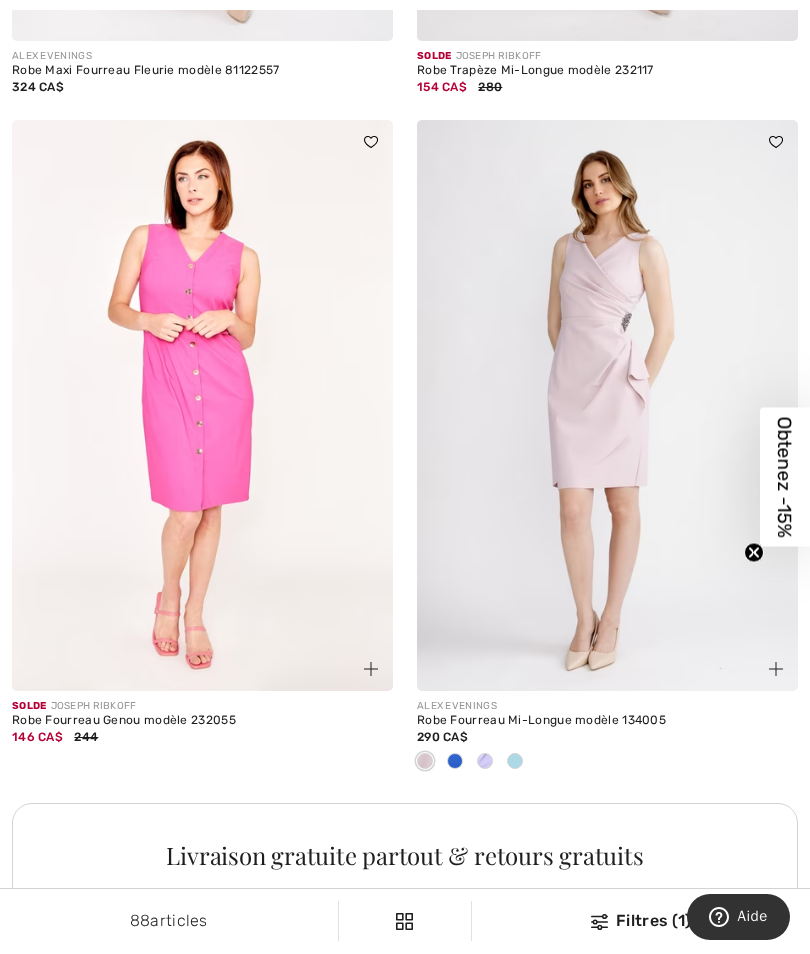 click at bounding box center (455, 761) 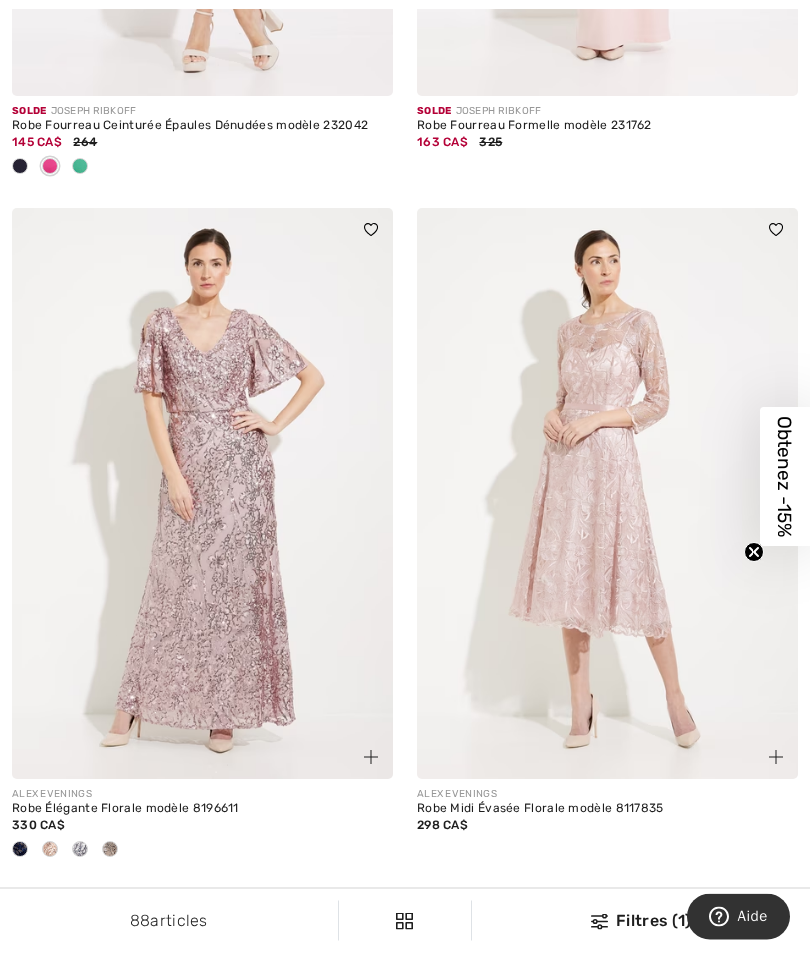 scroll, scrollTop: 4975, scrollLeft: 0, axis: vertical 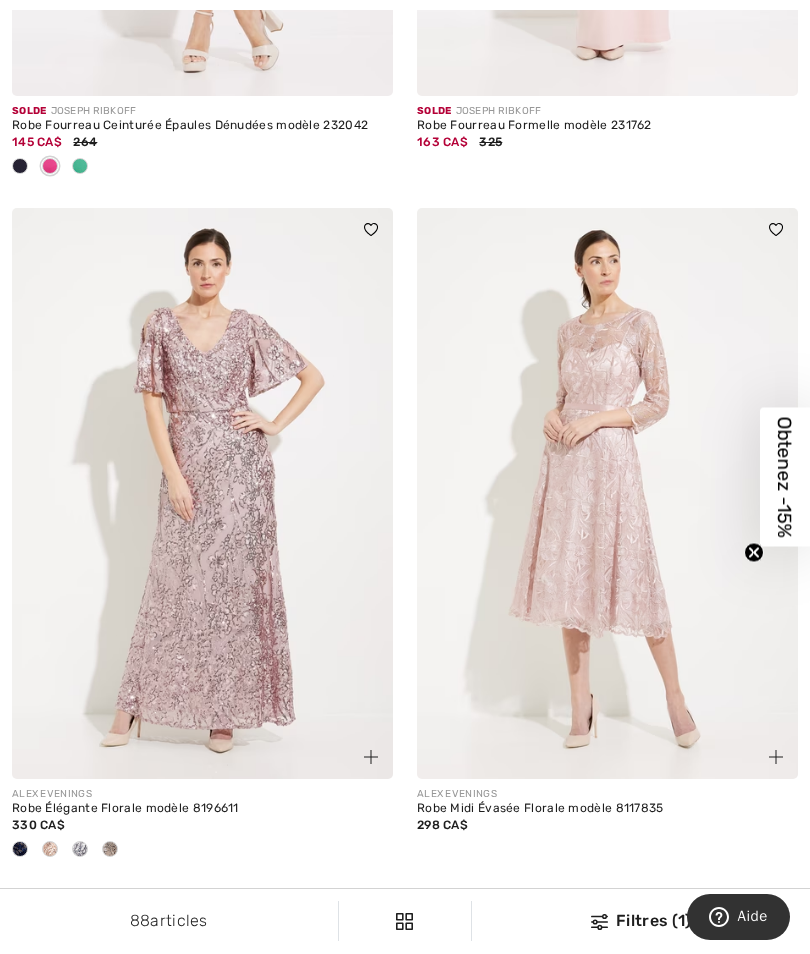 click at bounding box center [50, 850] 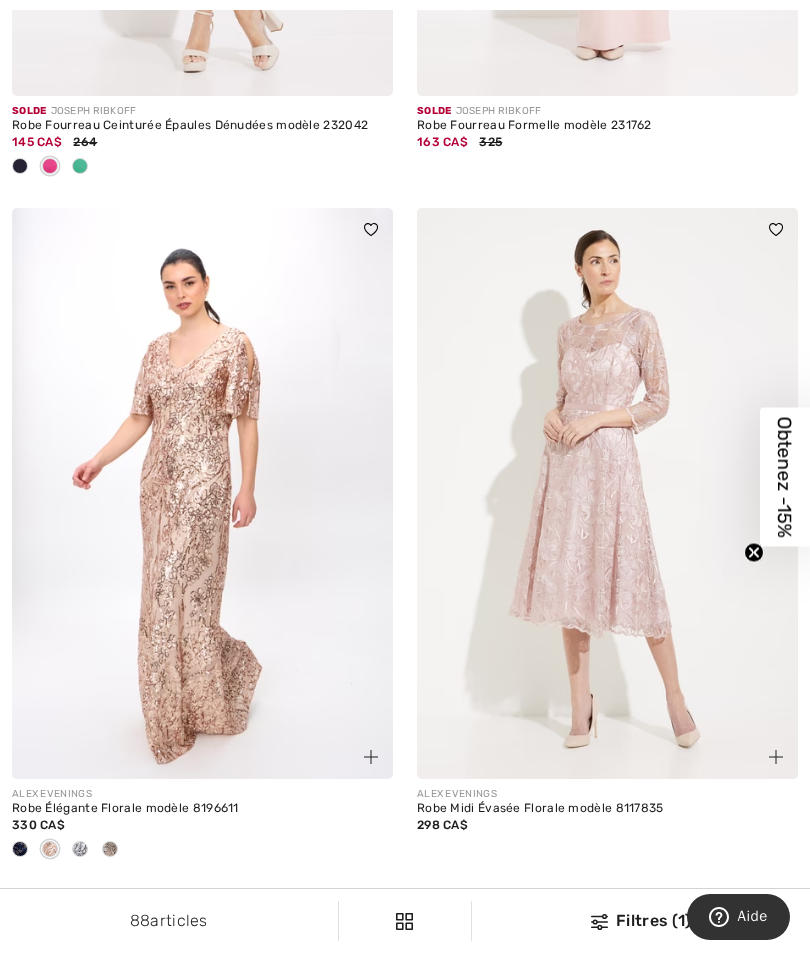 click at bounding box center (20, 850) 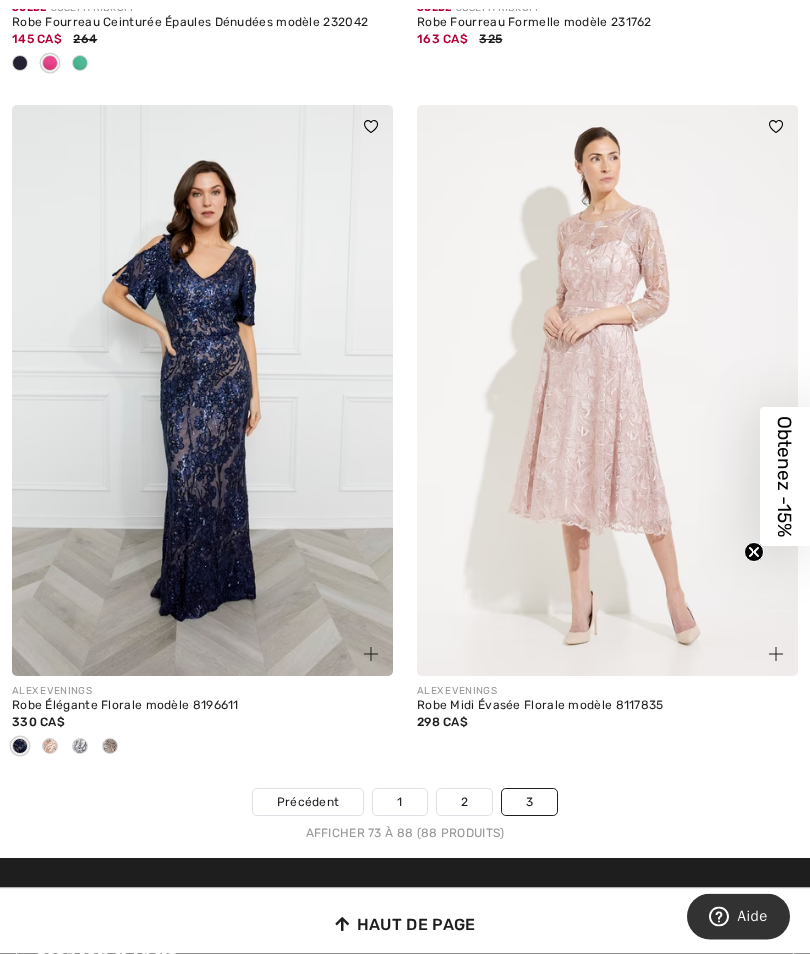 scroll, scrollTop: 5078, scrollLeft: 0, axis: vertical 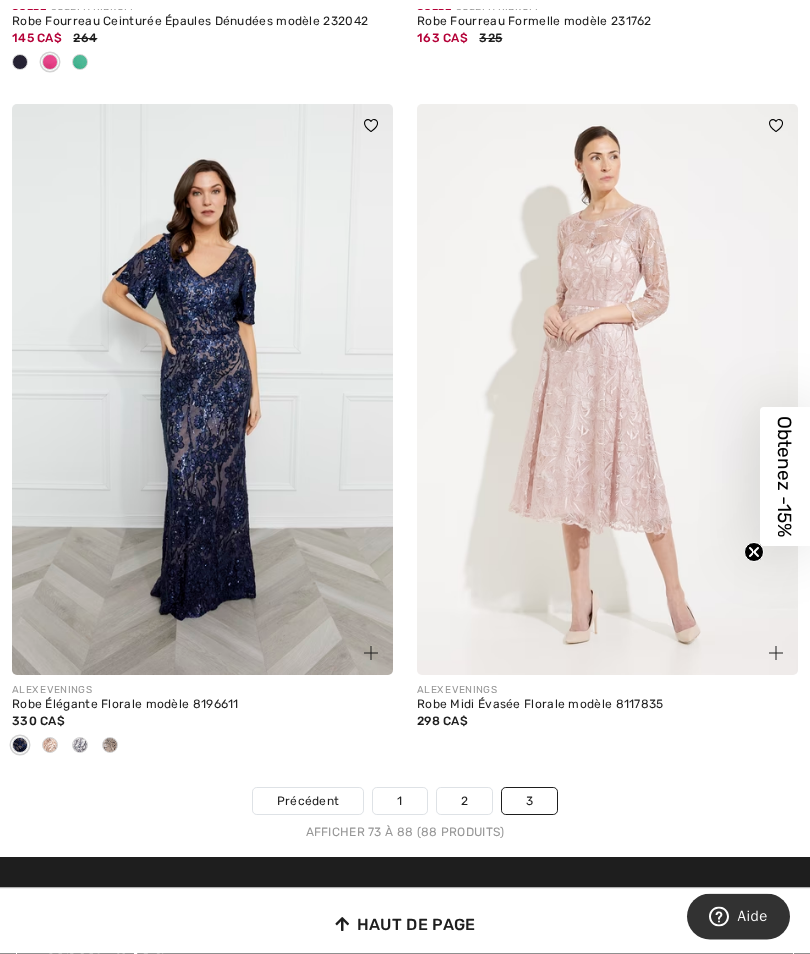 click on "330 CA$" at bounding box center [202, 722] 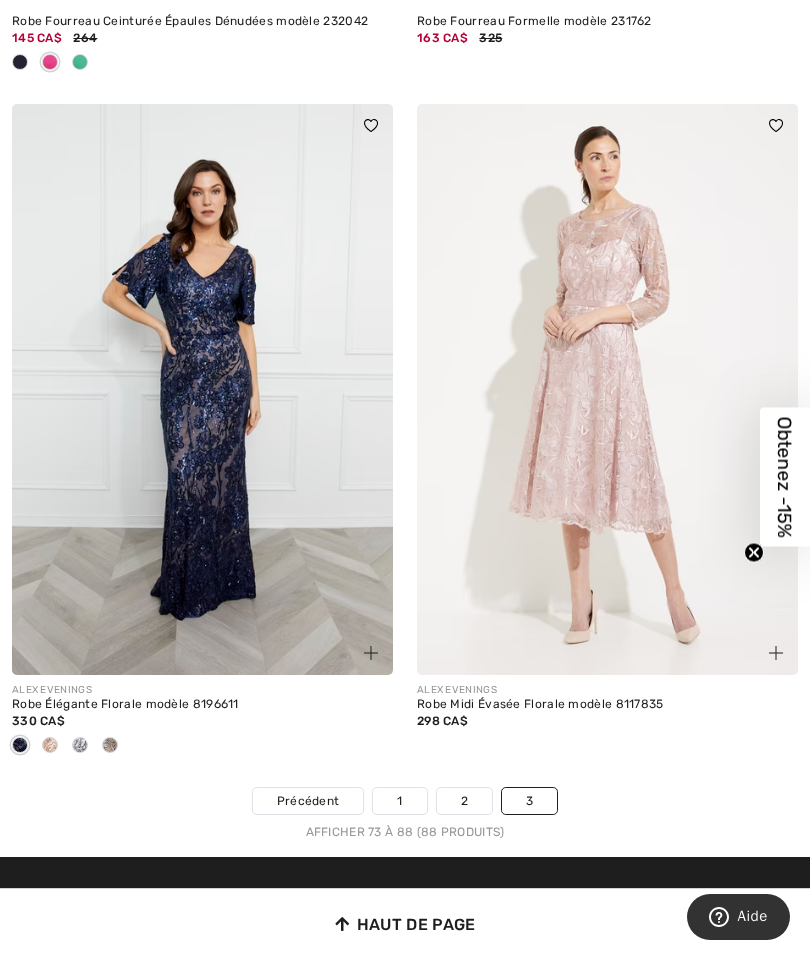 click at bounding box center [50, 746] 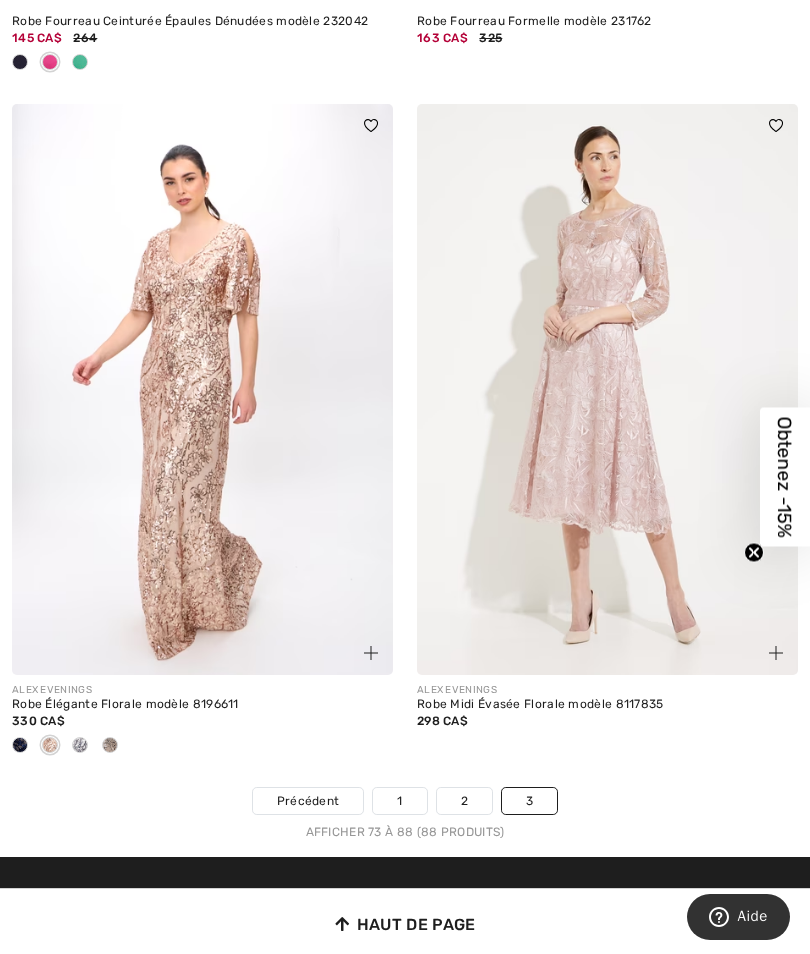 click at bounding box center (80, 745) 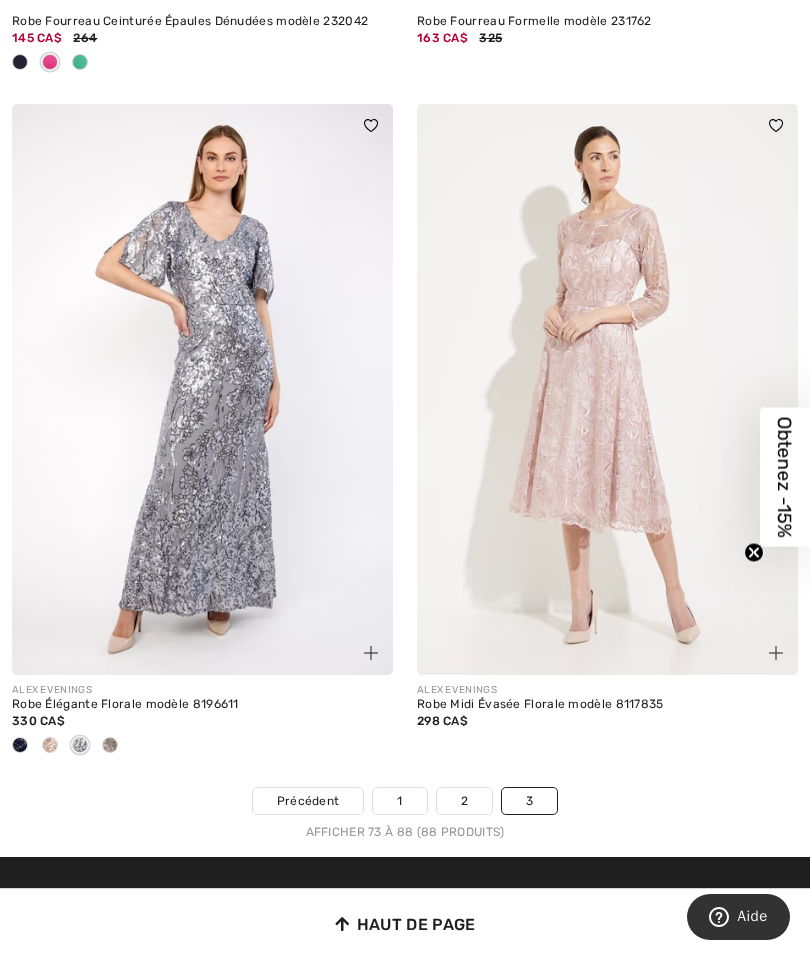 click at bounding box center (110, 745) 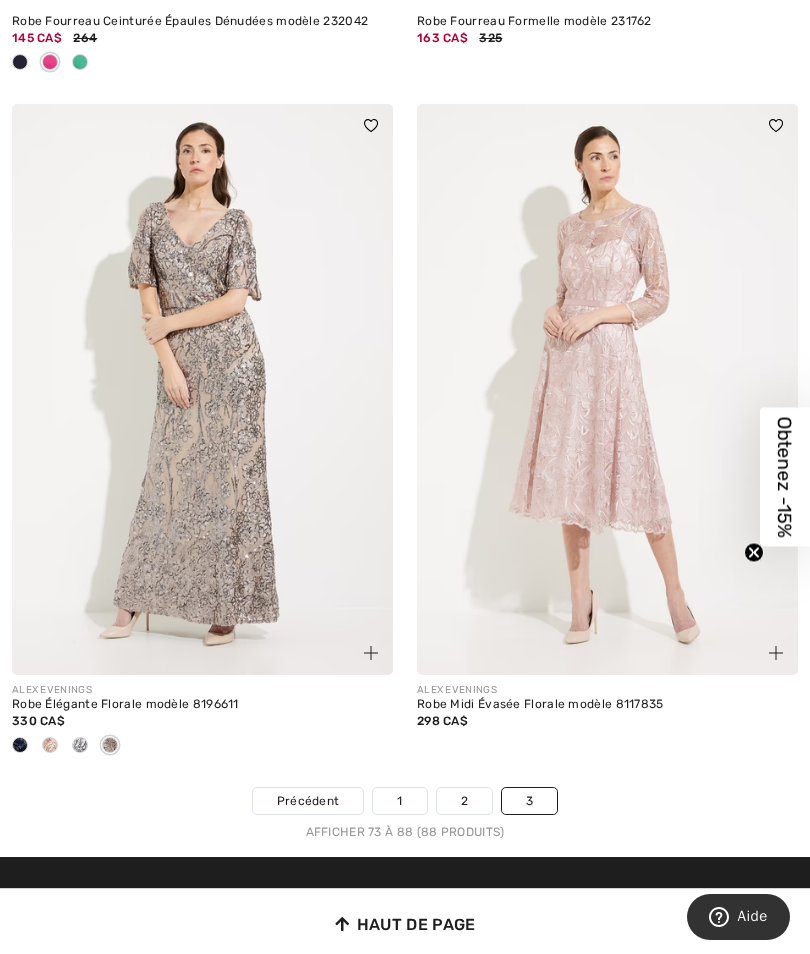 click at bounding box center (80, 745) 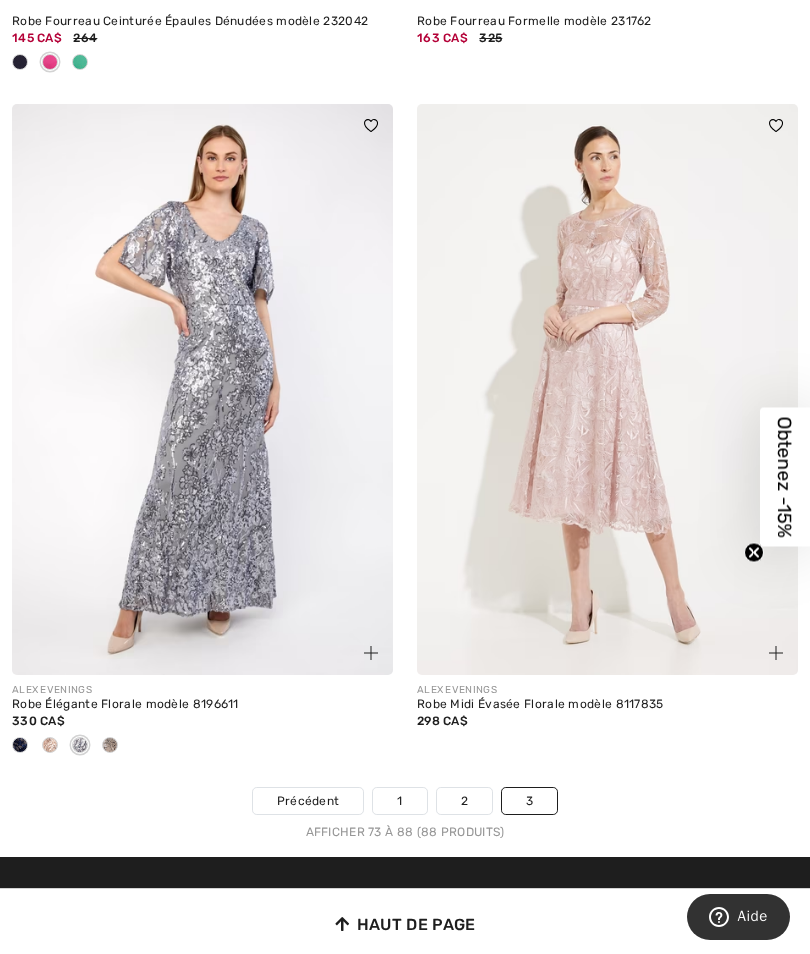 click at bounding box center [110, 746] 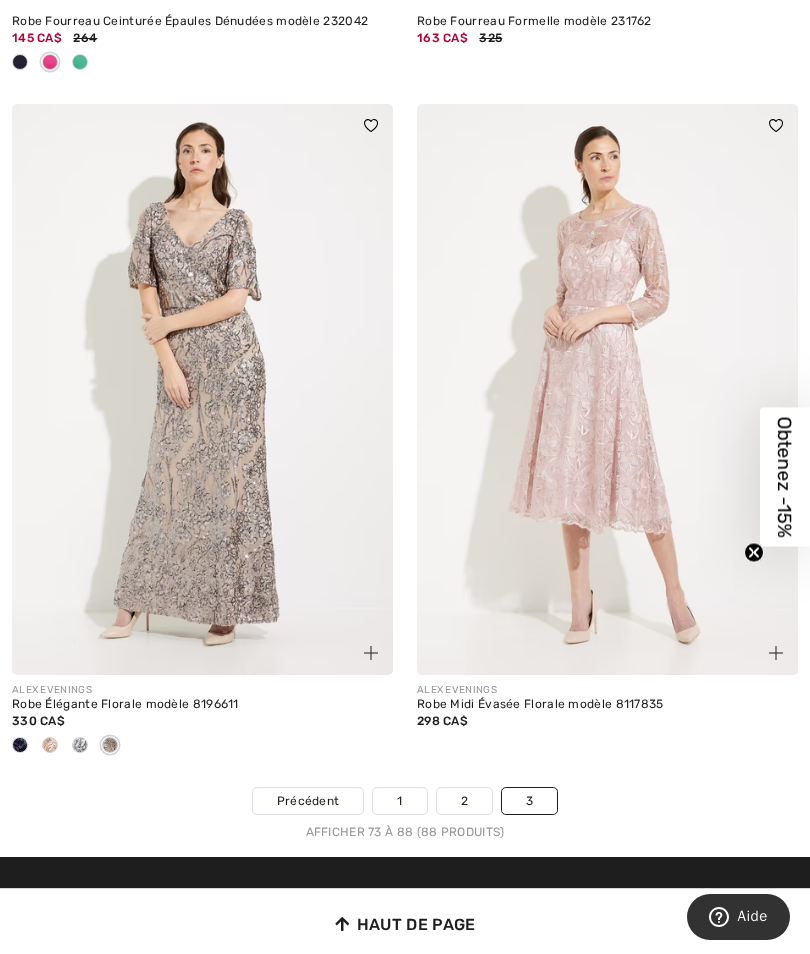 click at bounding box center (202, 390) 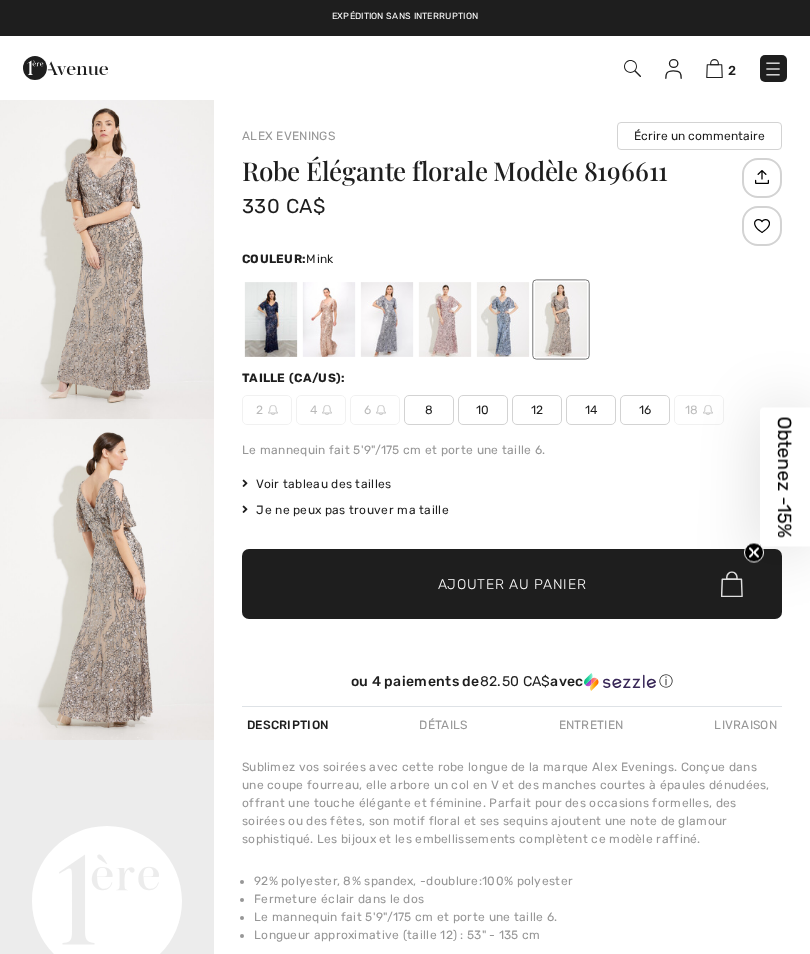 checkbox on "true" 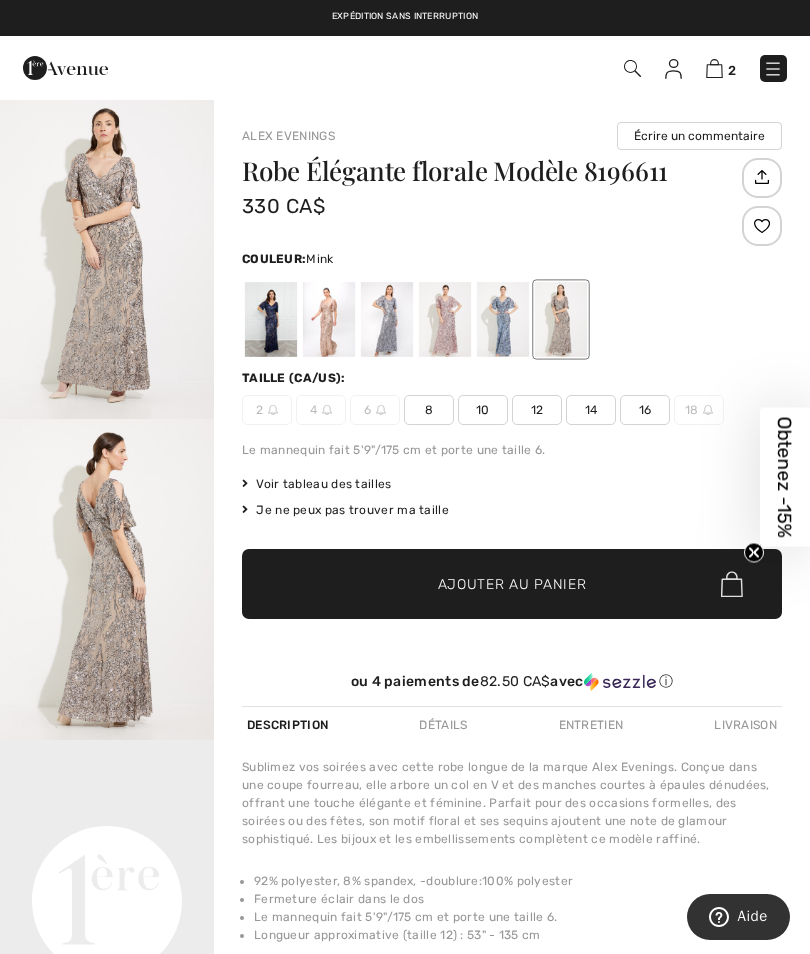 click at bounding box center [708, 410] 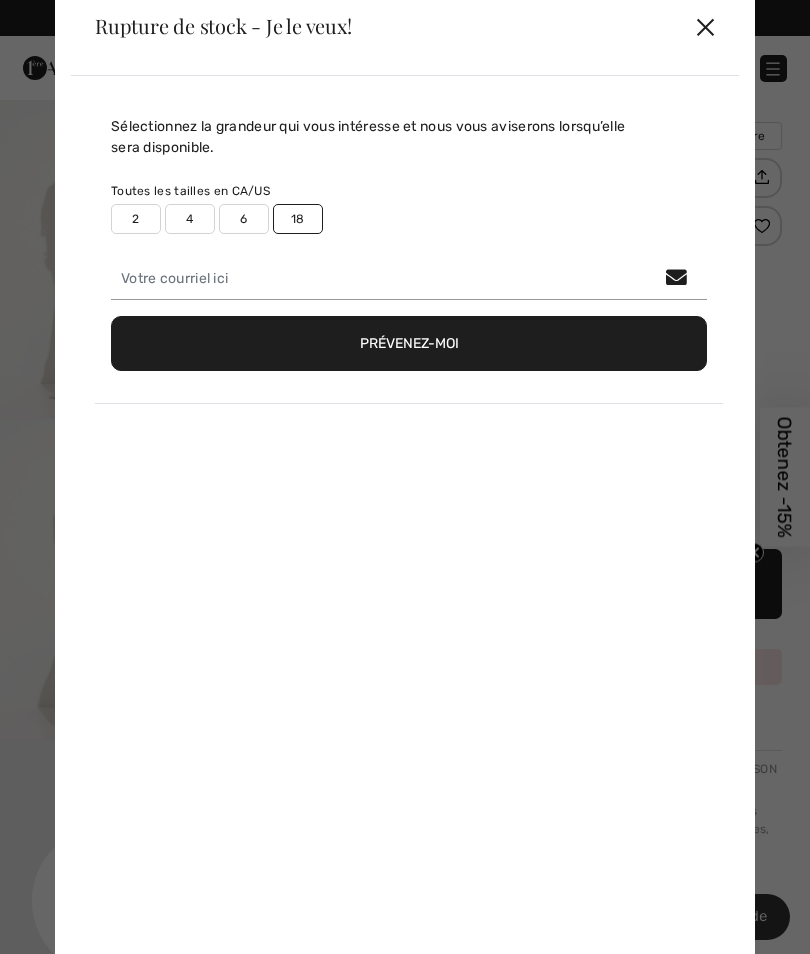 click on "✕" at bounding box center (705, 26) 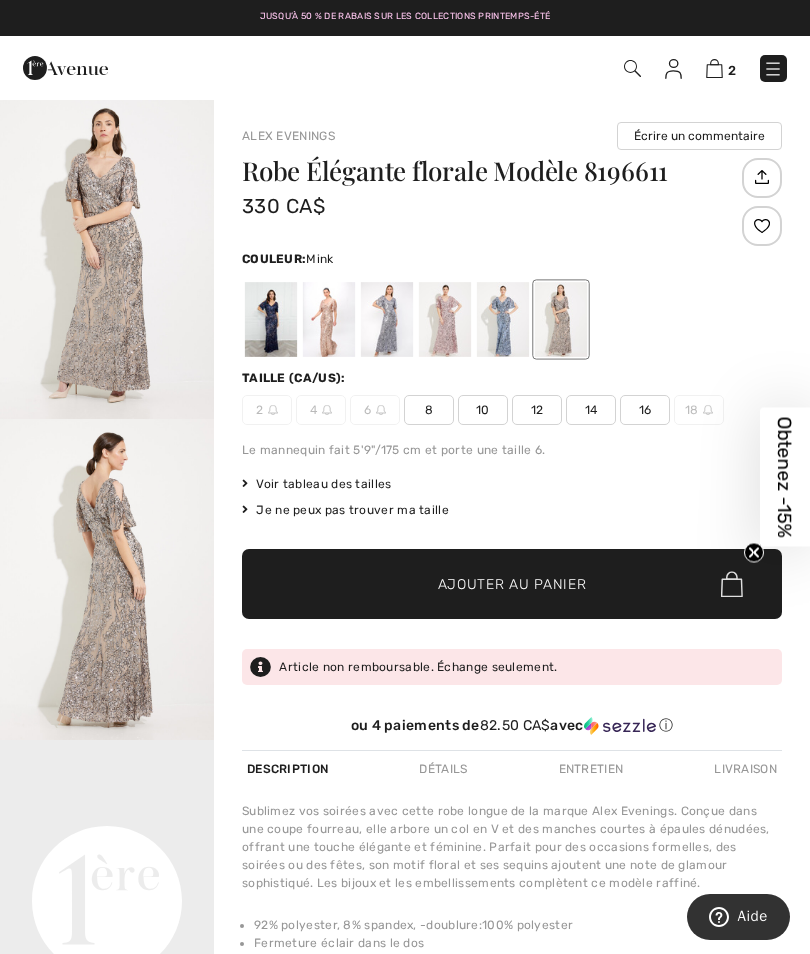 click at bounding box center [503, 319] 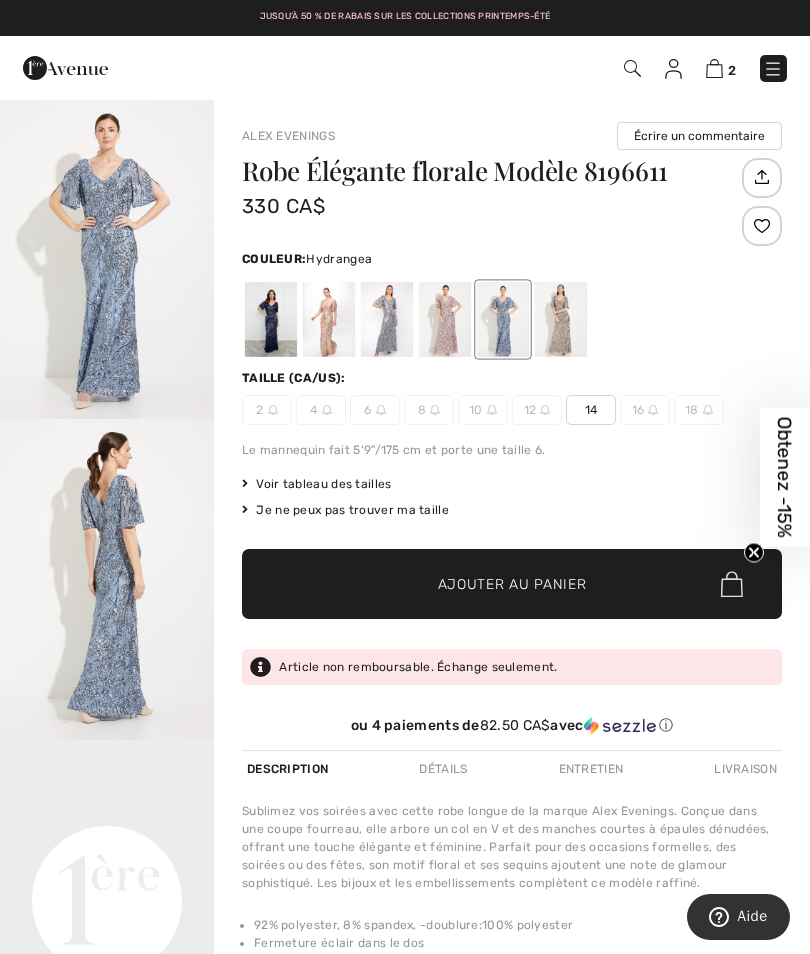 click at bounding box center [503, 319] 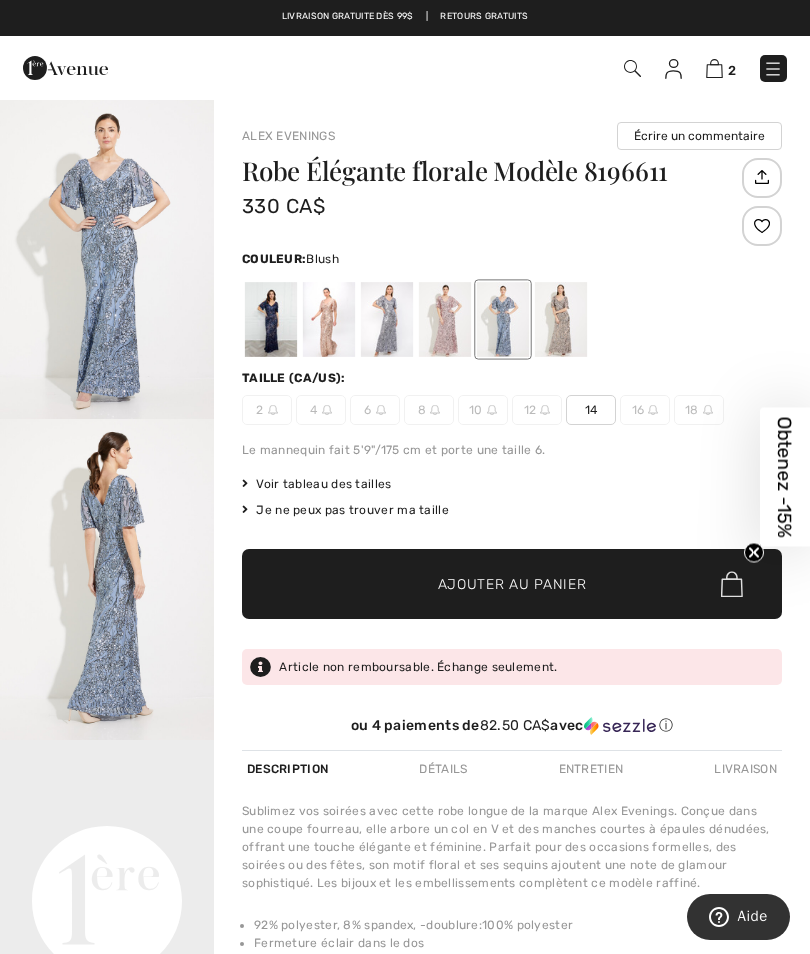 click at bounding box center (445, 319) 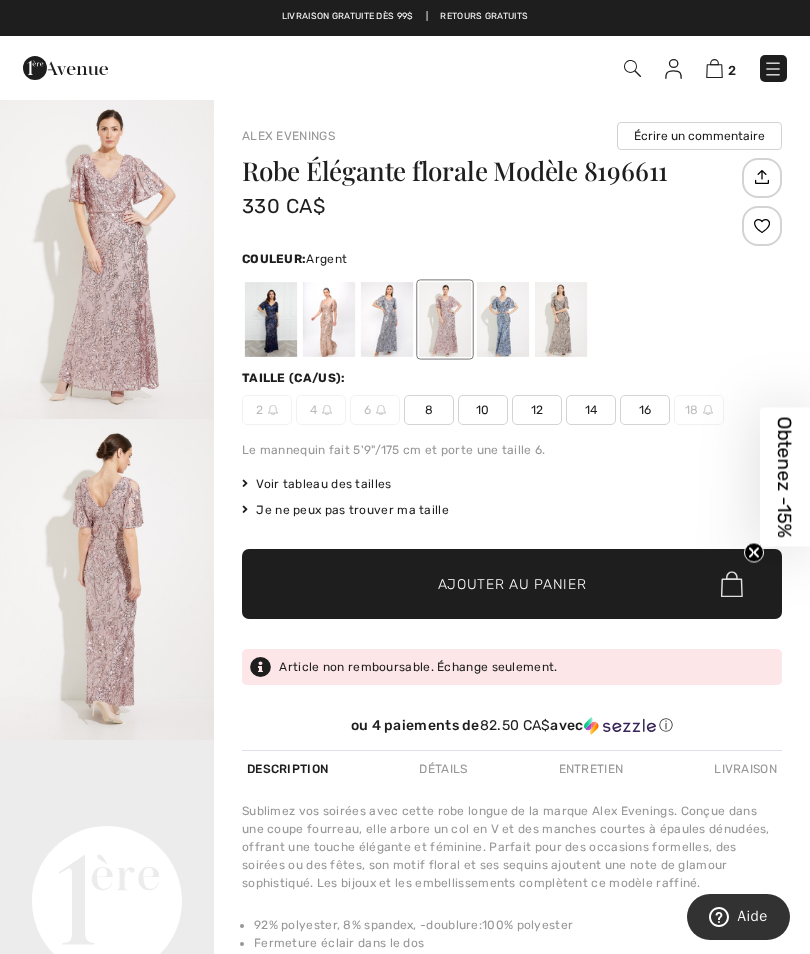click at bounding box center [387, 319] 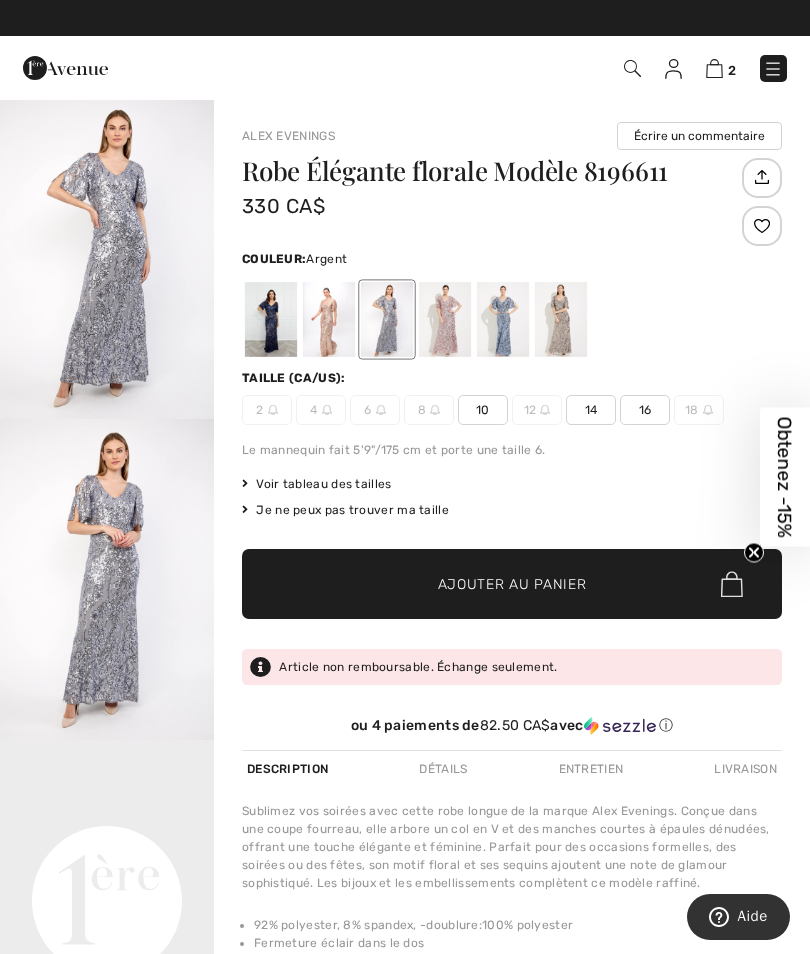 click at bounding box center (329, 319) 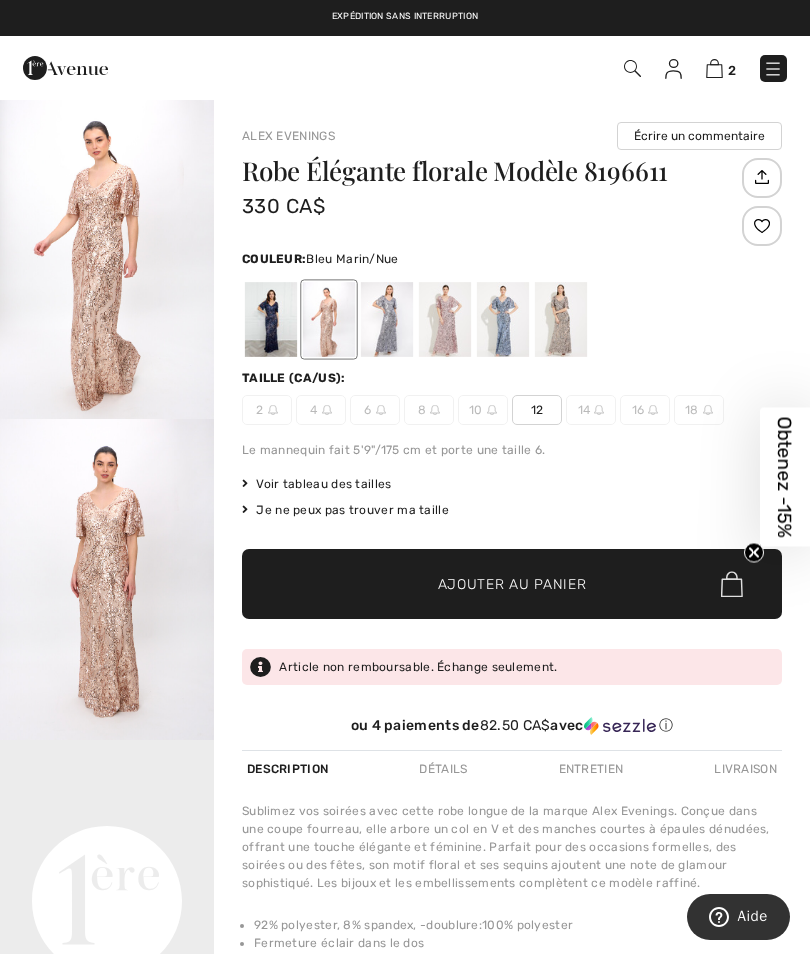 click at bounding box center [271, 319] 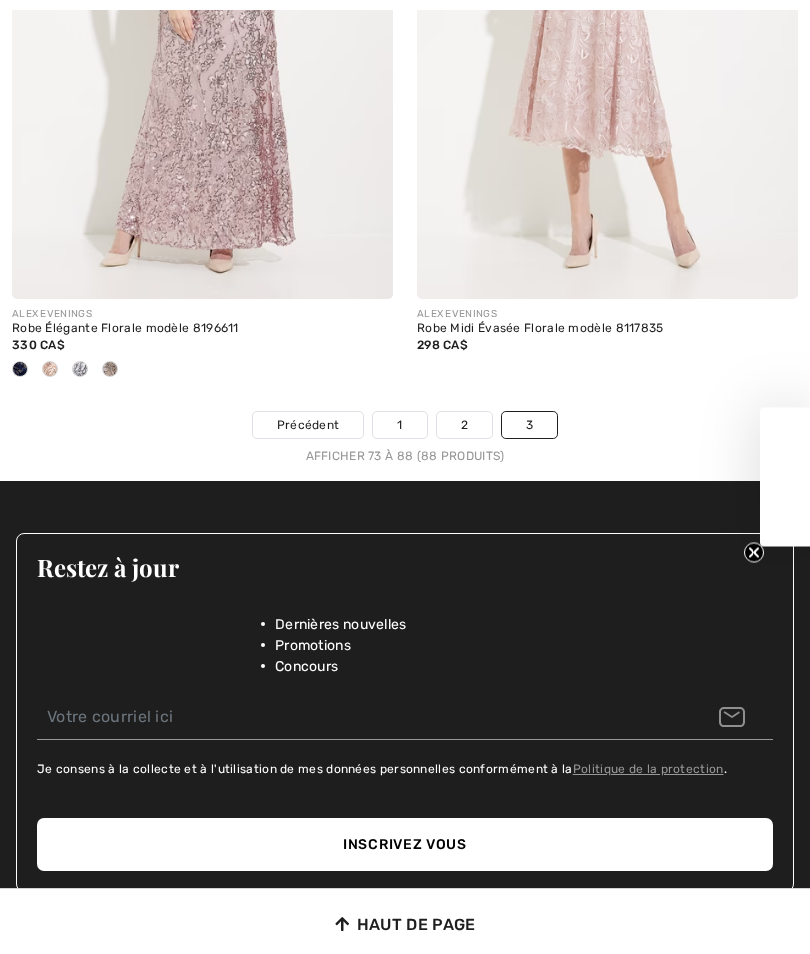 checkbox on "true" 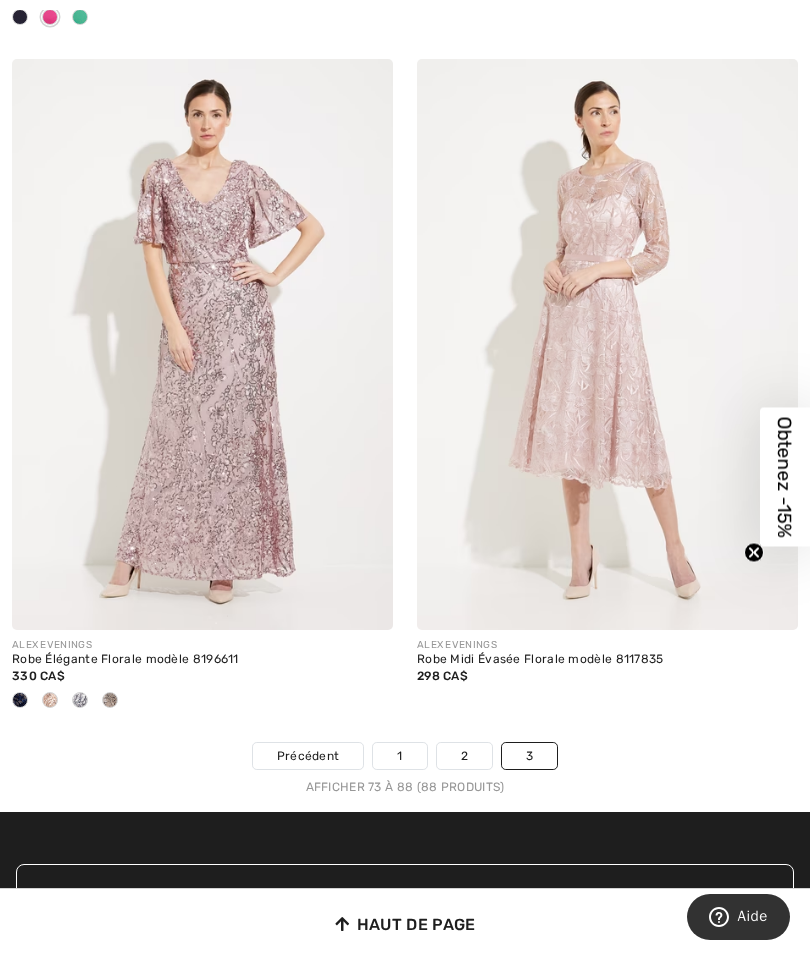 scroll, scrollTop: 0, scrollLeft: 0, axis: both 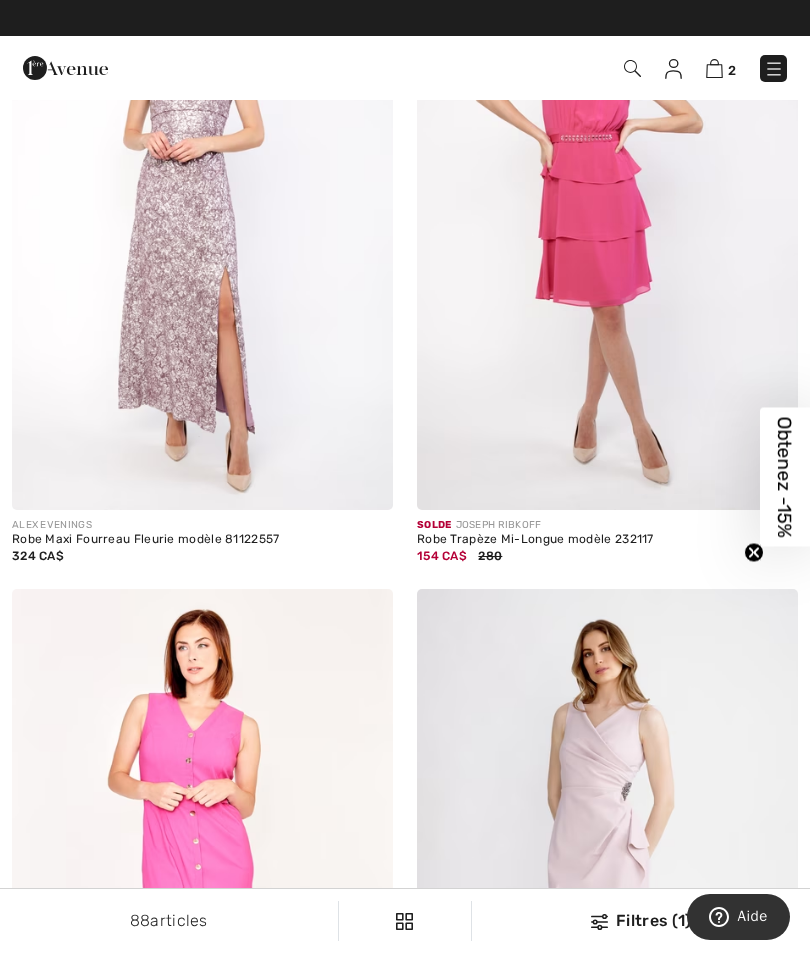 click at bounding box center (714, 68) 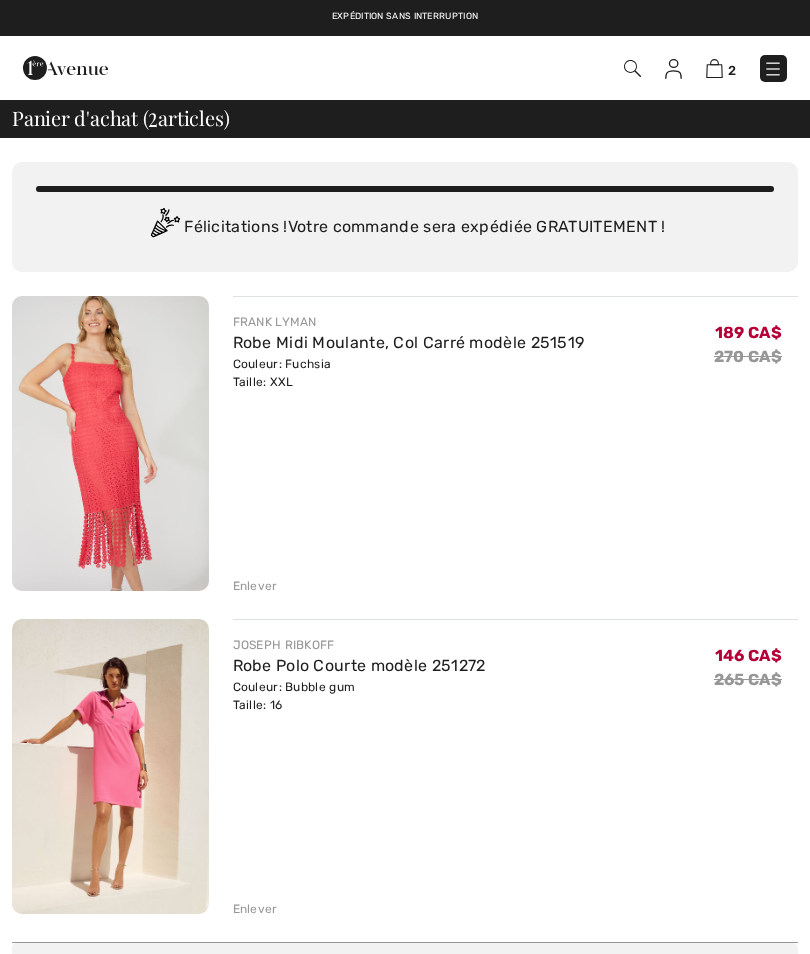 scroll, scrollTop: 0, scrollLeft: 0, axis: both 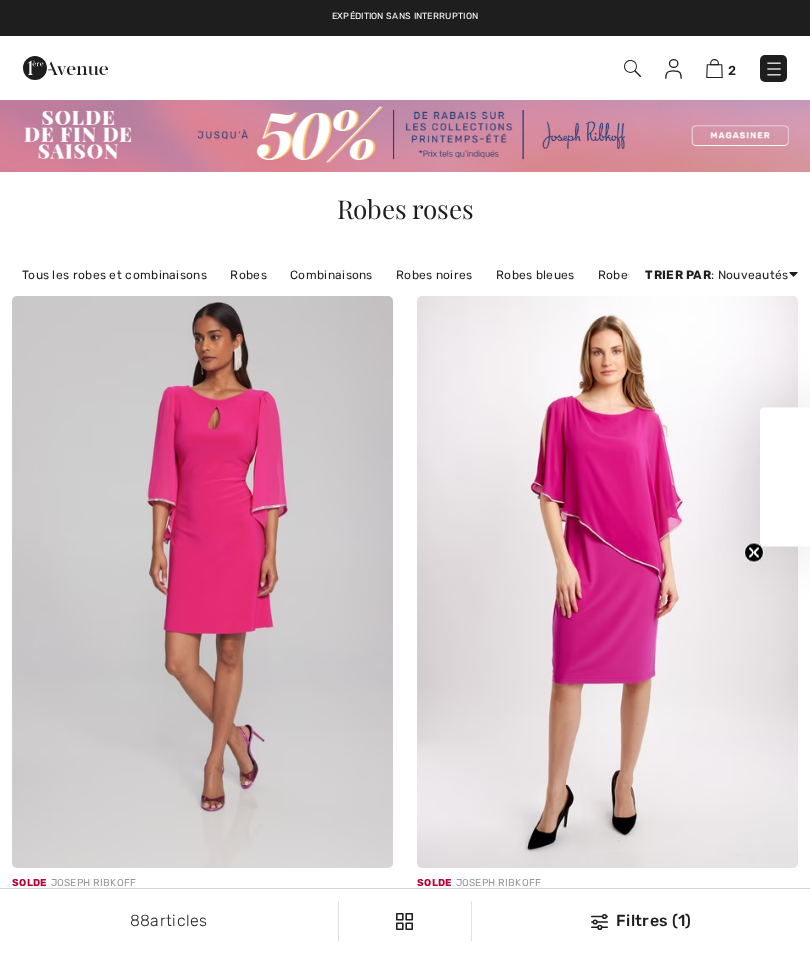 checkbox on "true" 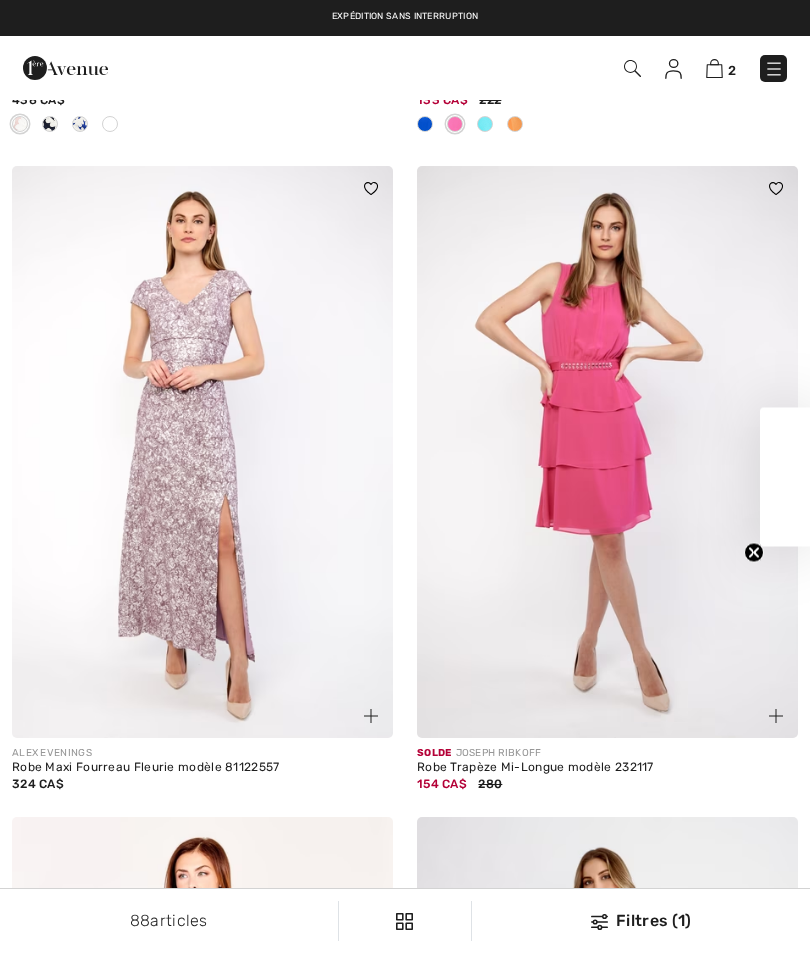 scroll, scrollTop: 0, scrollLeft: 0, axis: both 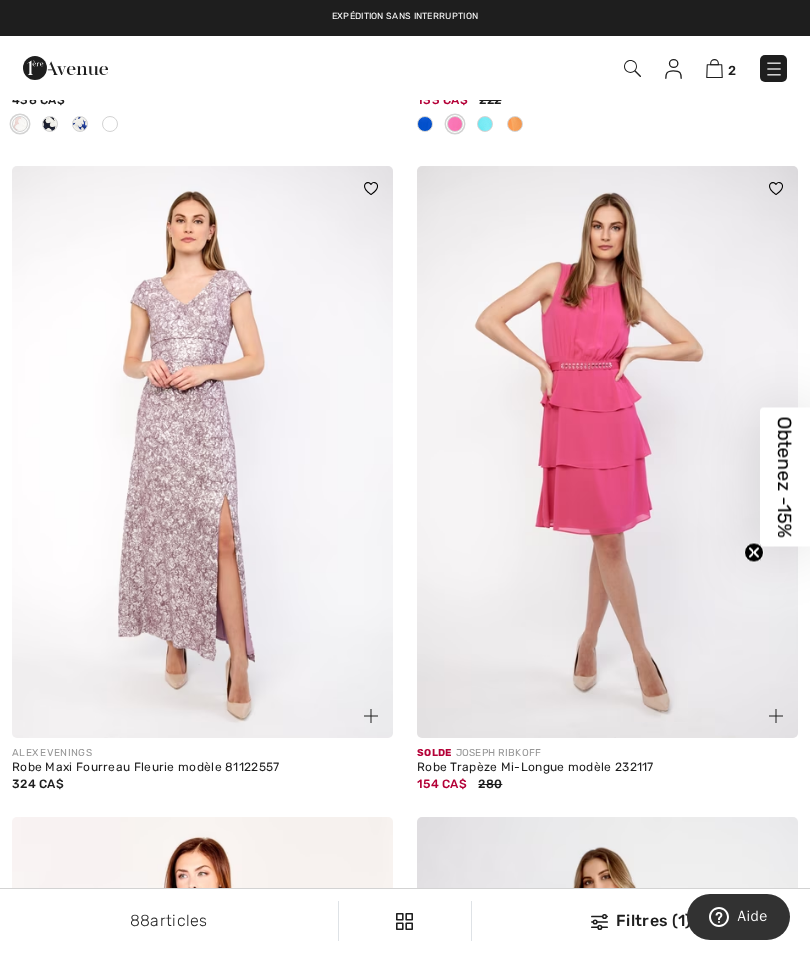 click at bounding box center [65, 68] 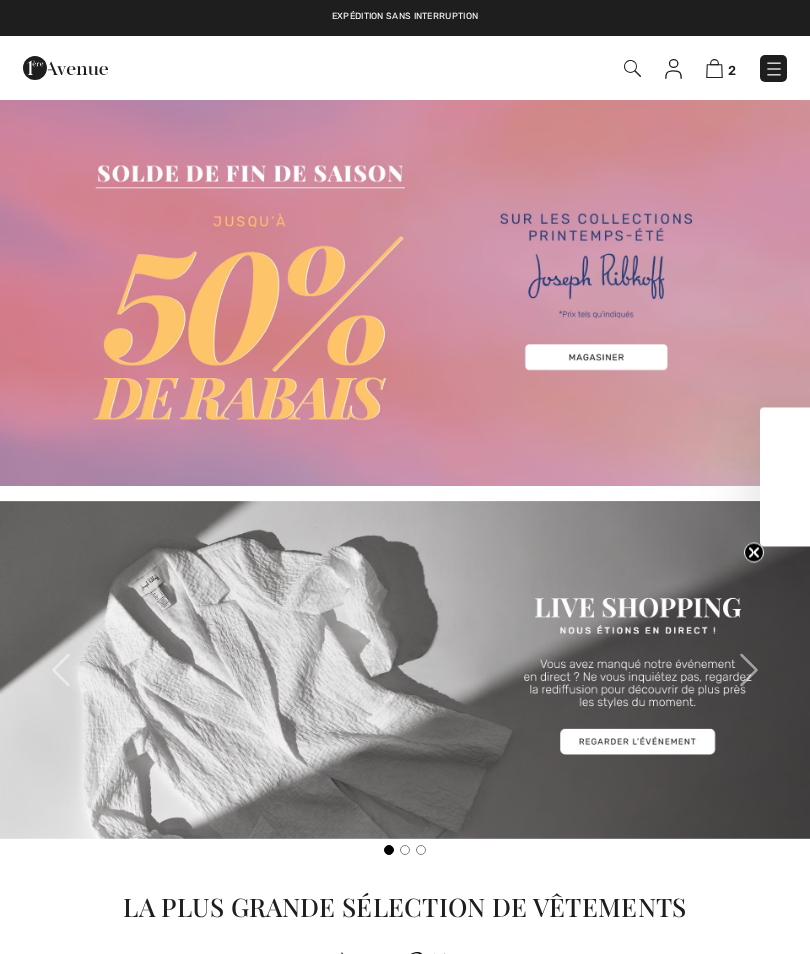 checkbox on "true" 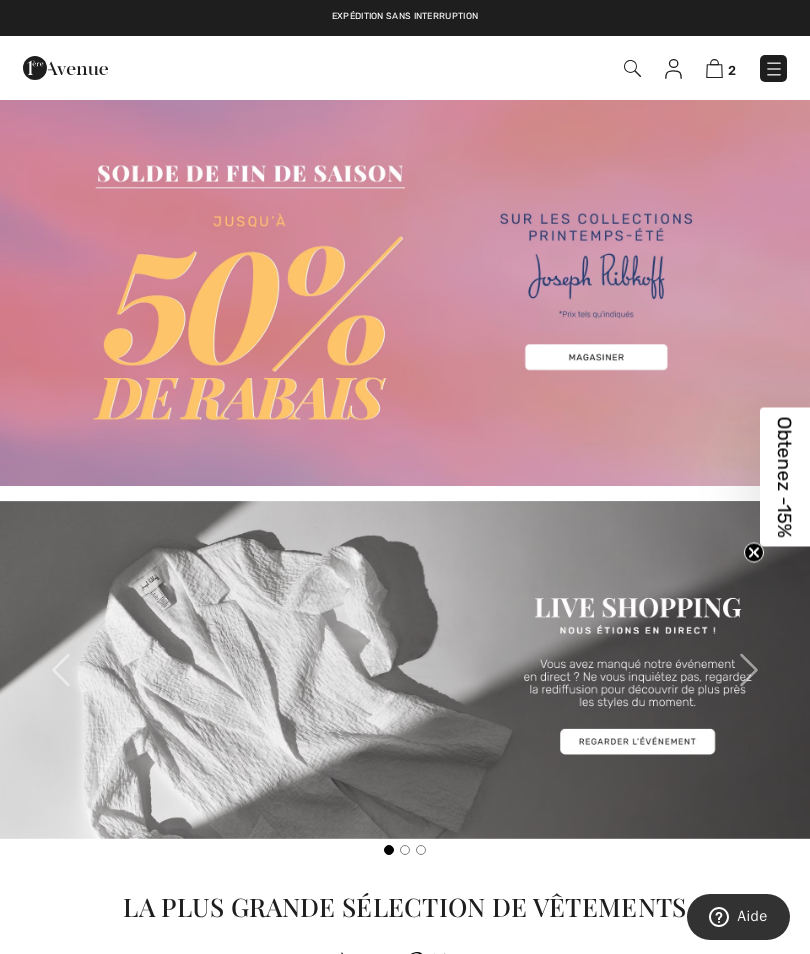 click at bounding box center [774, 69] 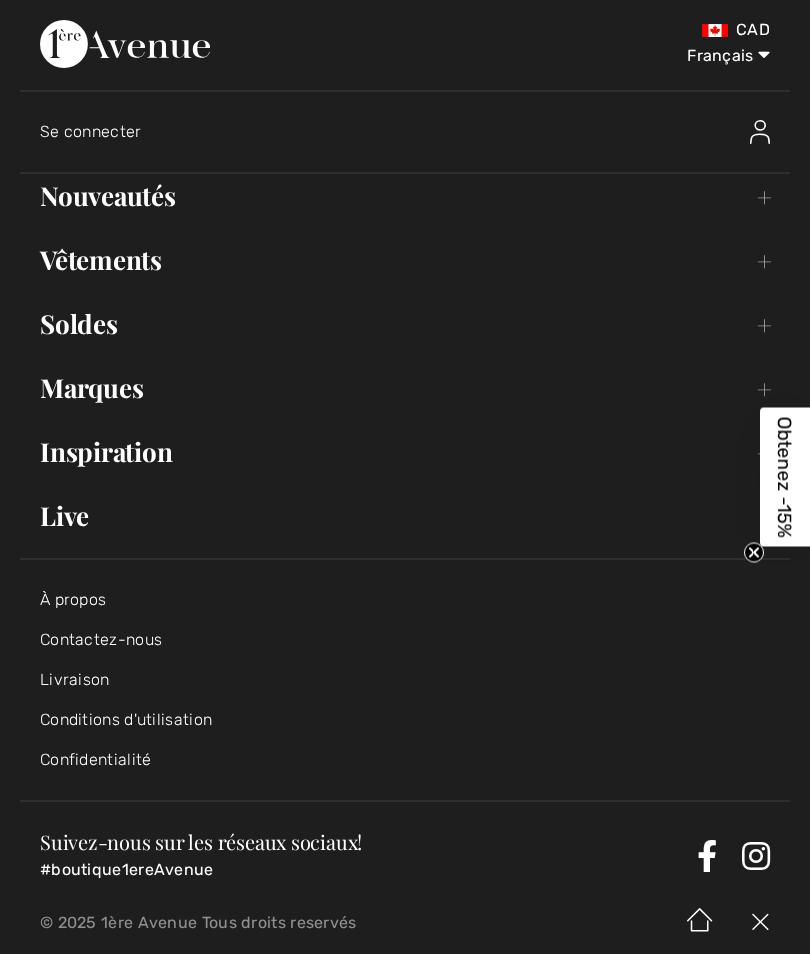 click on "Nouveautés Toggle submenu" at bounding box center [405, 196] 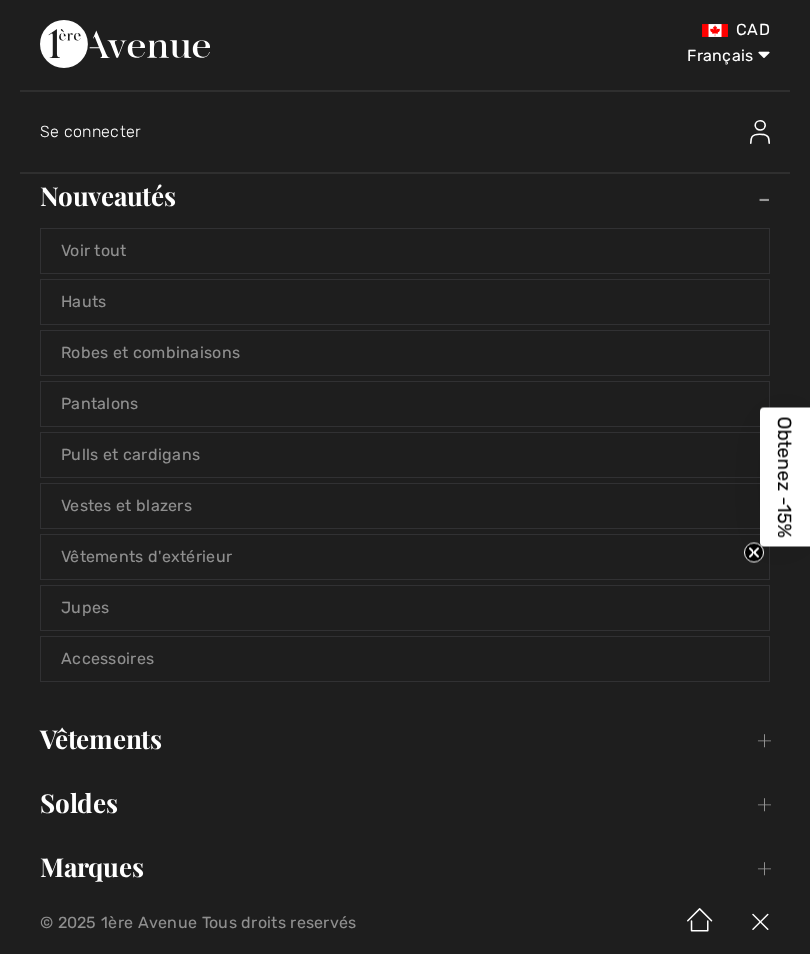 click on "Voir tout" at bounding box center [405, 251] 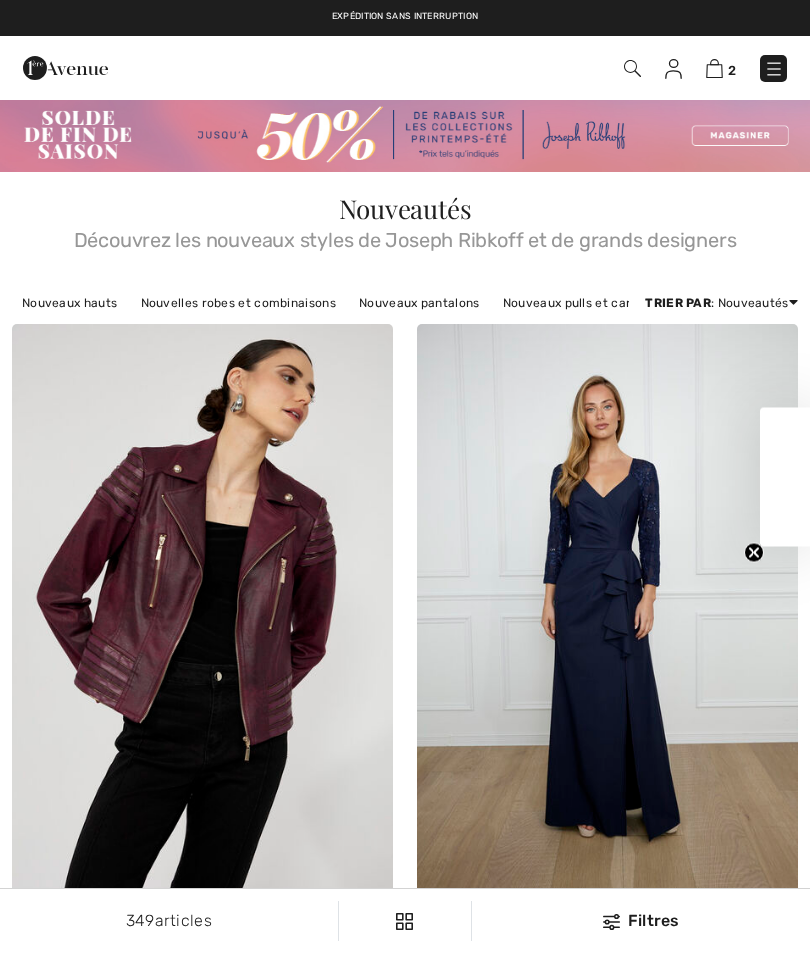 checkbox on "true" 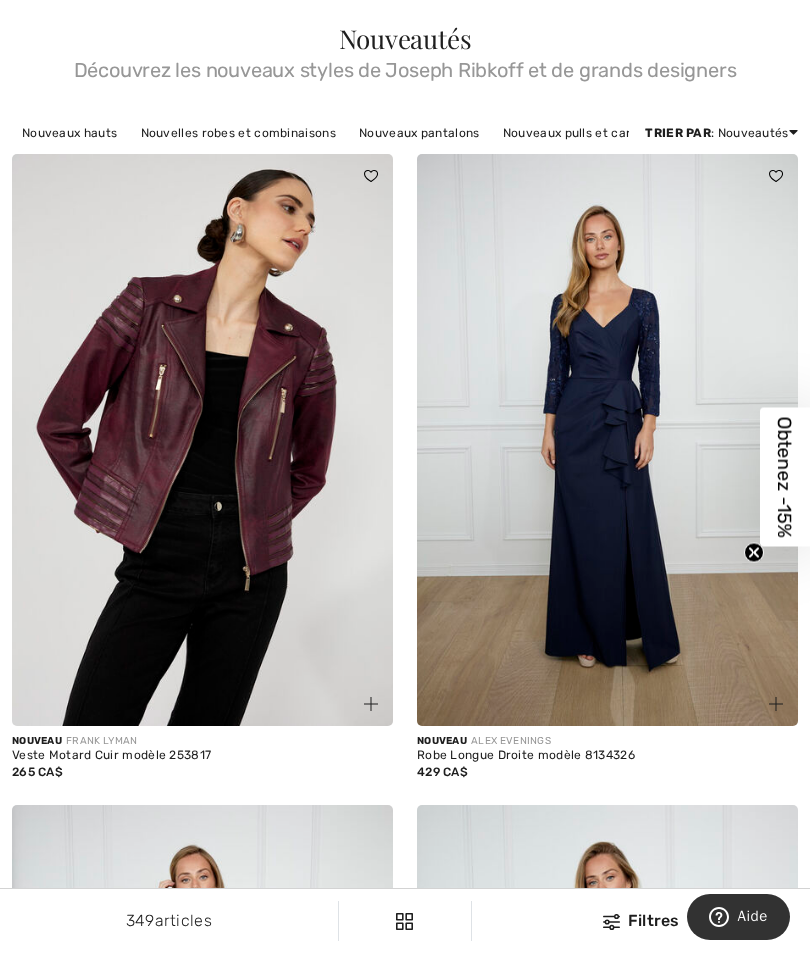 scroll, scrollTop: 0, scrollLeft: 0, axis: both 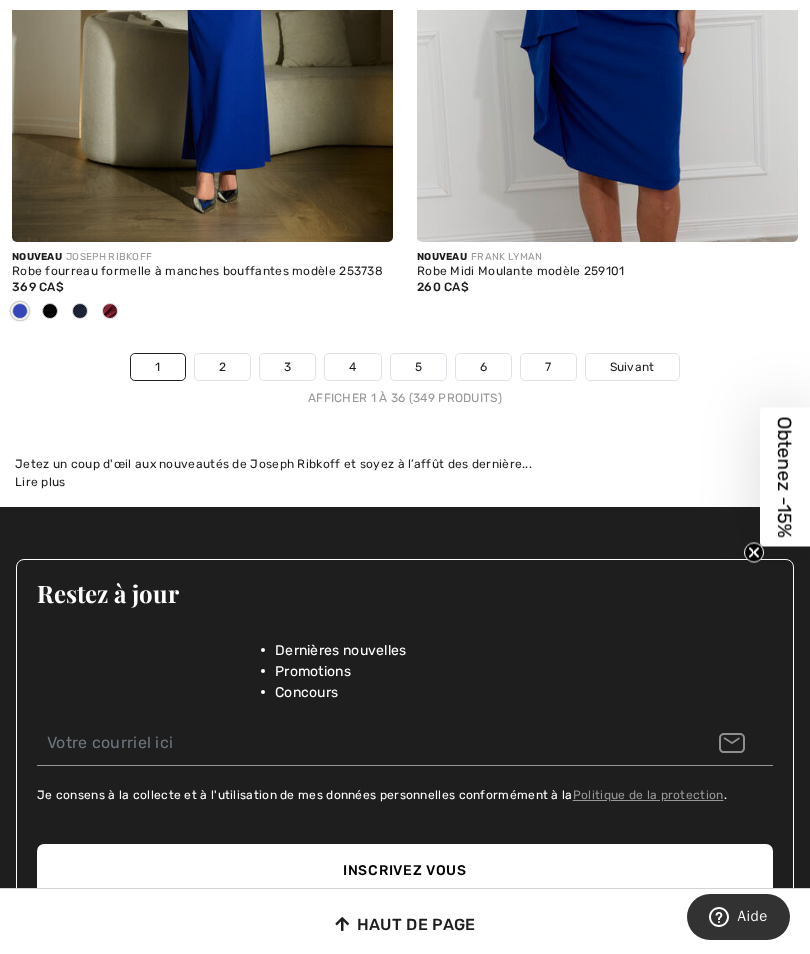 click on "2" at bounding box center [222, 367] 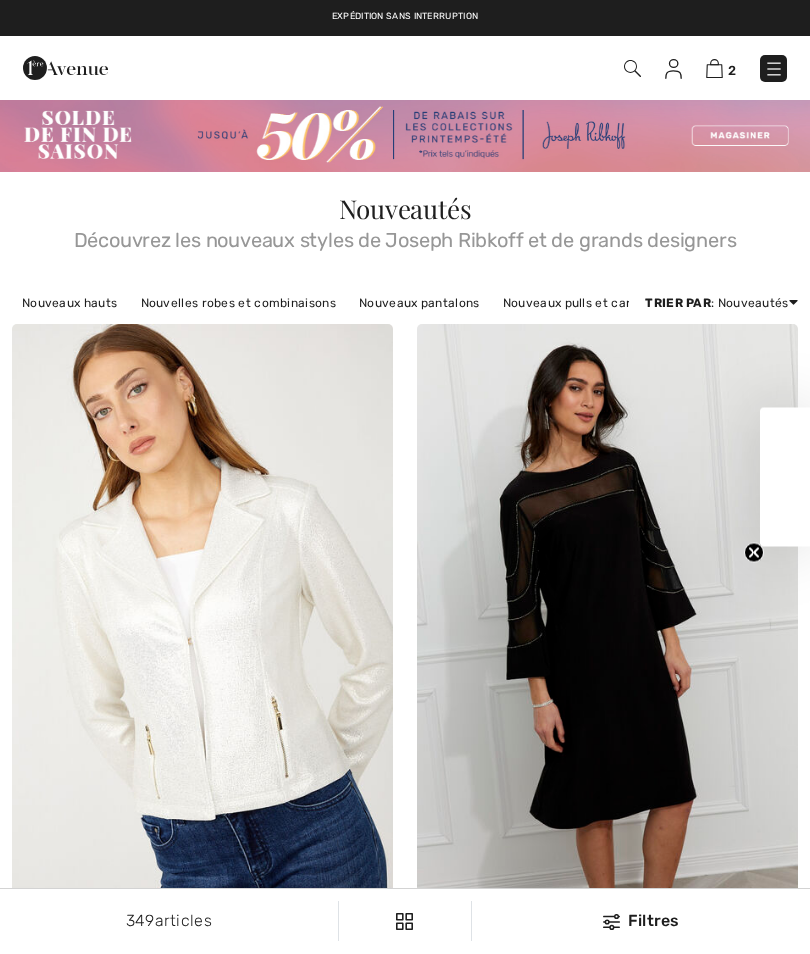 checkbox on "true" 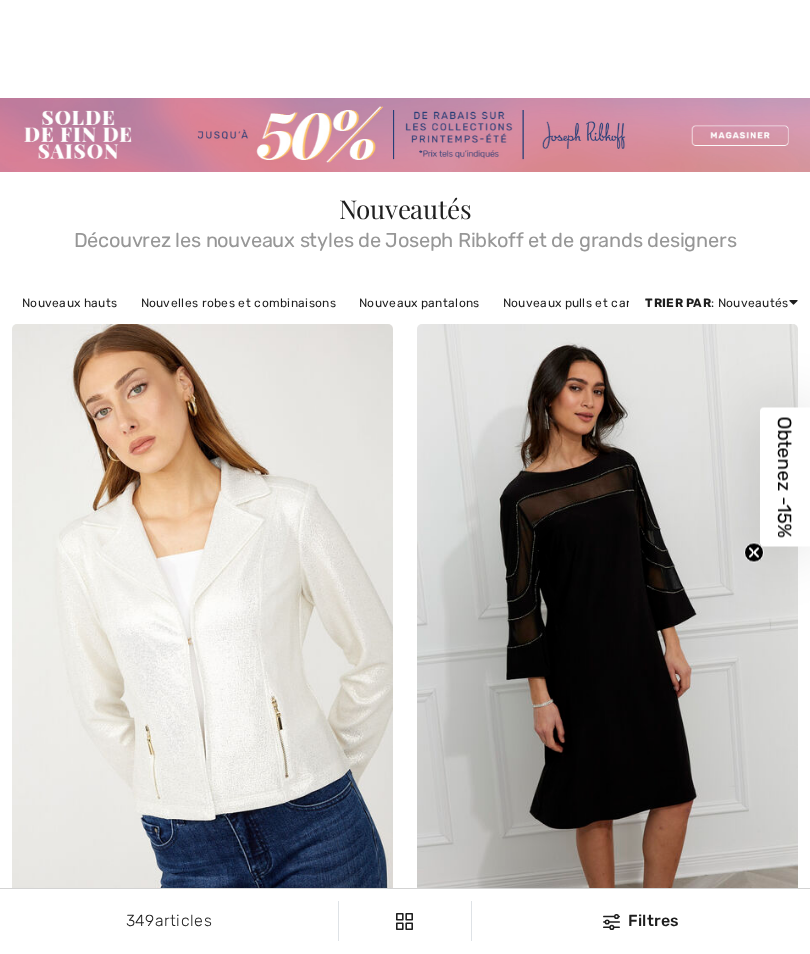 scroll, scrollTop: 568, scrollLeft: 0, axis: vertical 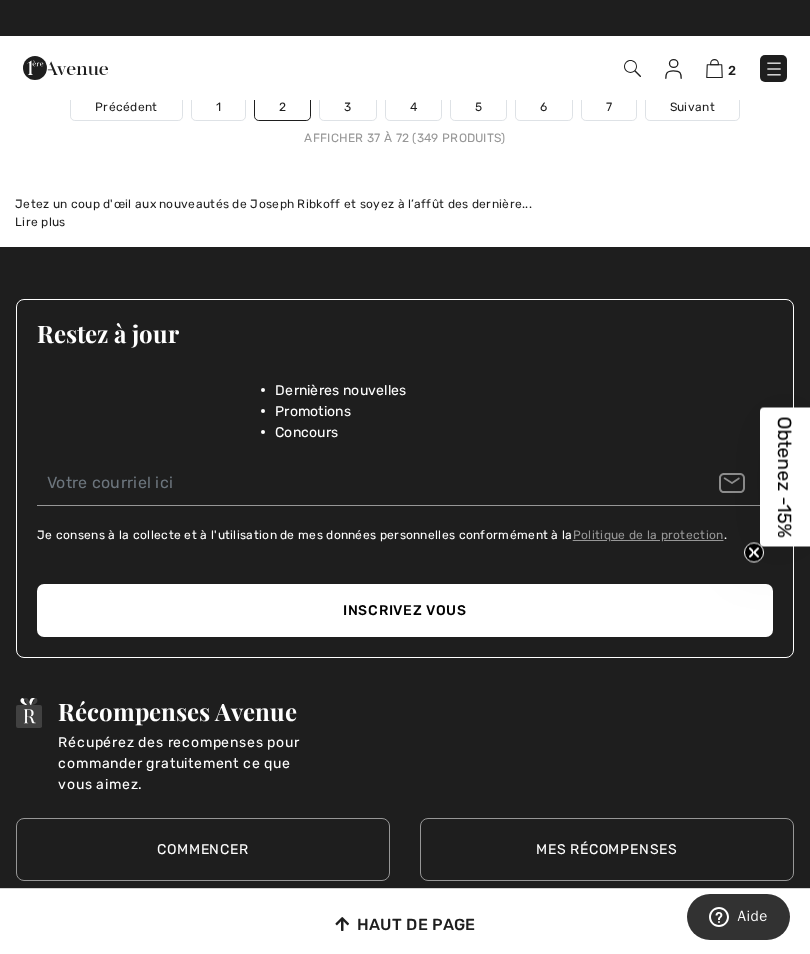 click on "3" at bounding box center [347, 107] 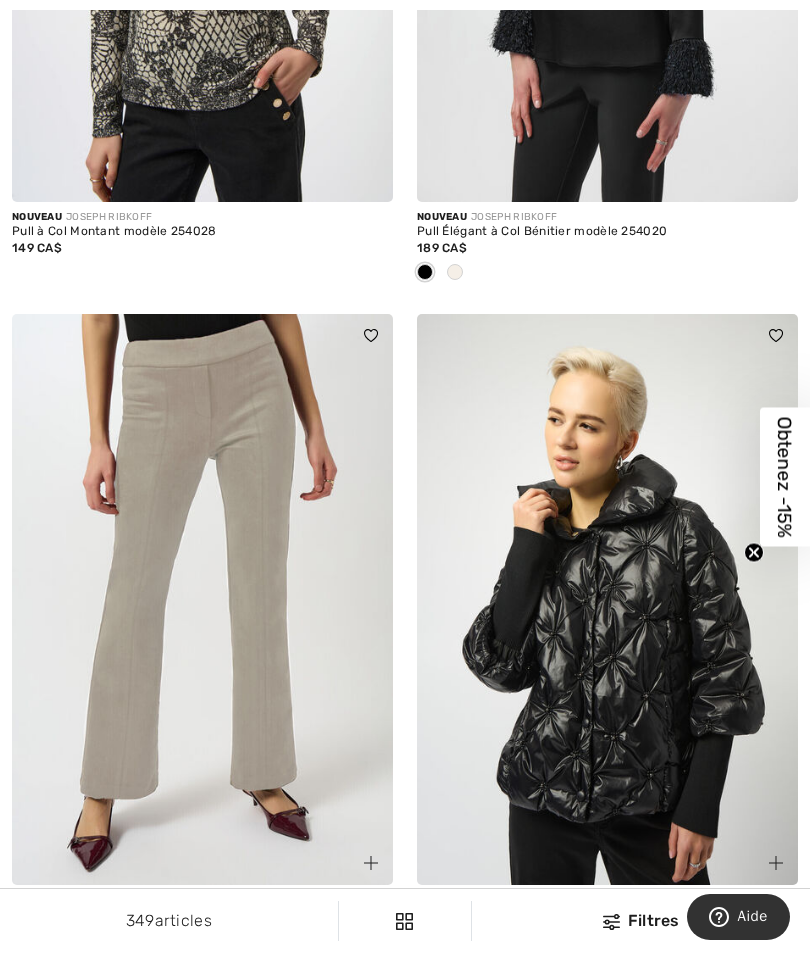 scroll, scrollTop: 704, scrollLeft: 0, axis: vertical 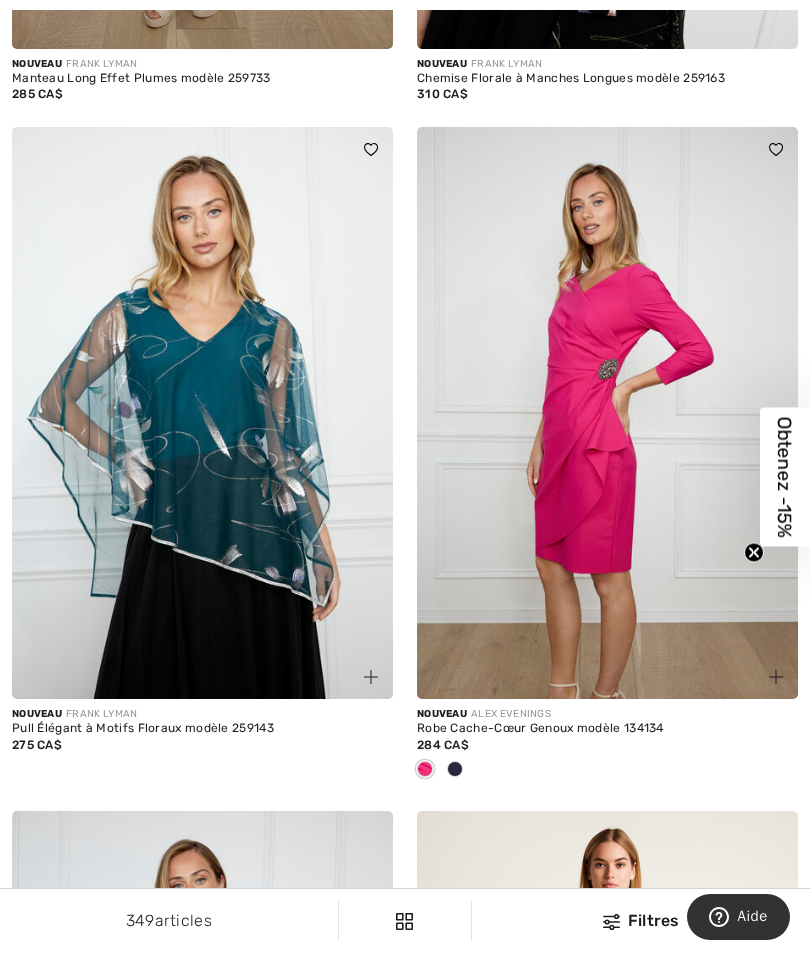 click at bounding box center (455, 769) 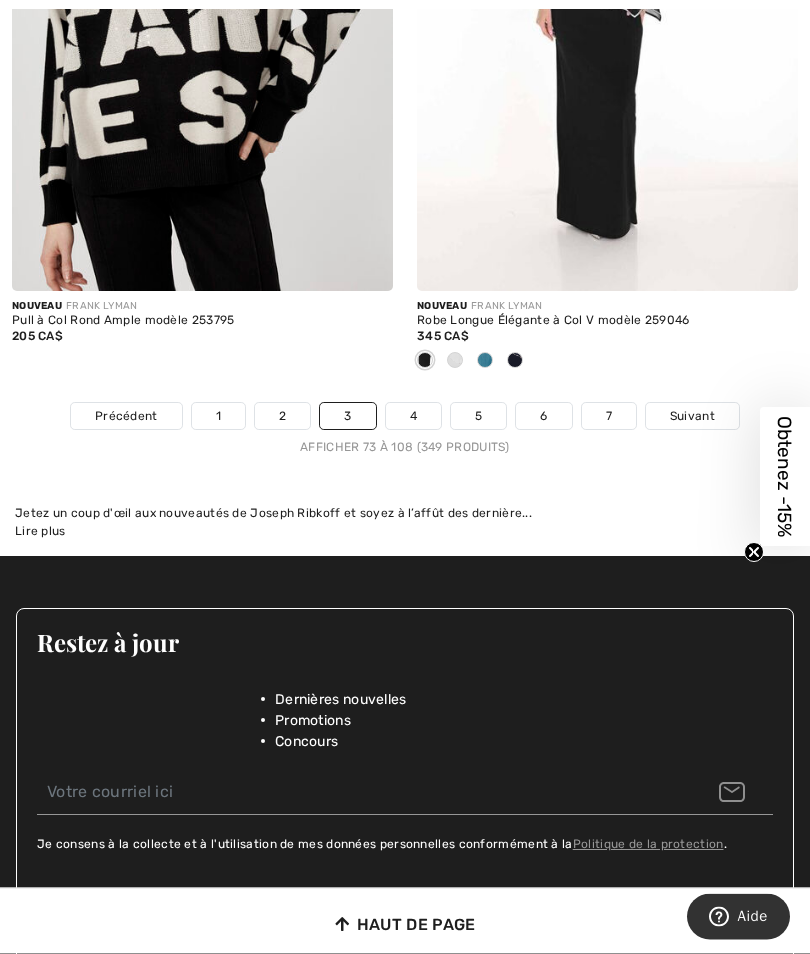 scroll, scrollTop: 12279, scrollLeft: 0, axis: vertical 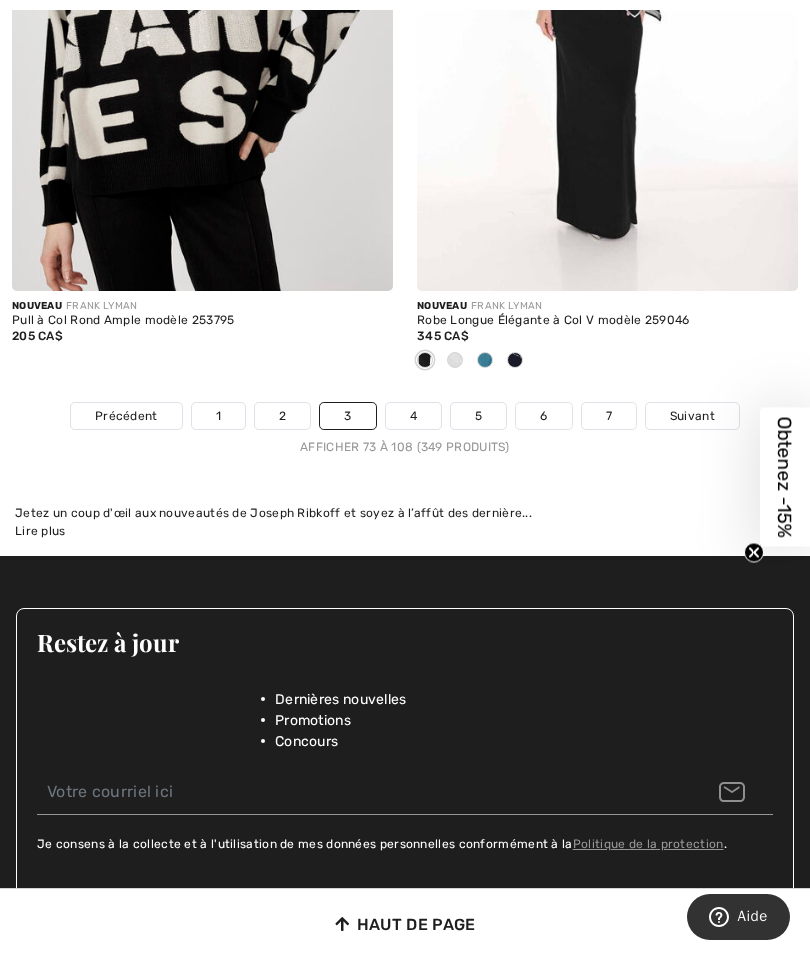 click on "4" at bounding box center [413, 416] 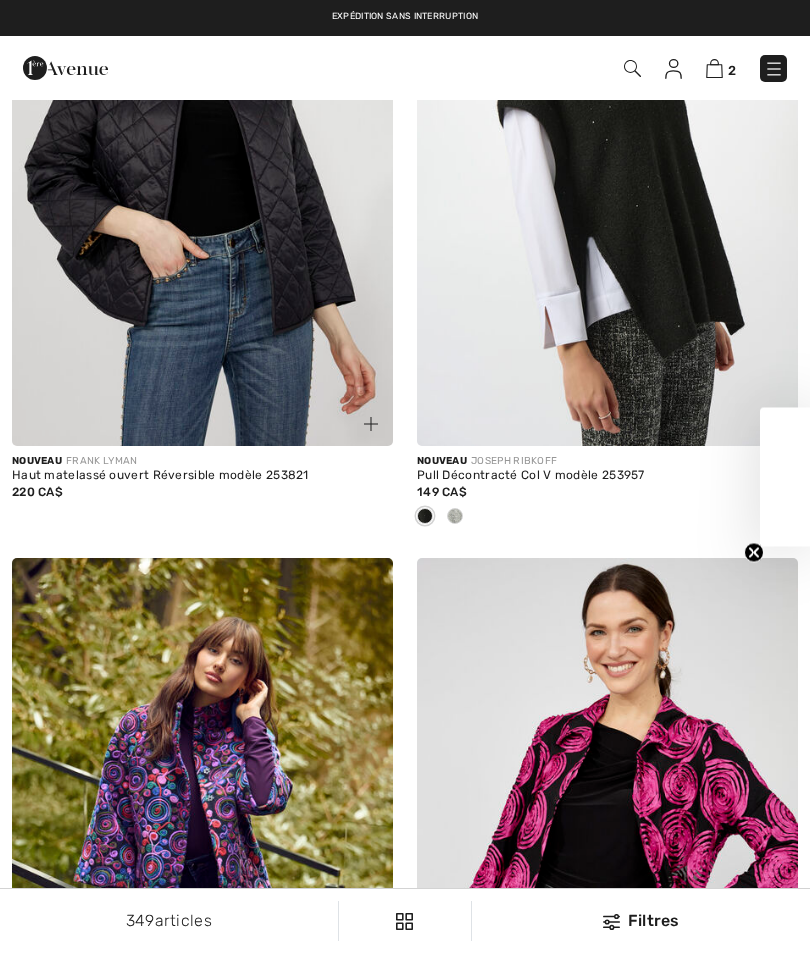 checkbox on "true" 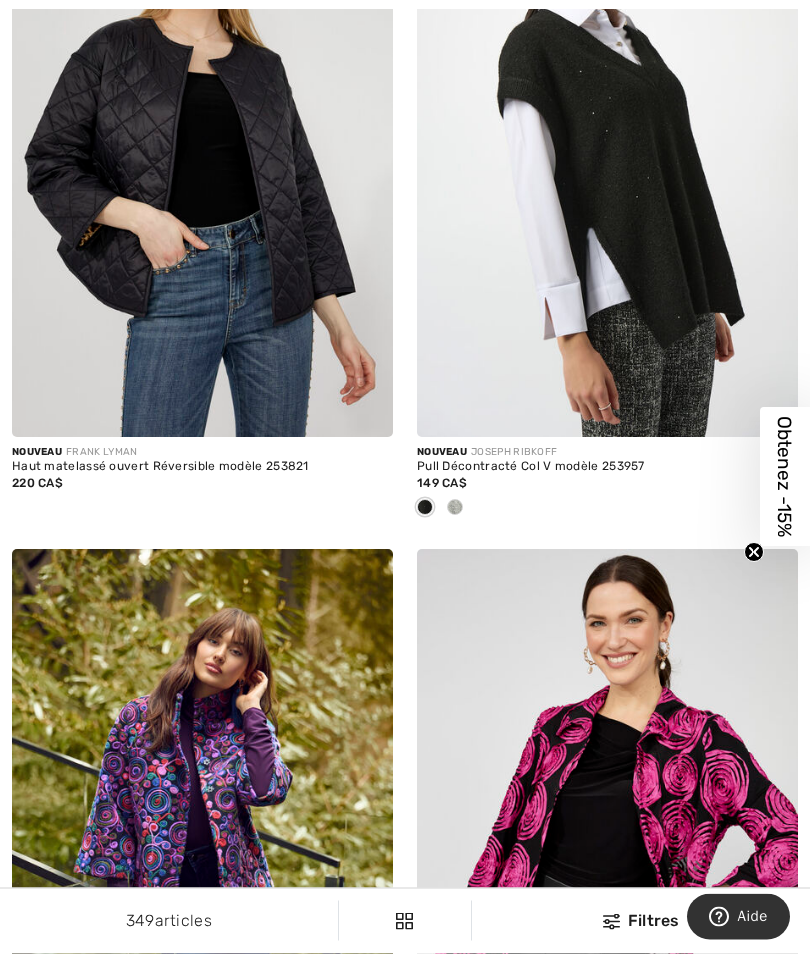 scroll, scrollTop: 0, scrollLeft: 0, axis: both 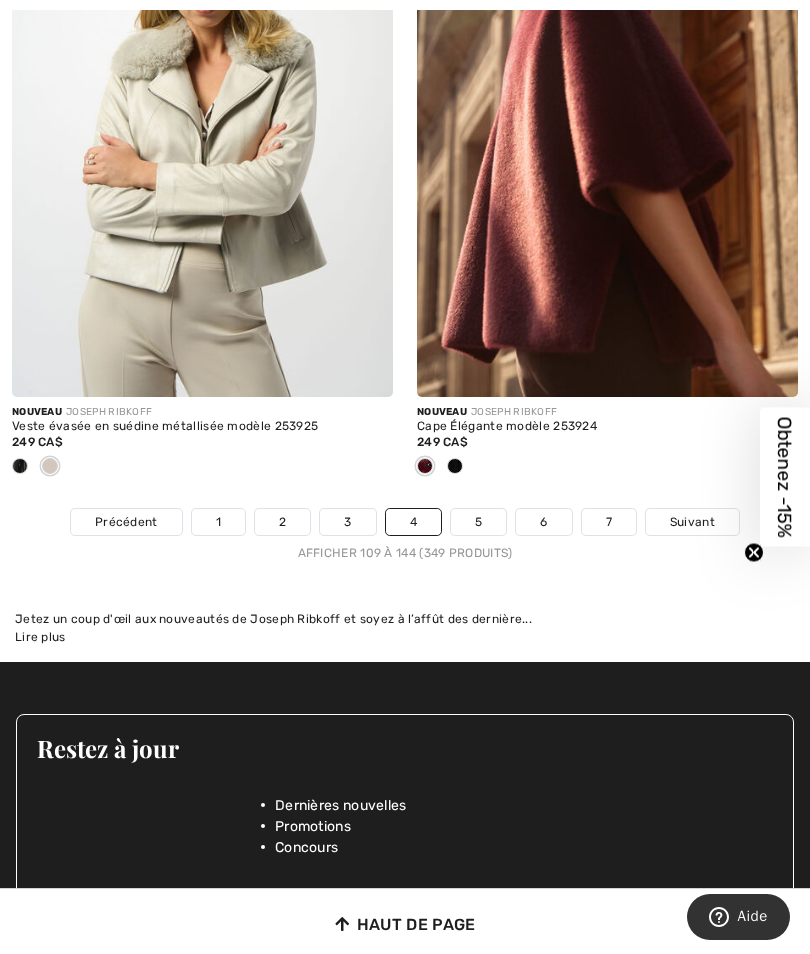 click on "5" at bounding box center [478, 522] 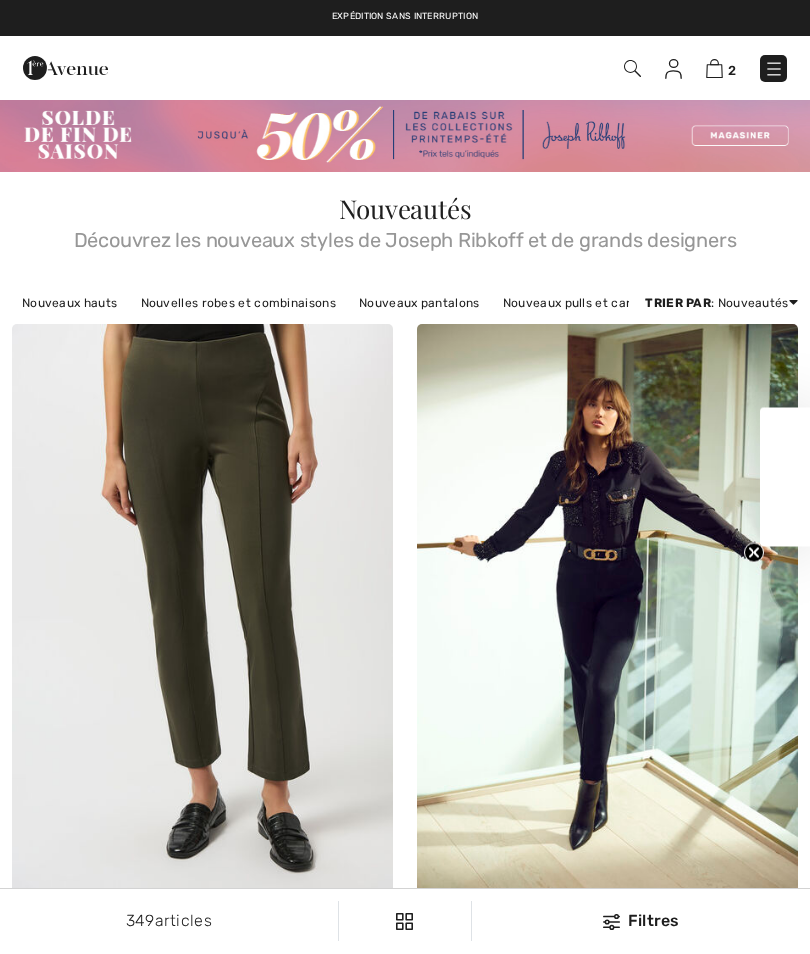 checkbox on "true" 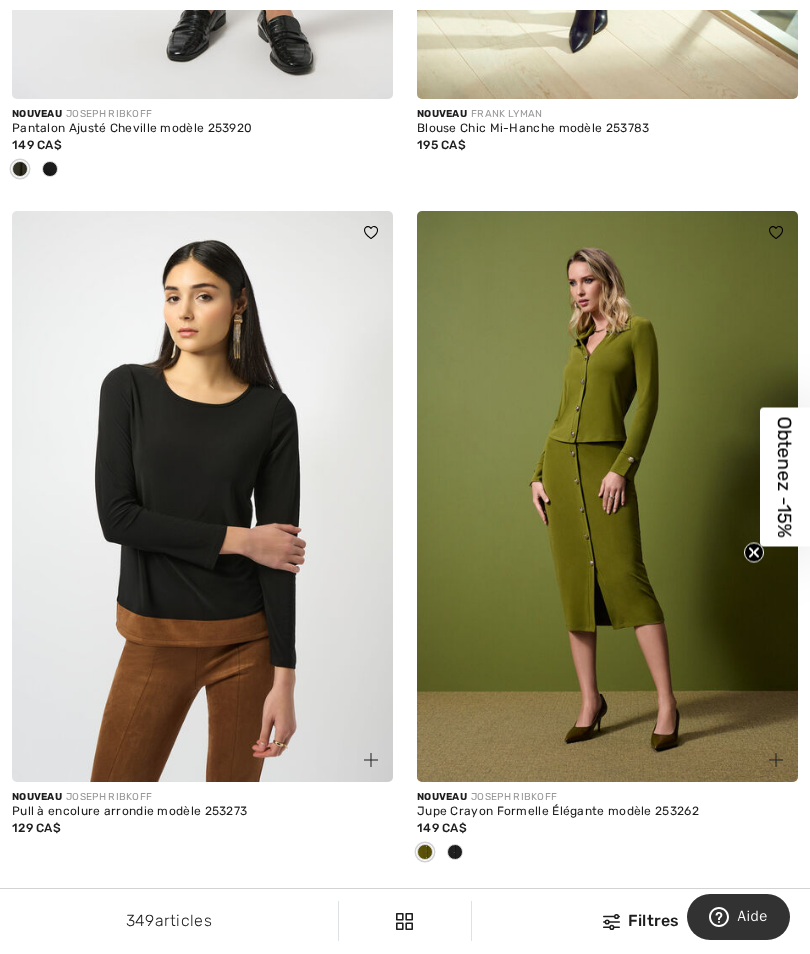 scroll, scrollTop: 801, scrollLeft: 0, axis: vertical 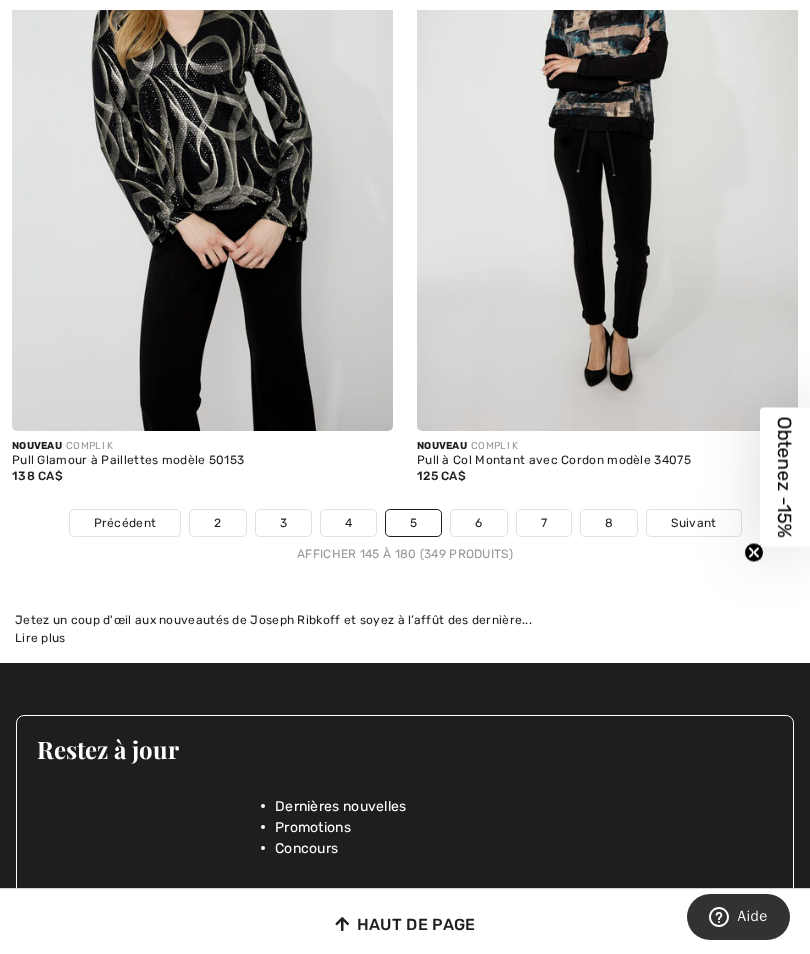 click on "Restez à jour
Dernières nouvelles
Promotions
Concours" at bounding box center (405, 786) 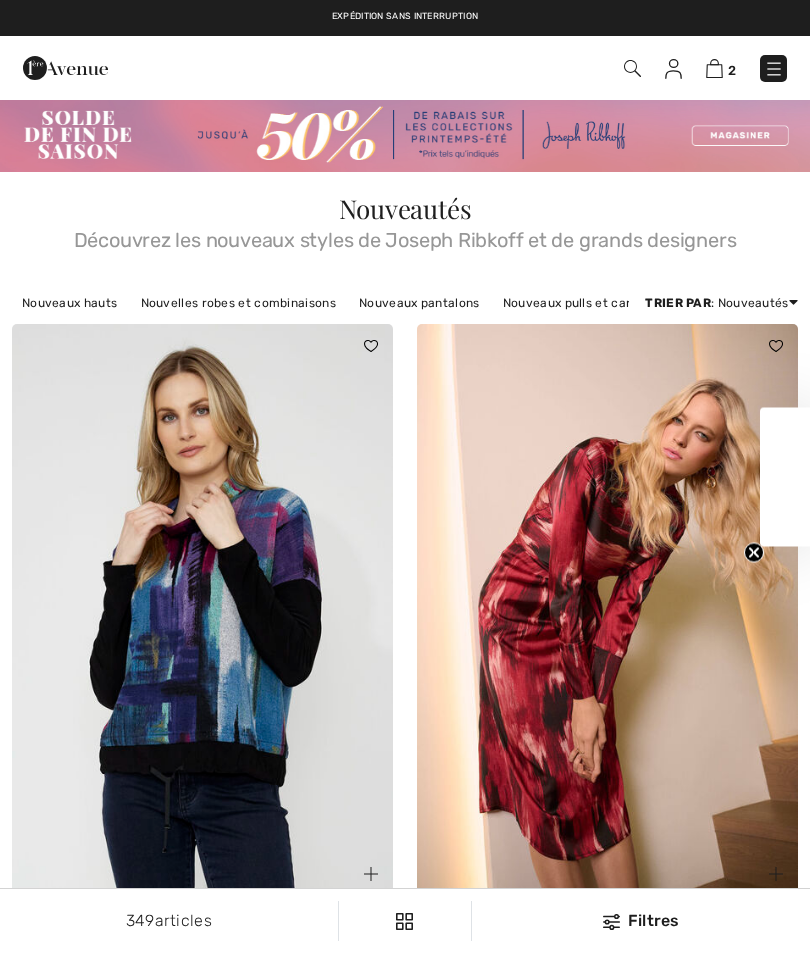 checkbox on "true" 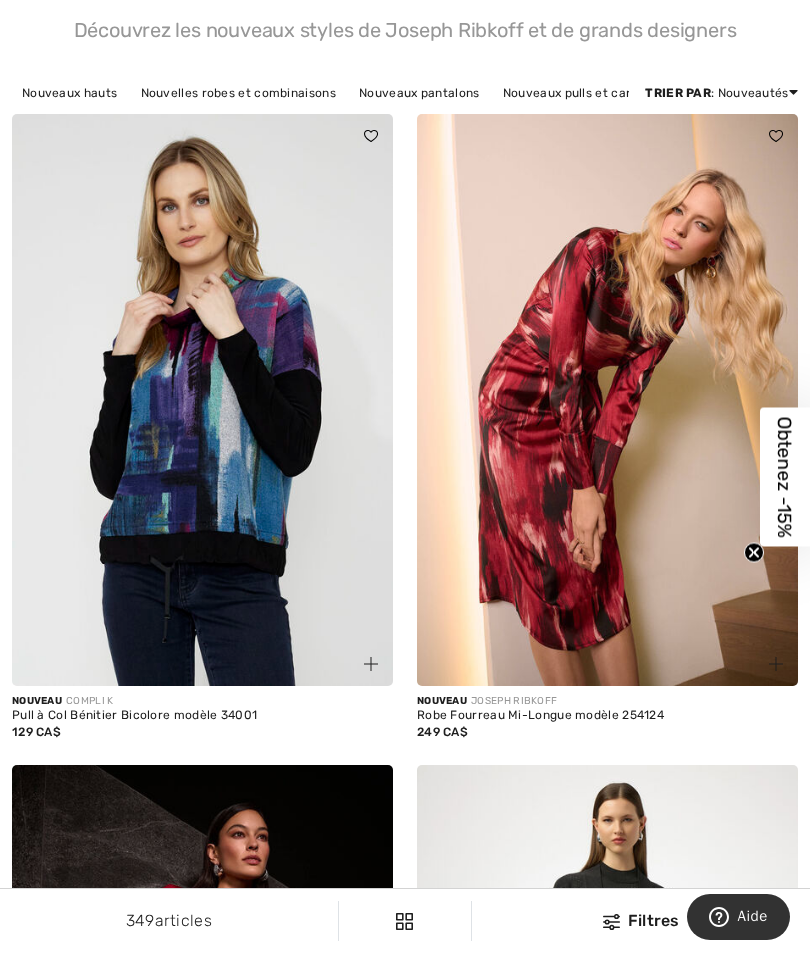 scroll, scrollTop: 311, scrollLeft: 0, axis: vertical 